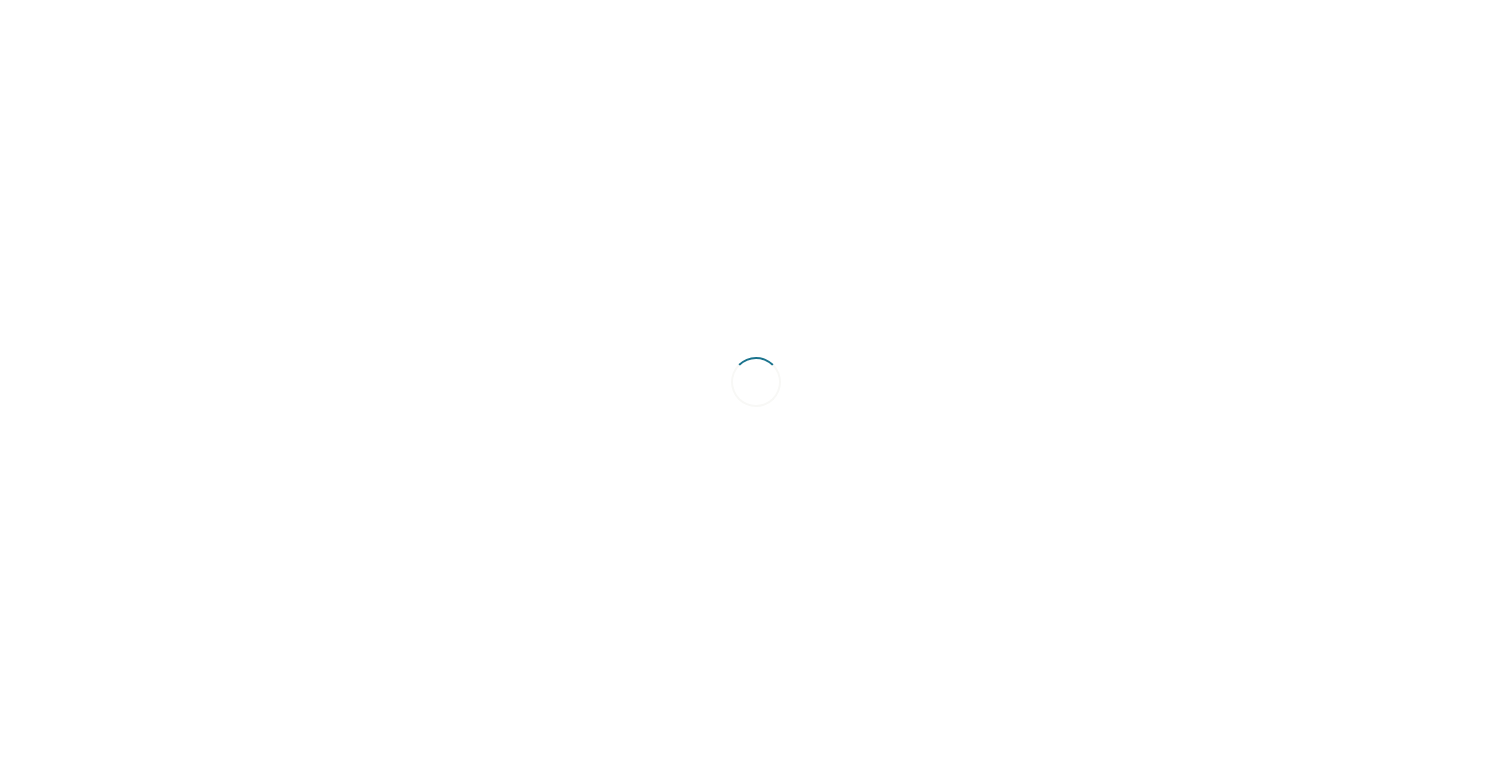 scroll, scrollTop: 0, scrollLeft: 0, axis: both 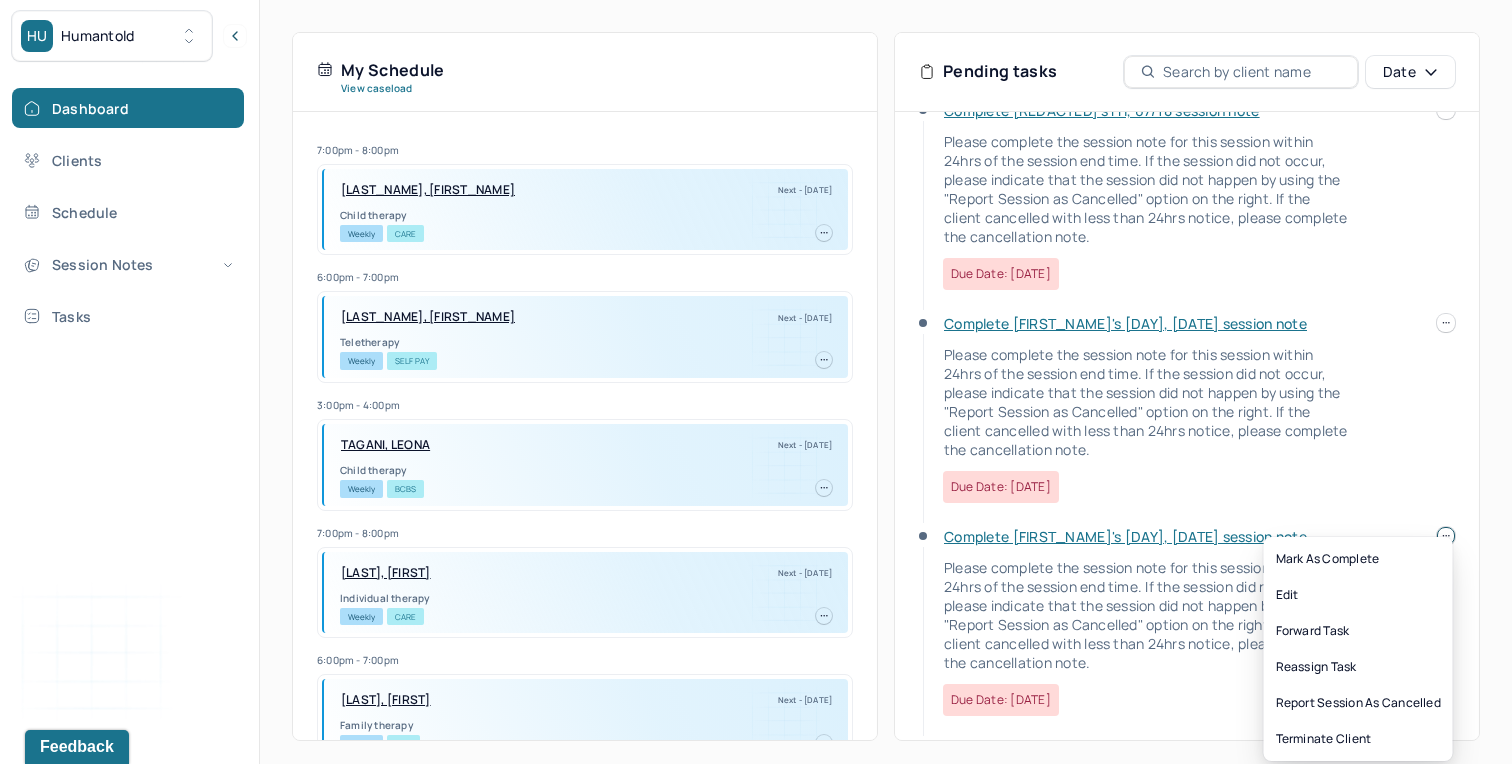 click at bounding box center [1446, 536] 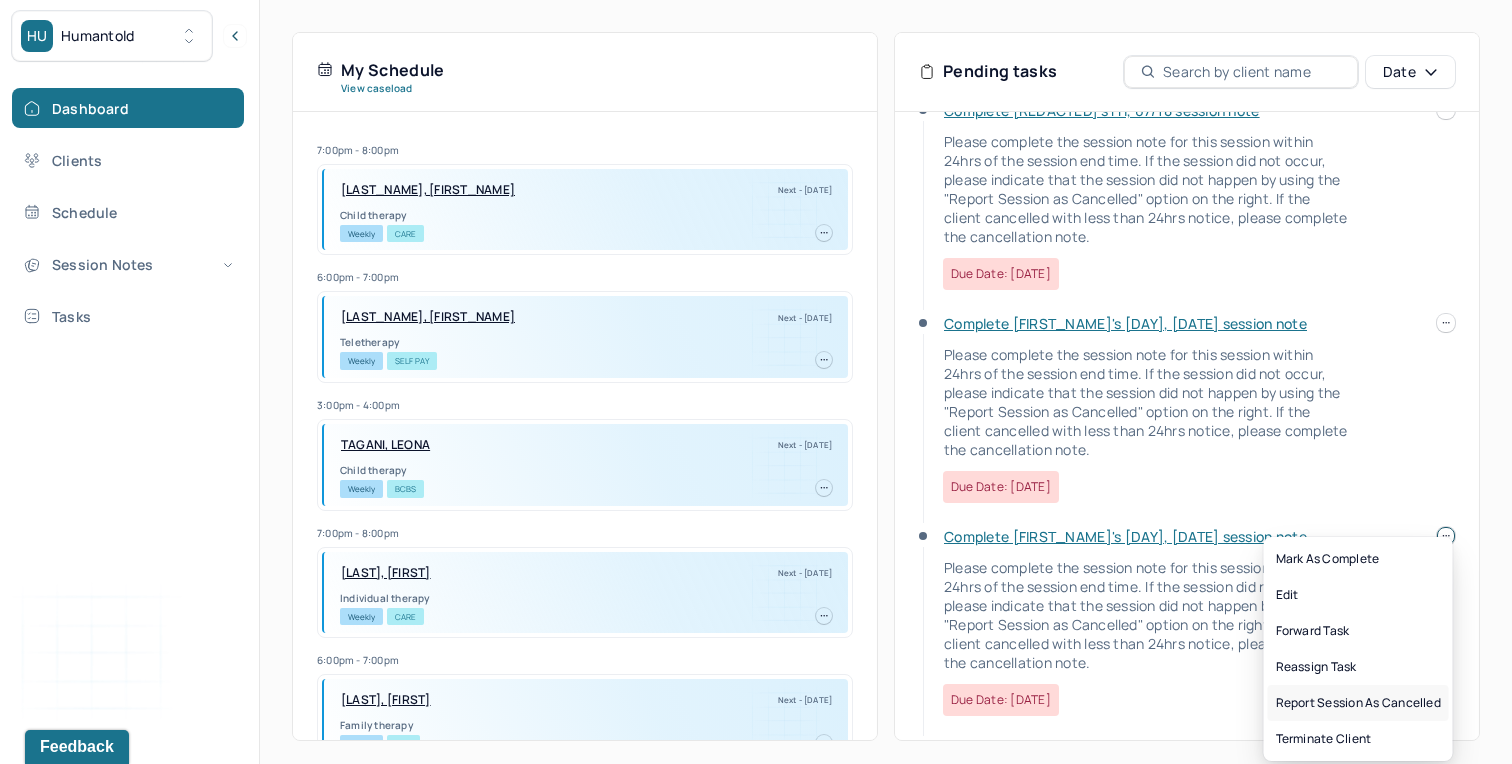 click on "Report session as cancelled" at bounding box center (1358, 703) 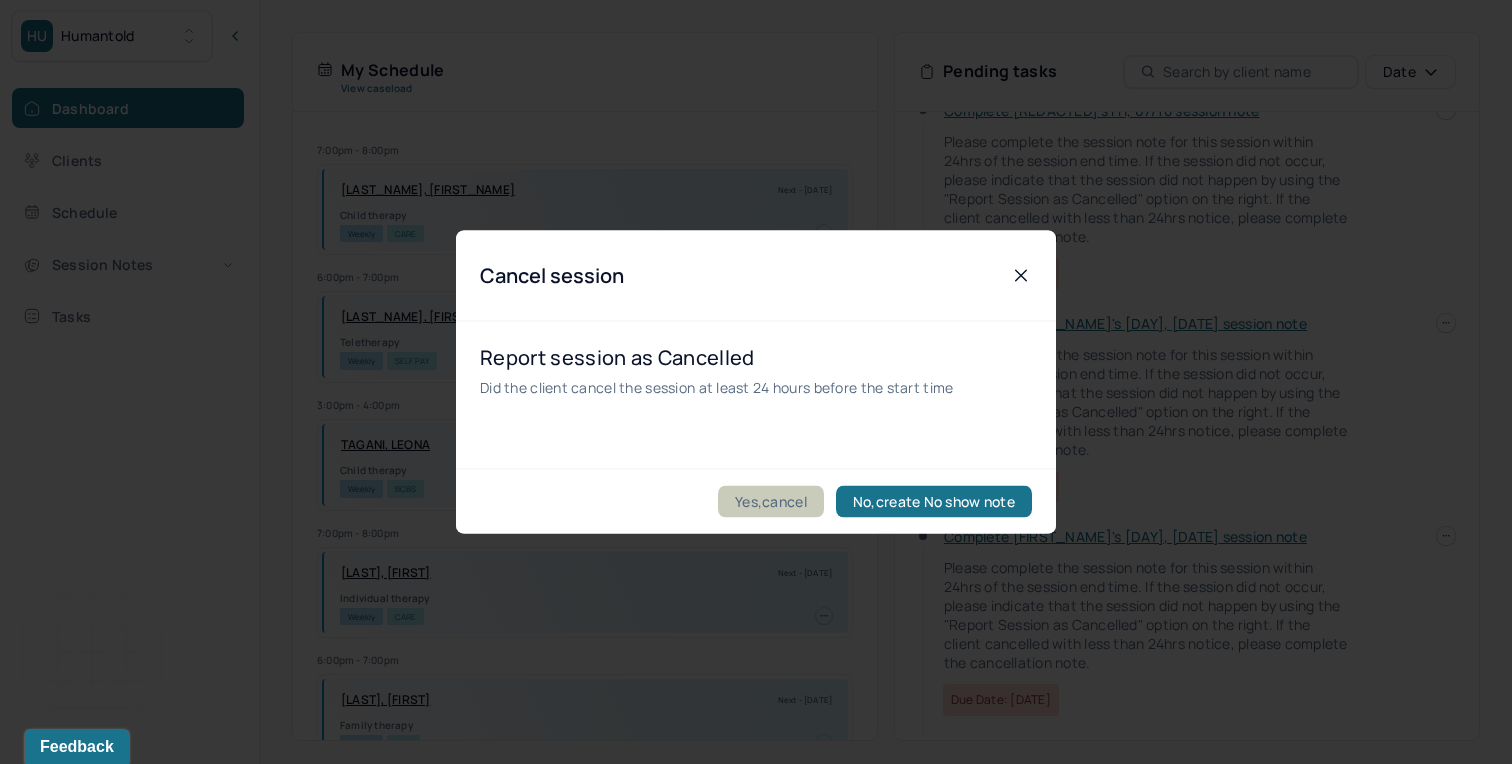 click on "Yes,cancel" at bounding box center (771, 502) 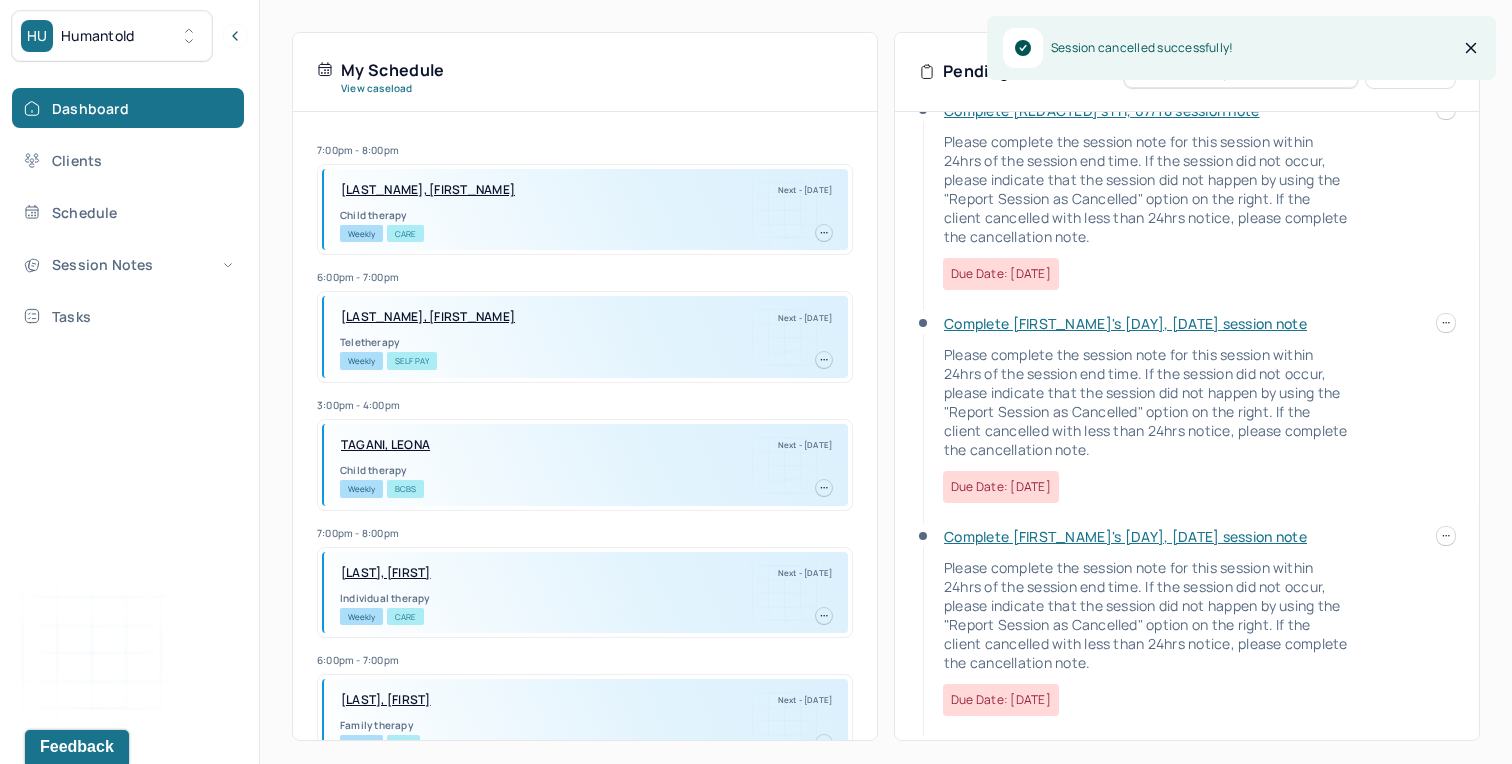 scroll, scrollTop: 0, scrollLeft: 0, axis: both 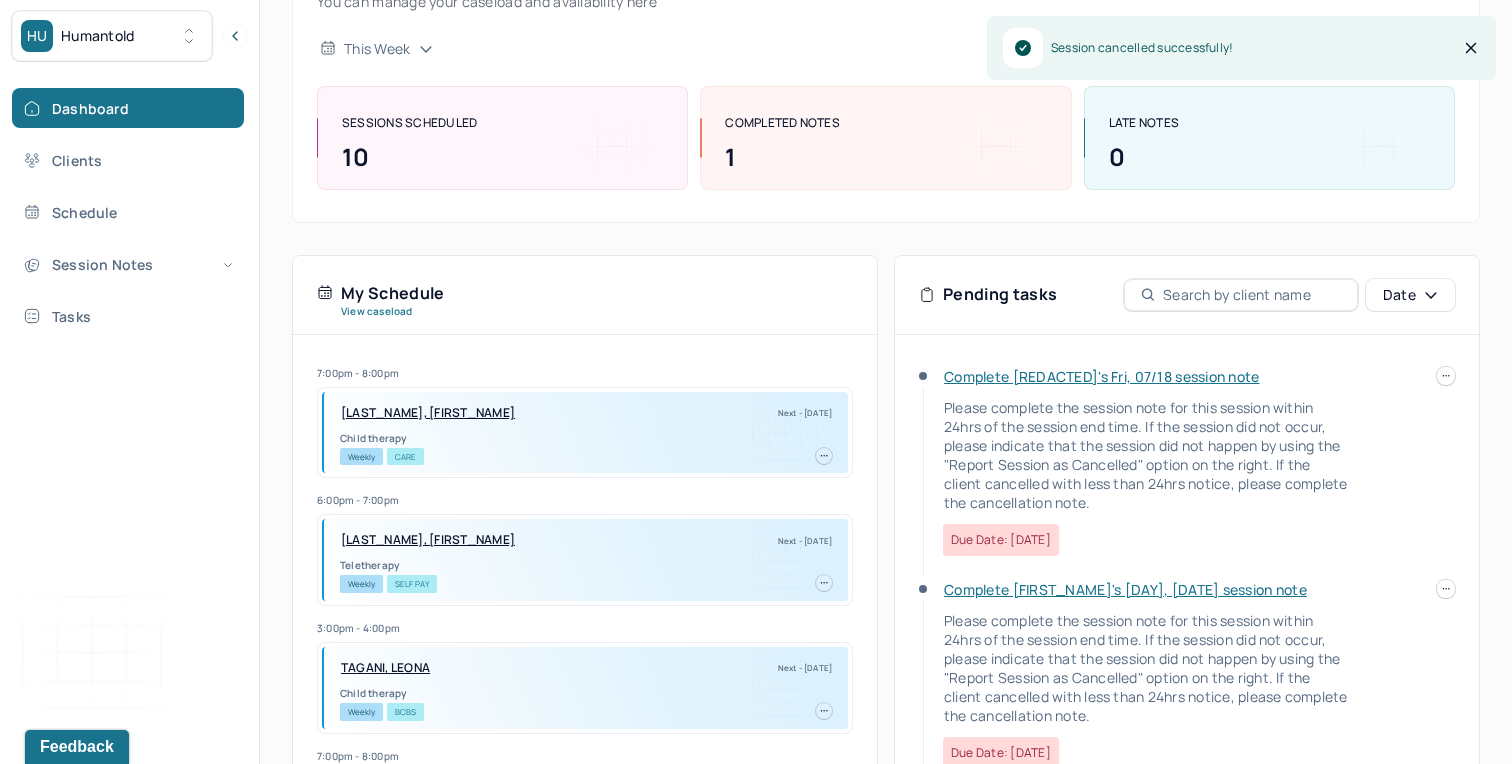 click on "Complete [REDACTED]'s Fri, 07/18 session note" at bounding box center (1102, 376) 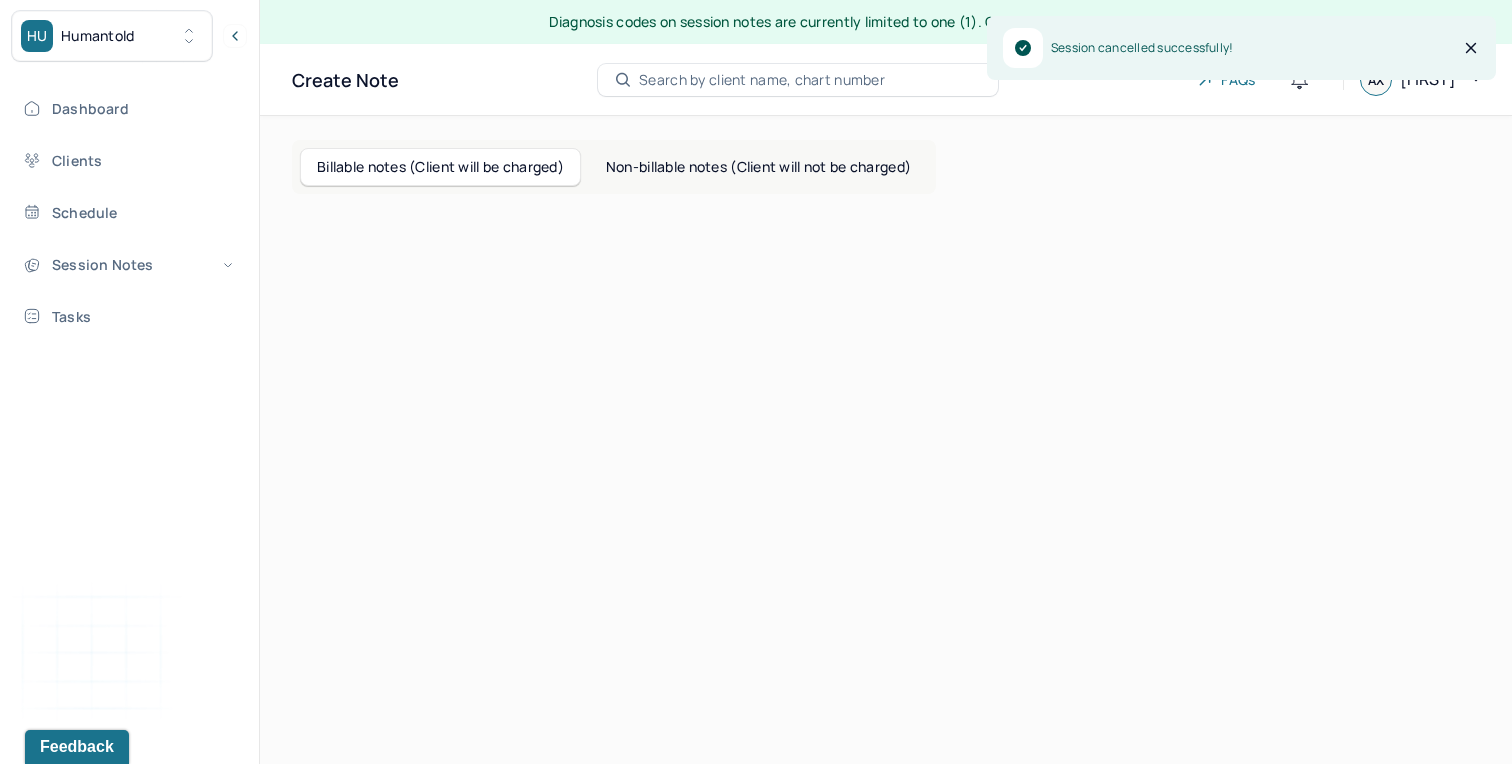 scroll, scrollTop: 0, scrollLeft: 0, axis: both 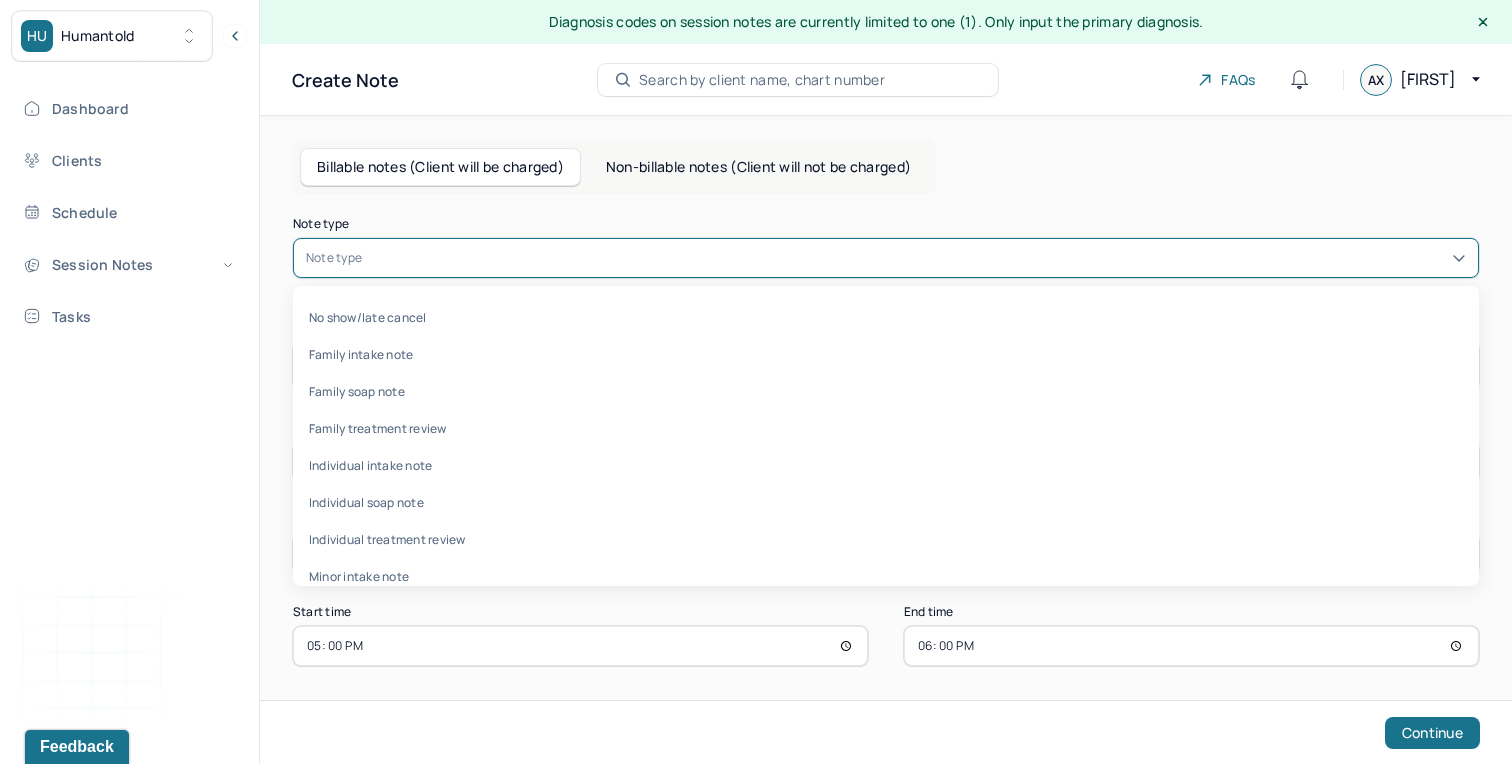click at bounding box center (916, 258) 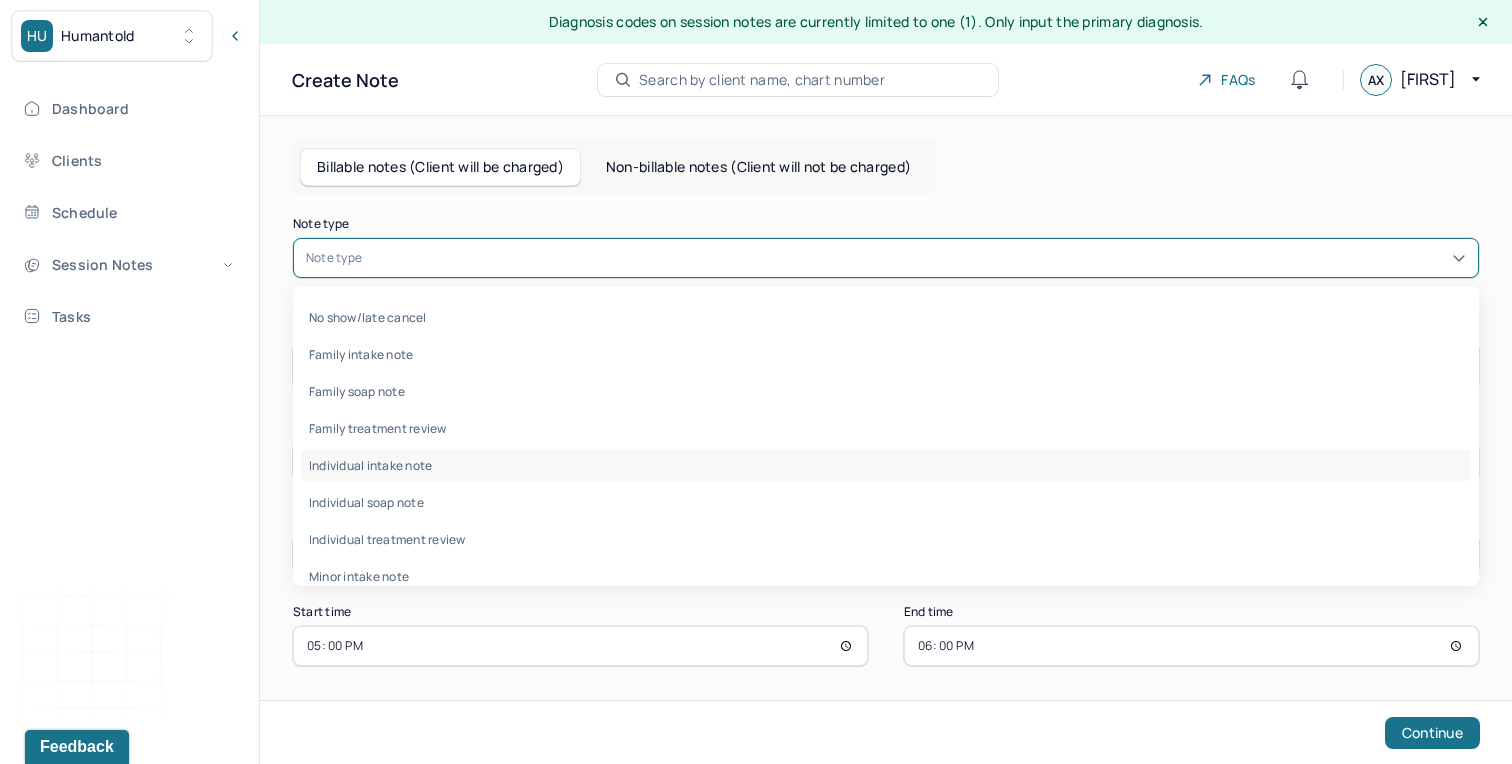 click on "Individual intake note" at bounding box center (886, 465) 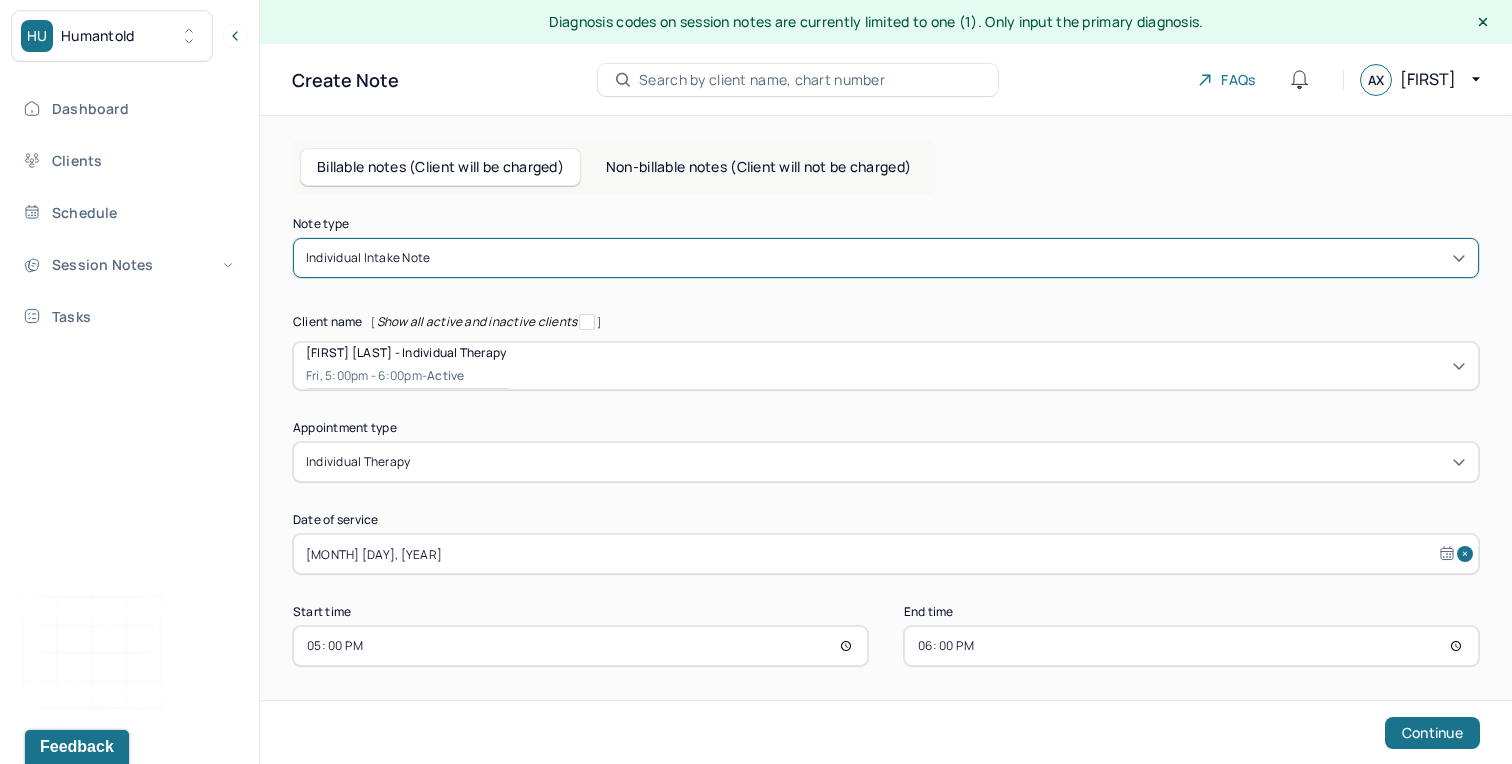 scroll, scrollTop: 7, scrollLeft: 0, axis: vertical 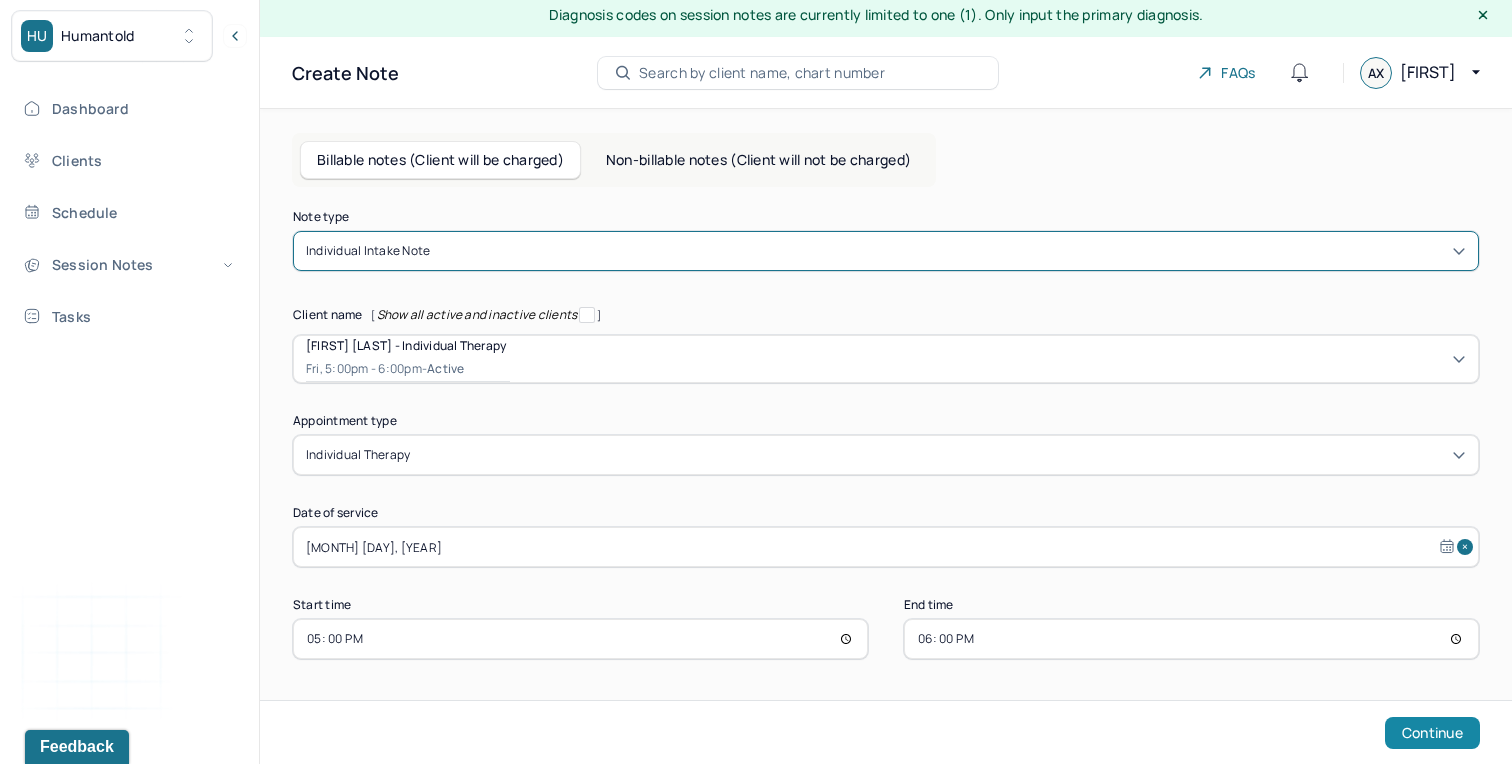 click on "Continue" at bounding box center [1432, 733] 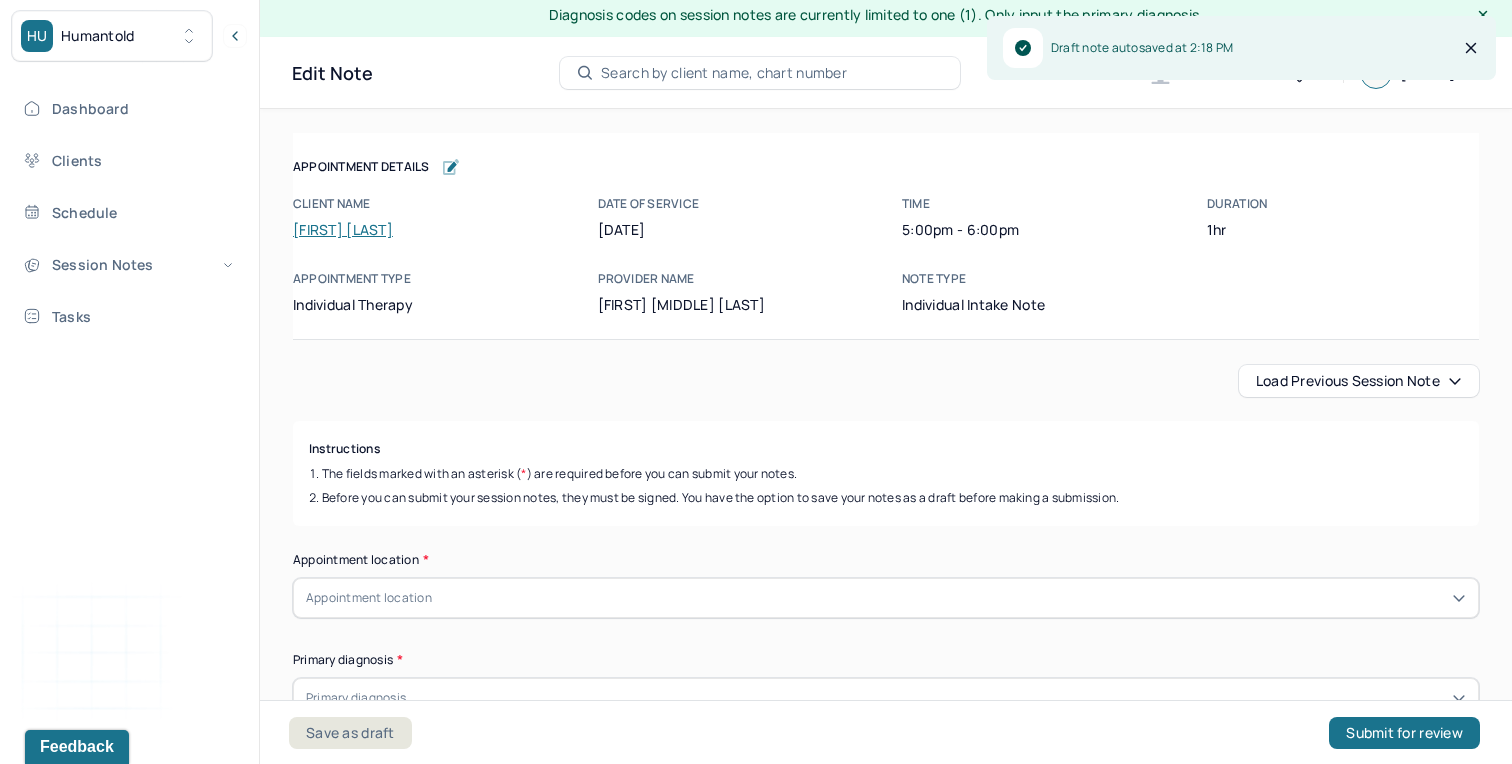 click on "Load previous session note" at bounding box center [1359, 381] 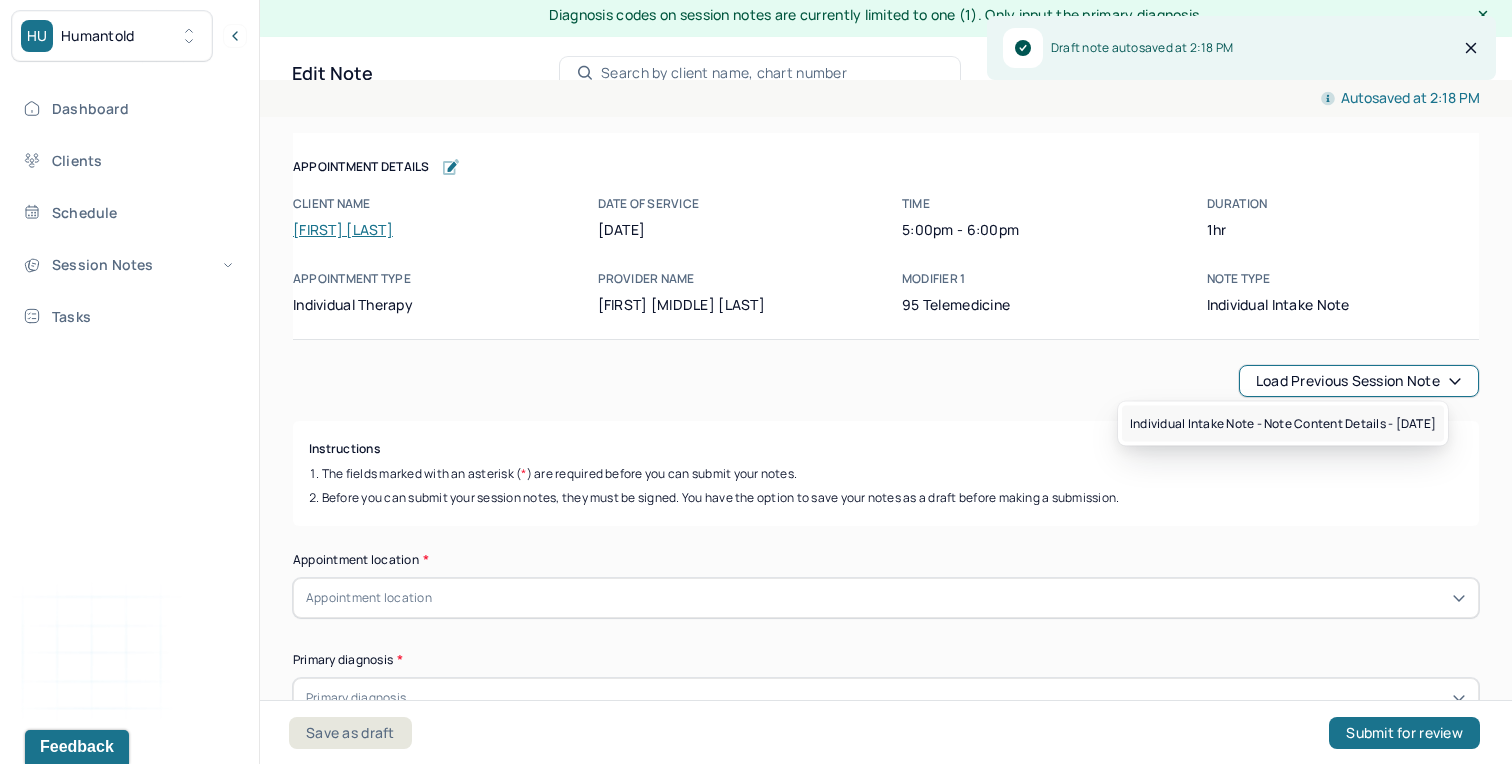 click on "Individual intake note   - Note content Details -   [MONTH]/[DAY]/[YEAR]" at bounding box center (1283, 424) 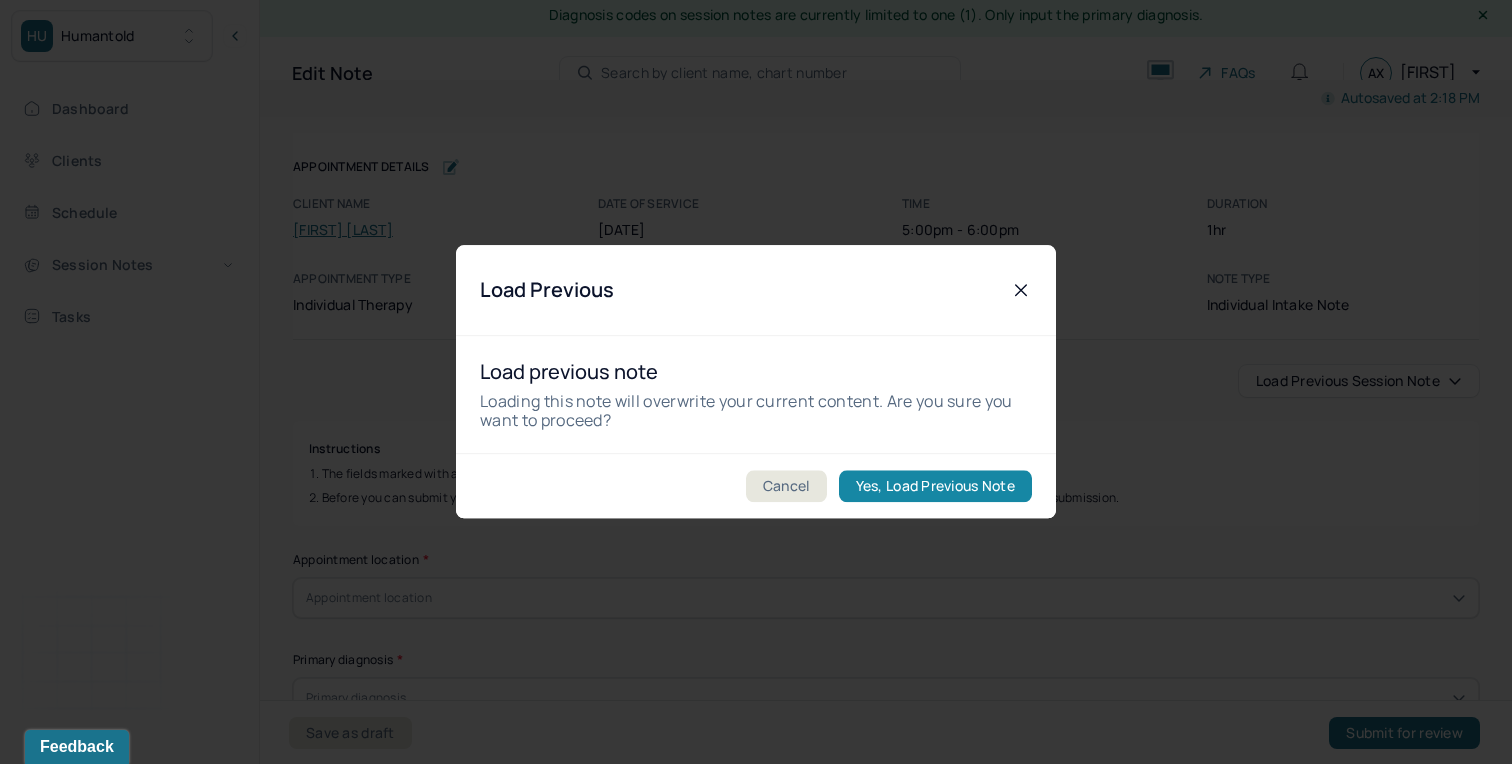 click on "Yes, Load Previous Note" at bounding box center (935, 487) 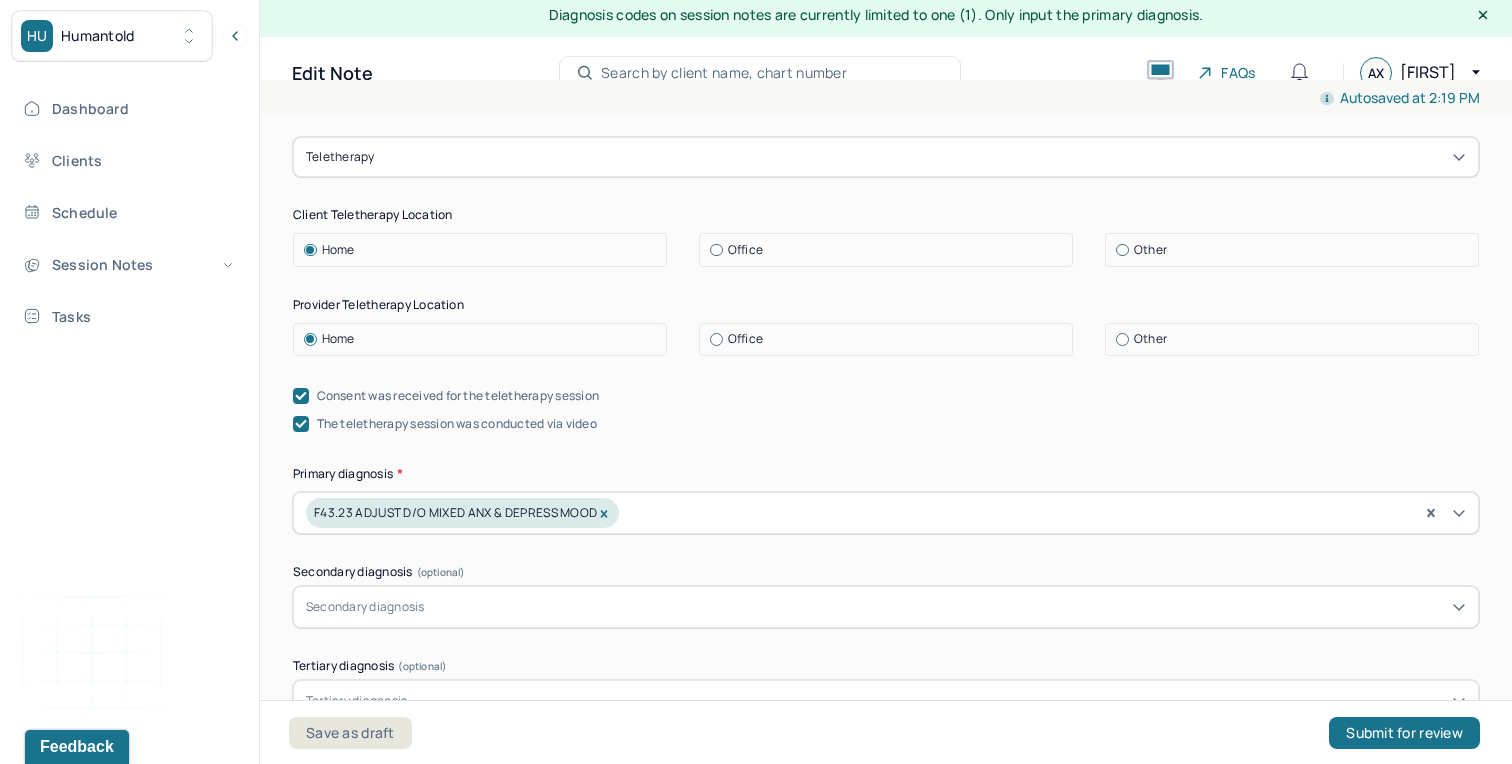 scroll, scrollTop: 448, scrollLeft: 0, axis: vertical 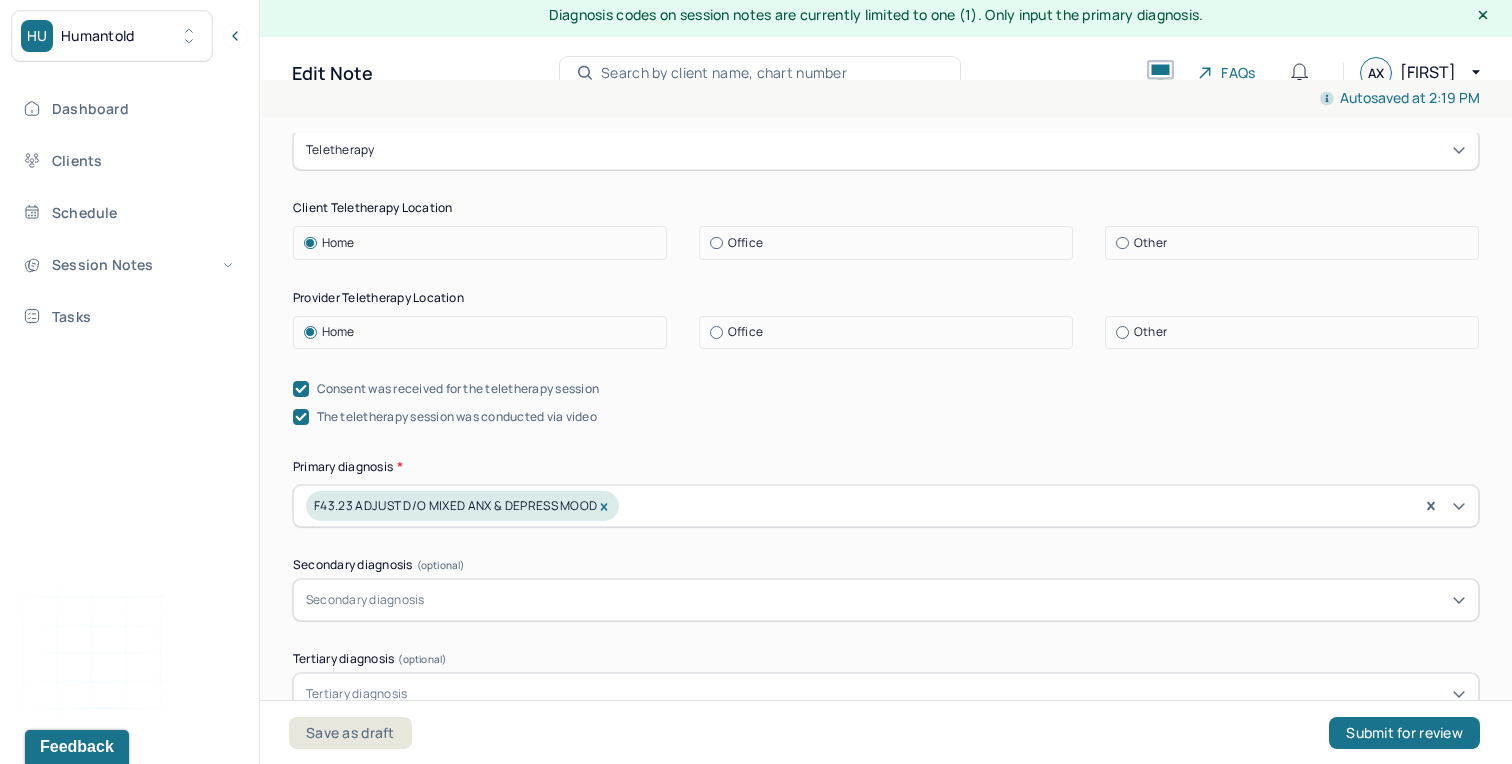 click at bounding box center [716, 243] 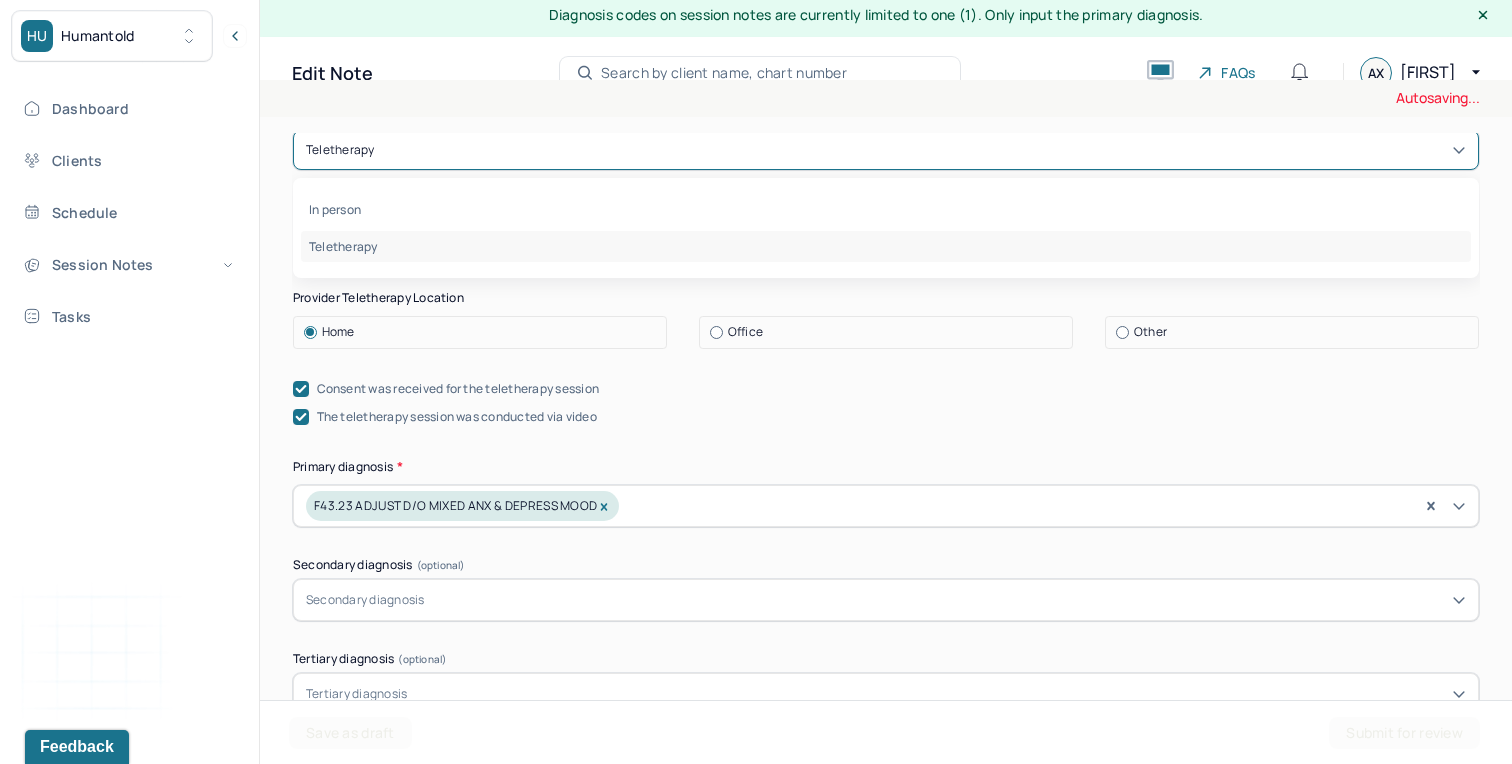 click on "Teletherapy" at bounding box center (886, 150) 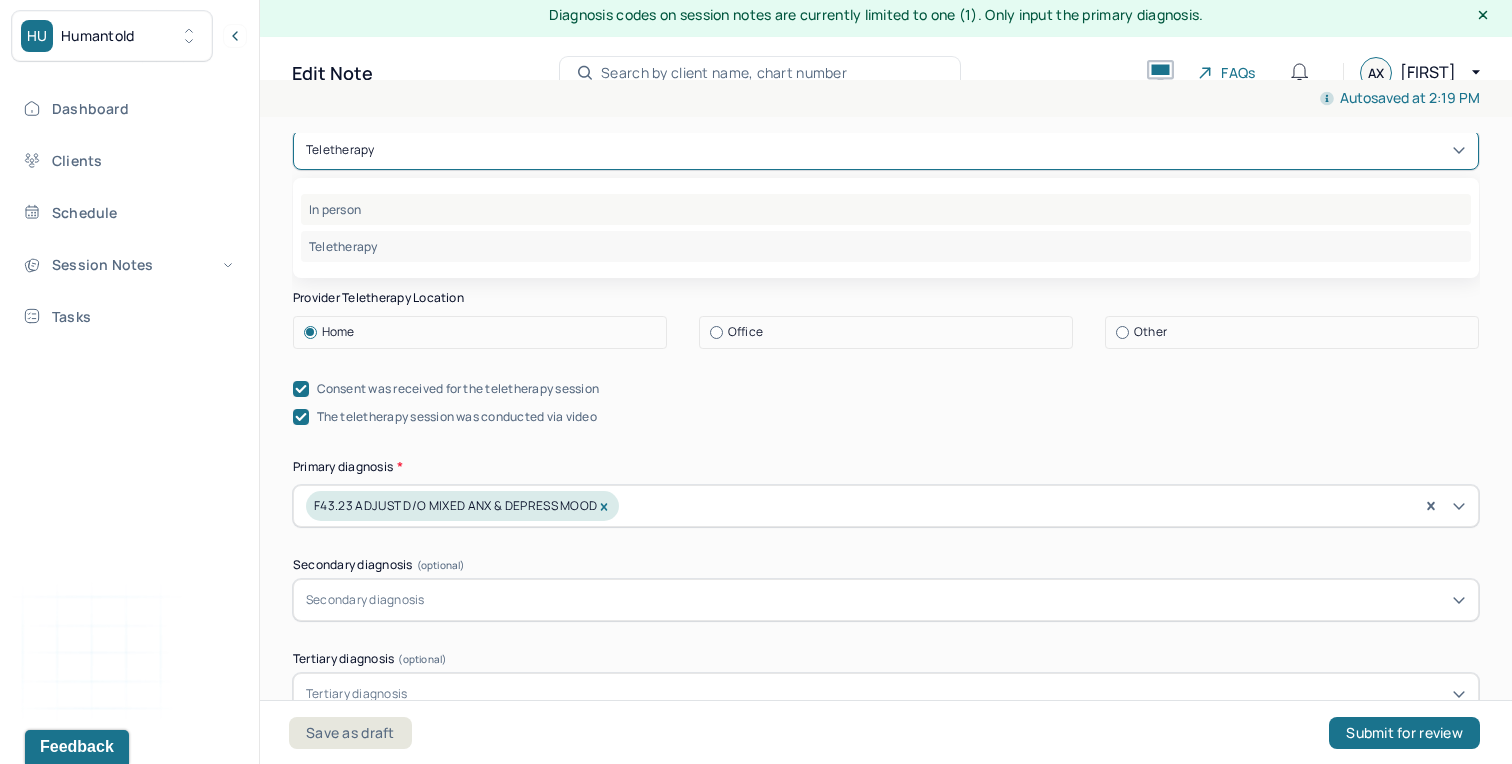 click on "In person" at bounding box center (886, 209) 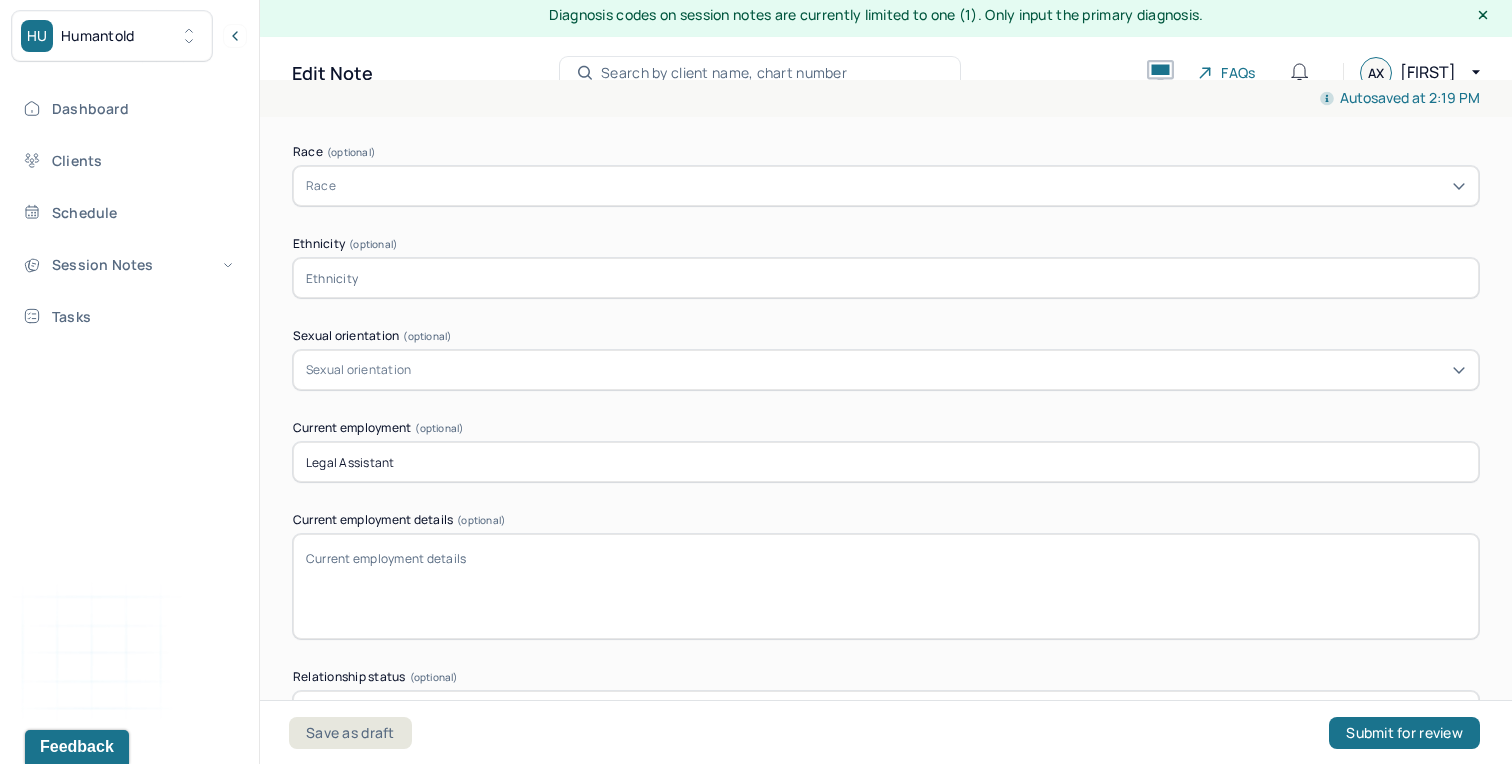 scroll, scrollTop: 1300, scrollLeft: 0, axis: vertical 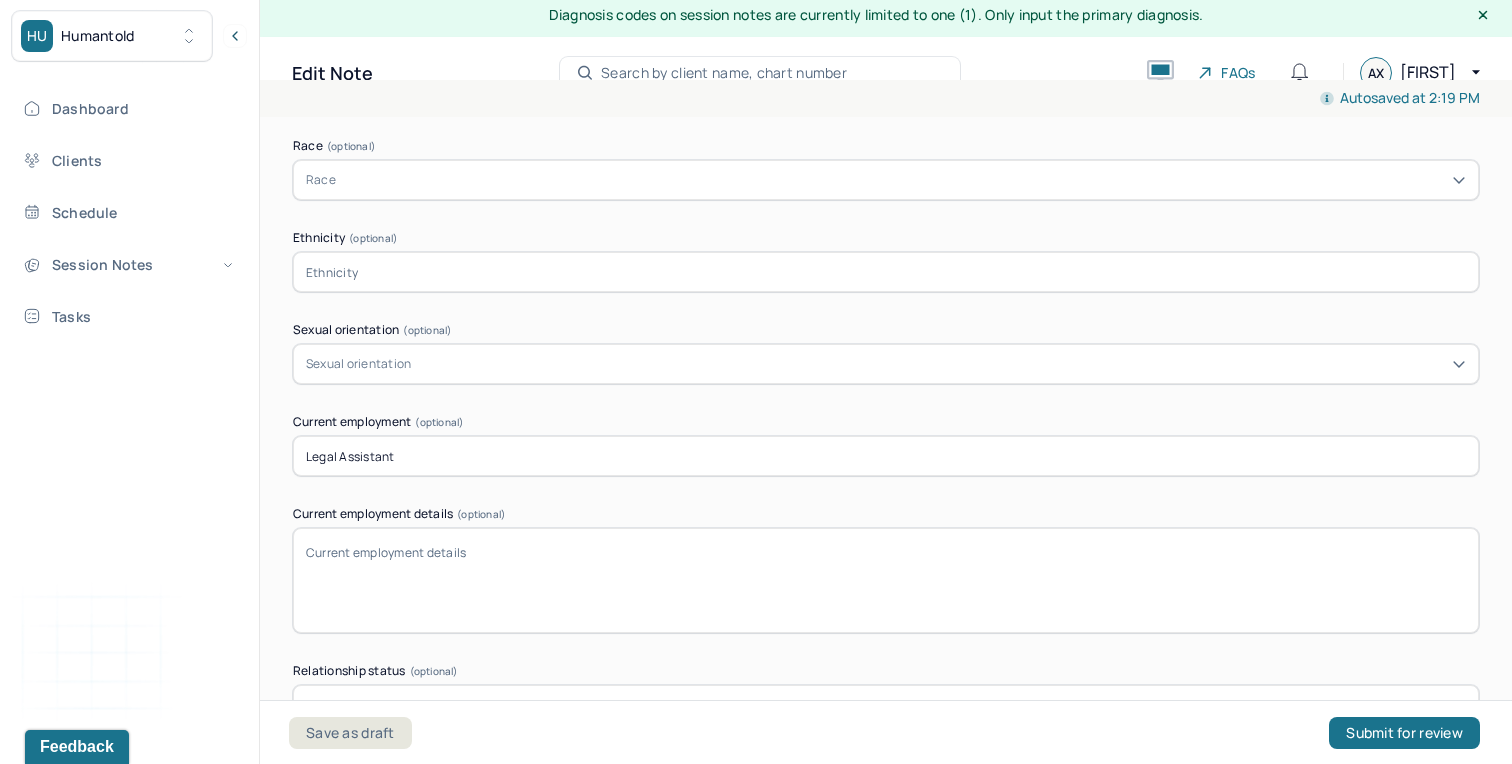 click on "Sexual orientation" at bounding box center (886, 364) 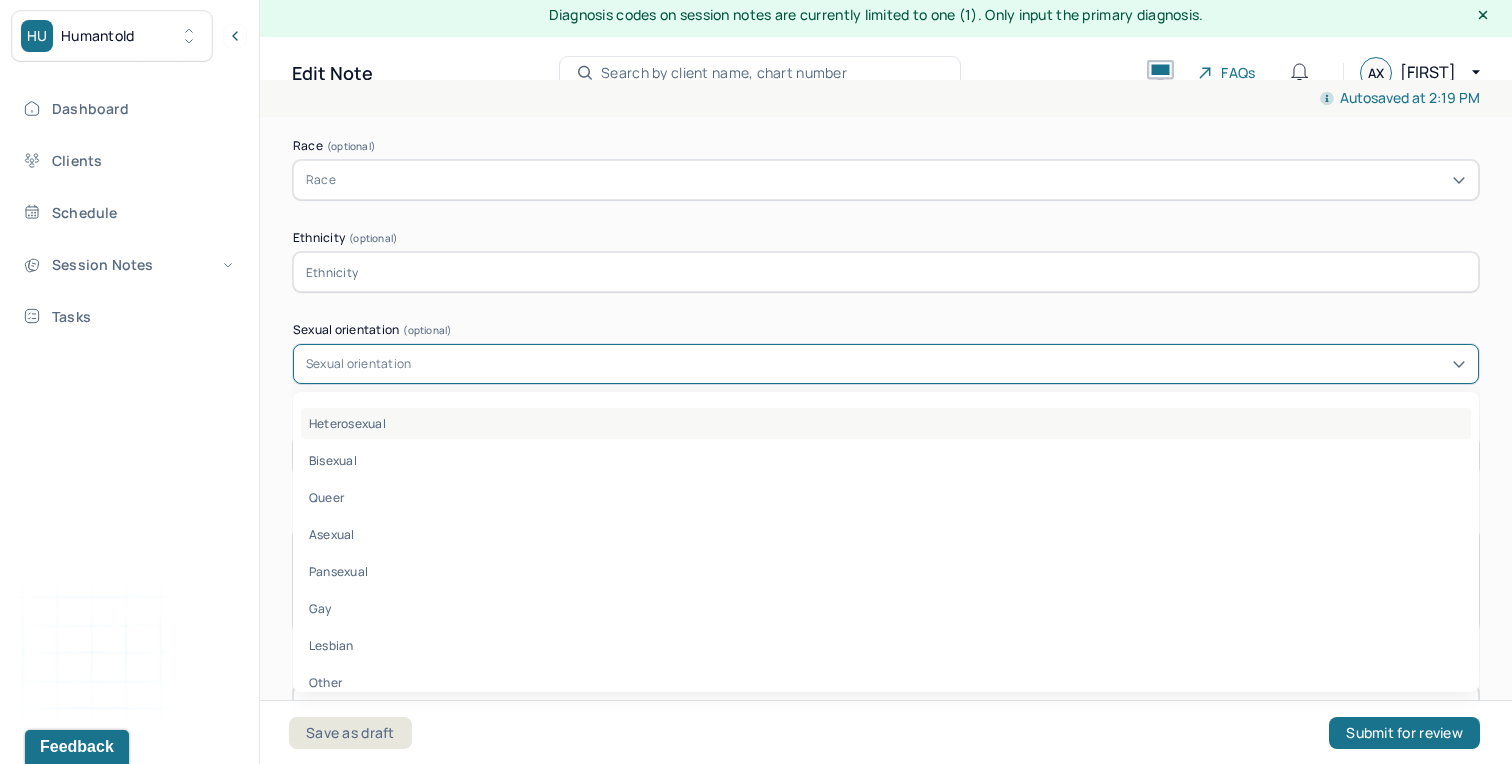 click on "Heterosexual" at bounding box center (886, 423) 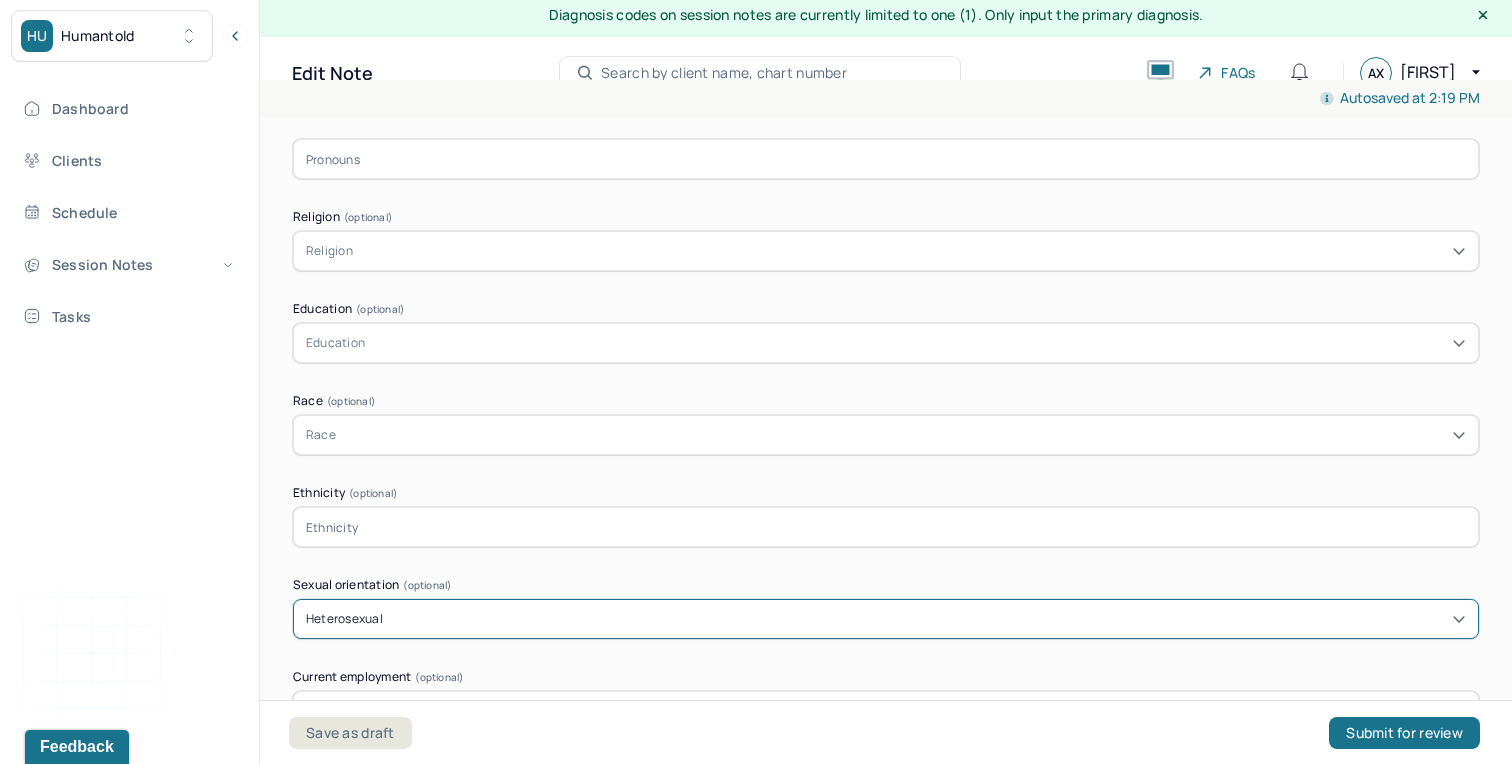 scroll, scrollTop: 1043, scrollLeft: 0, axis: vertical 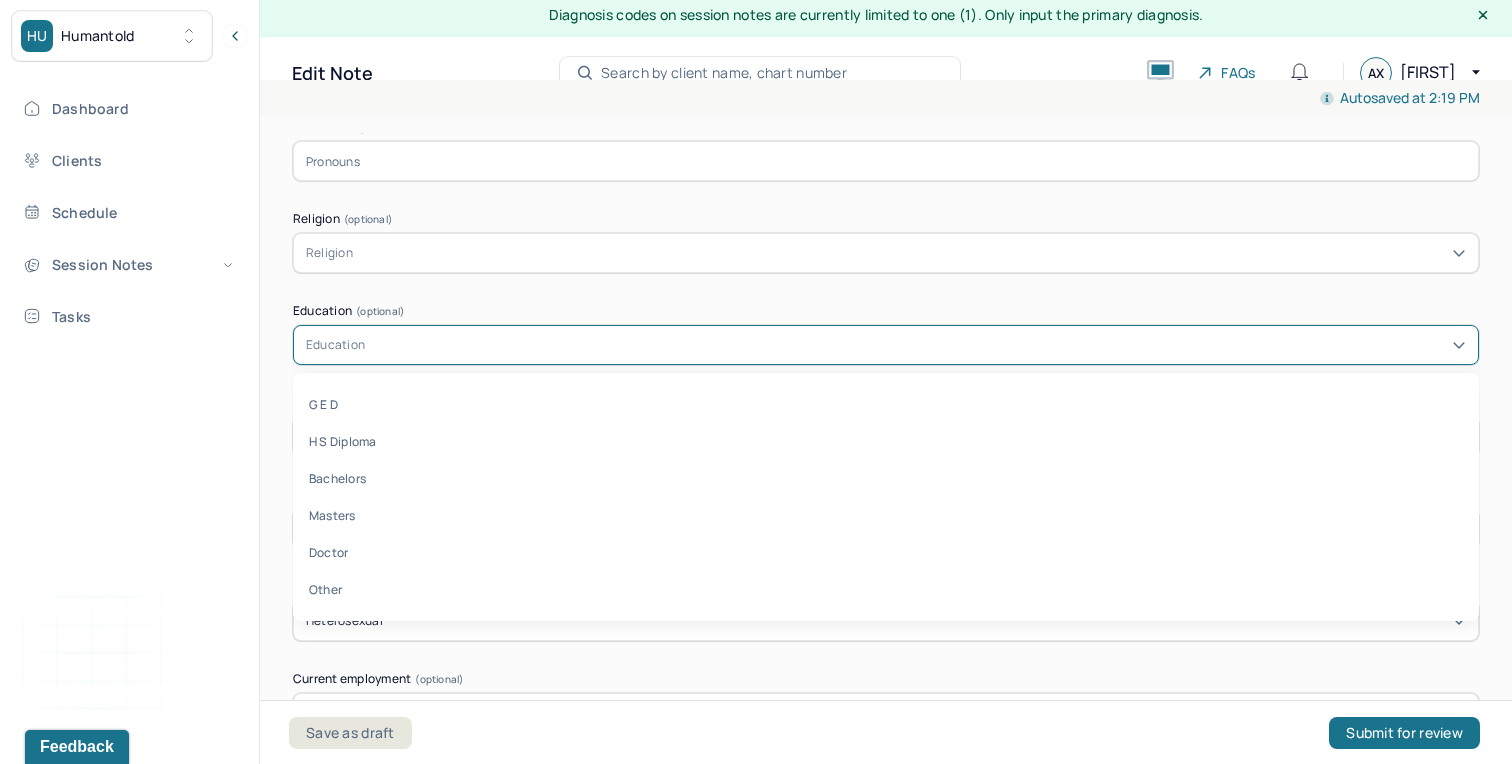 click on "Education" at bounding box center [886, 345] 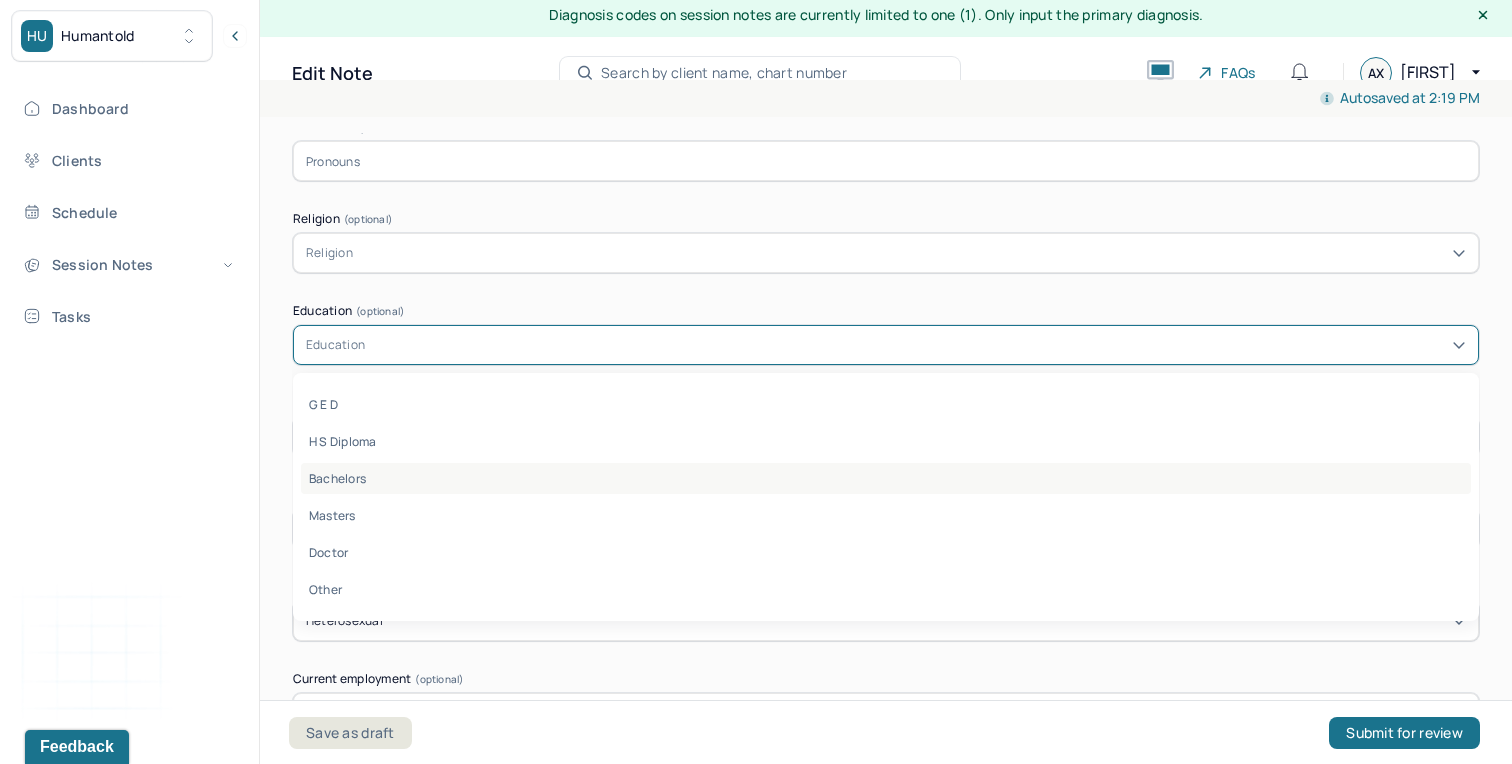 click on "Bachelors" at bounding box center [886, 478] 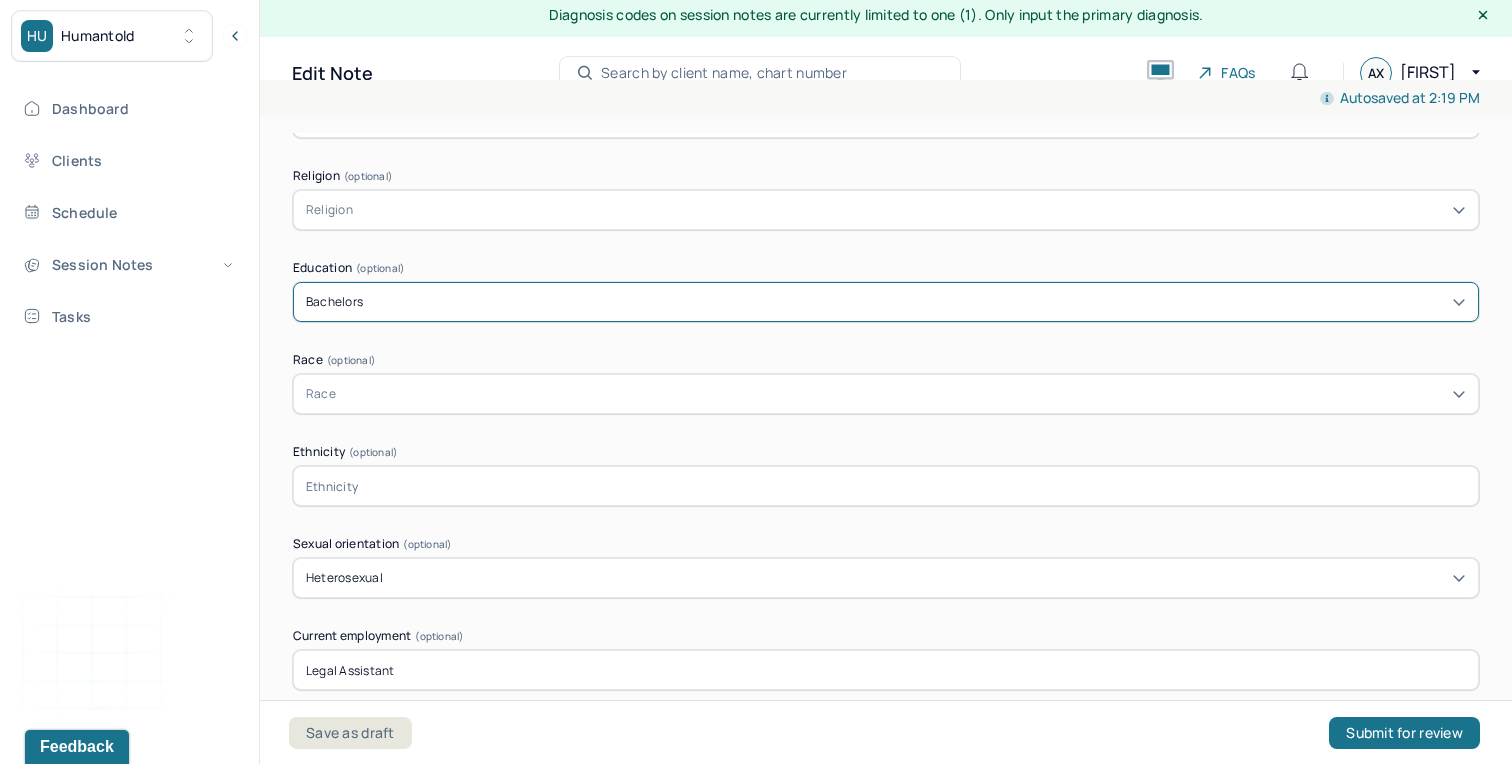 scroll, scrollTop: 1106, scrollLeft: 0, axis: vertical 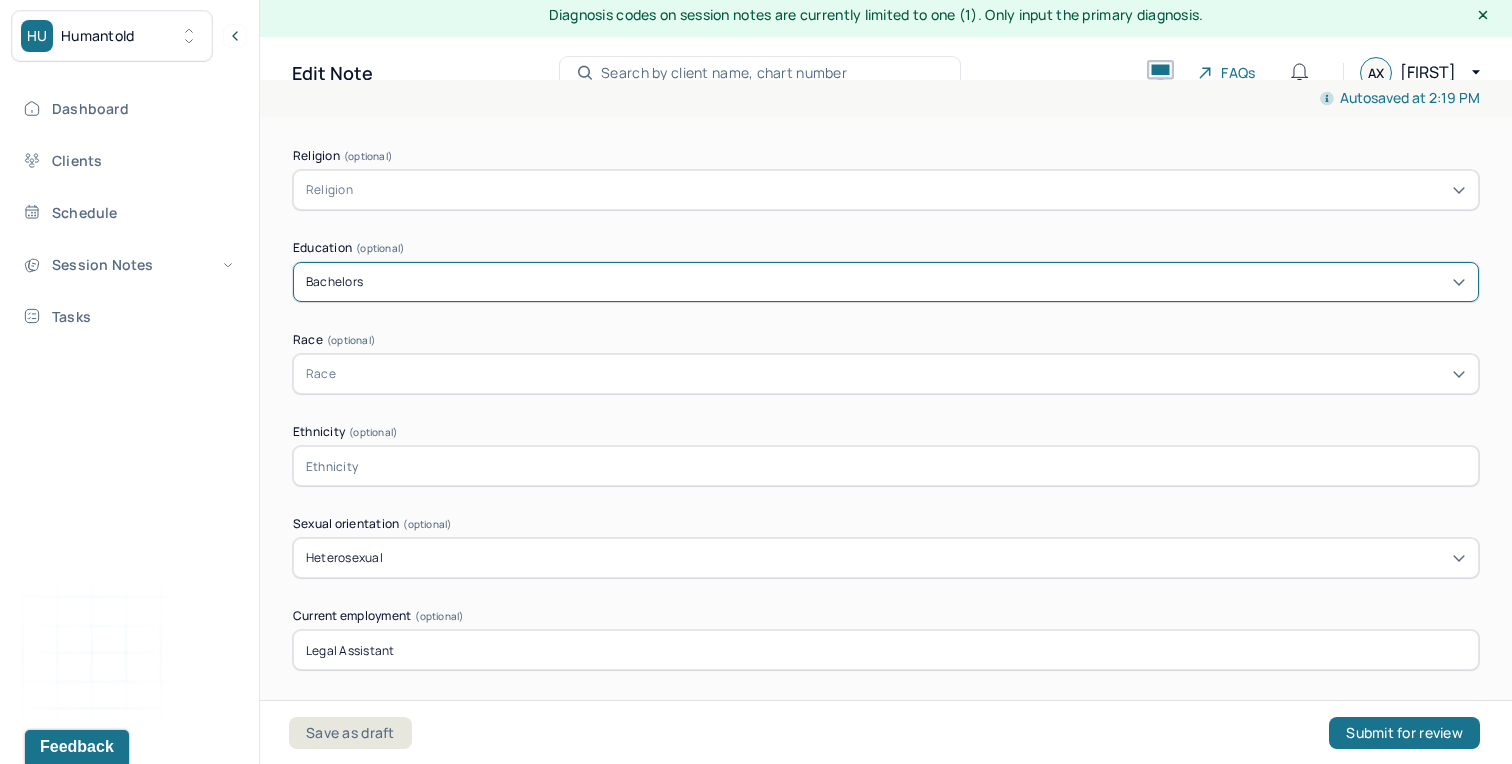 click on "Race" at bounding box center [886, 374] 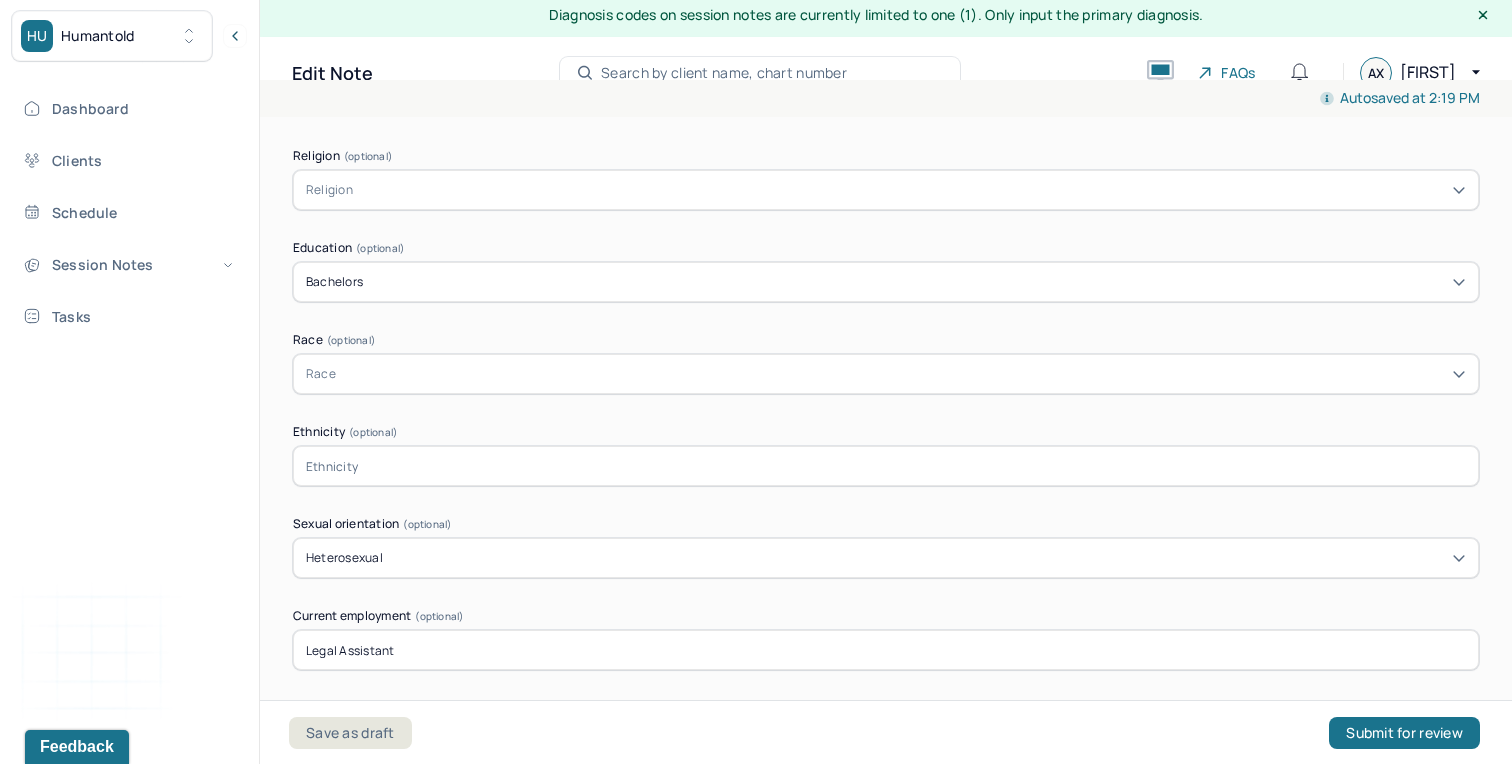 click on "Race (optional)" at bounding box center [886, 340] 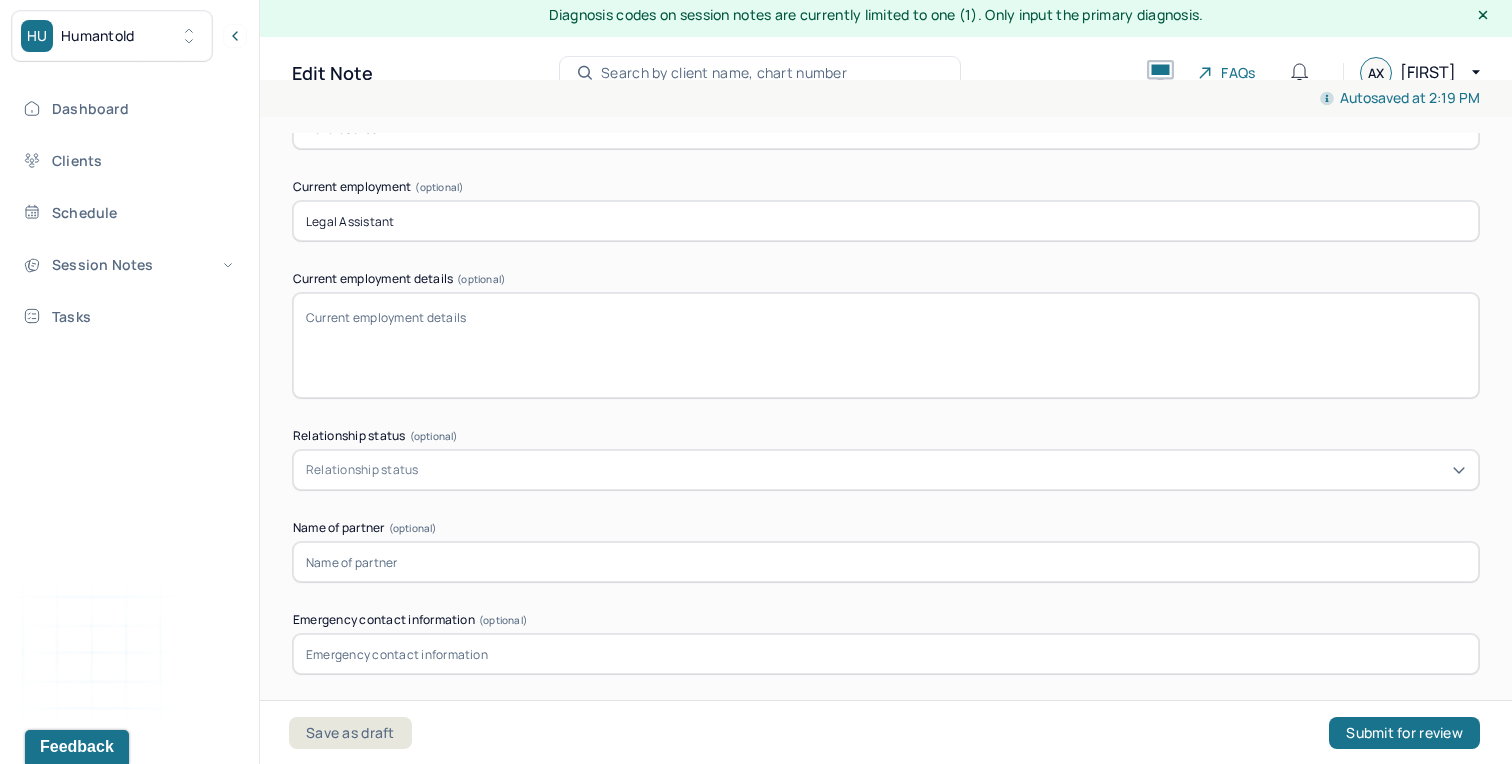 scroll, scrollTop: 1536, scrollLeft: 0, axis: vertical 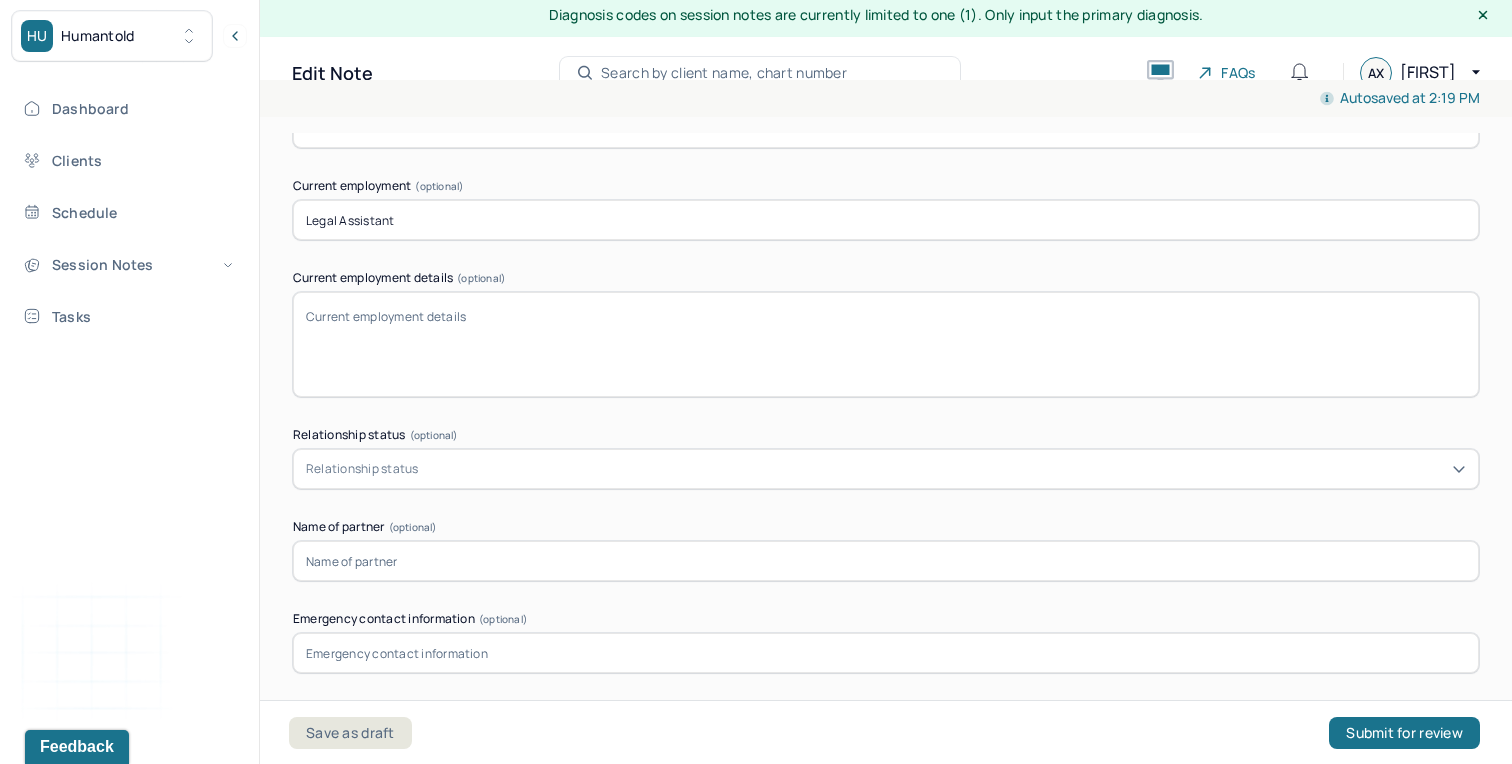 click on "Relationship status" at bounding box center [886, 469] 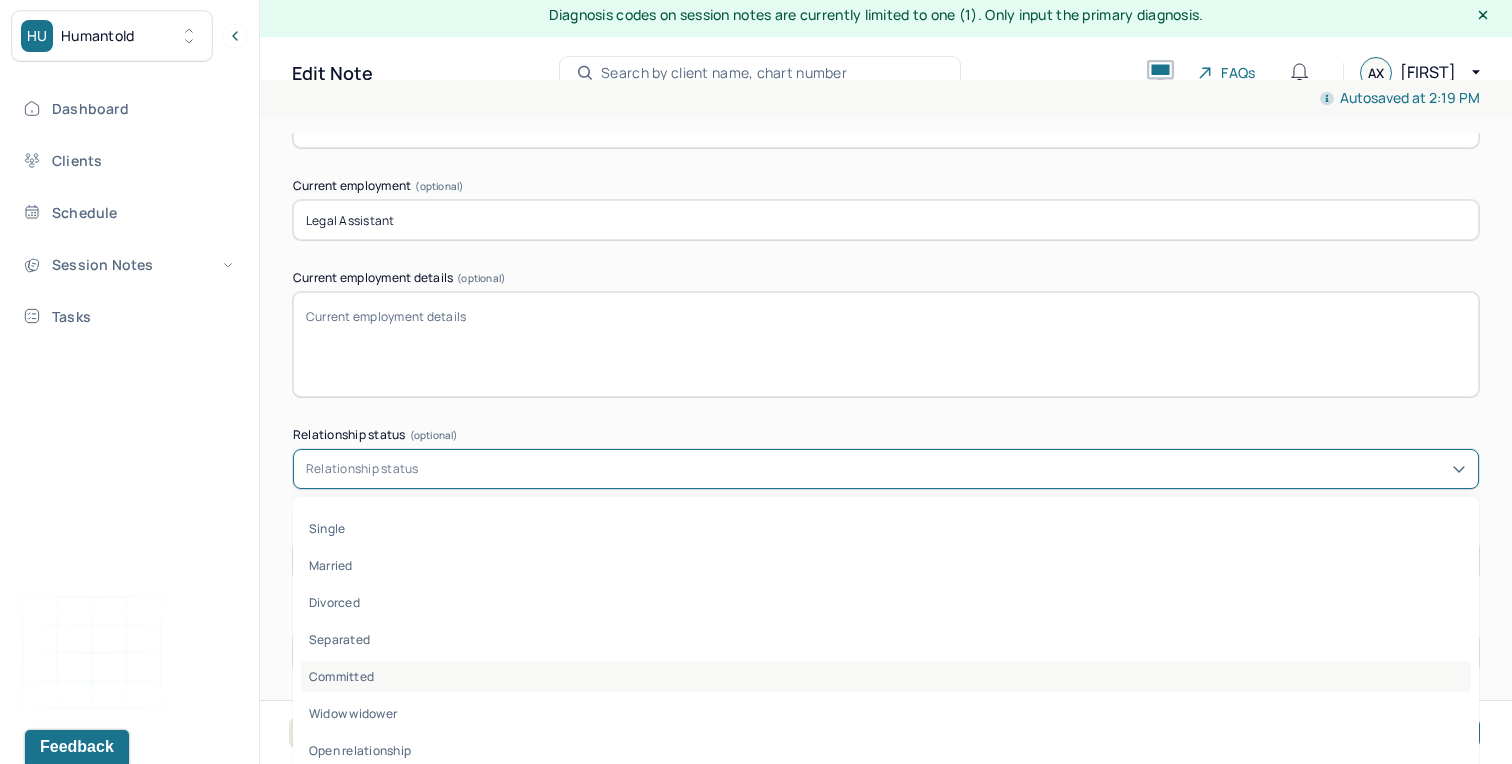 click on "Committed" at bounding box center [886, 676] 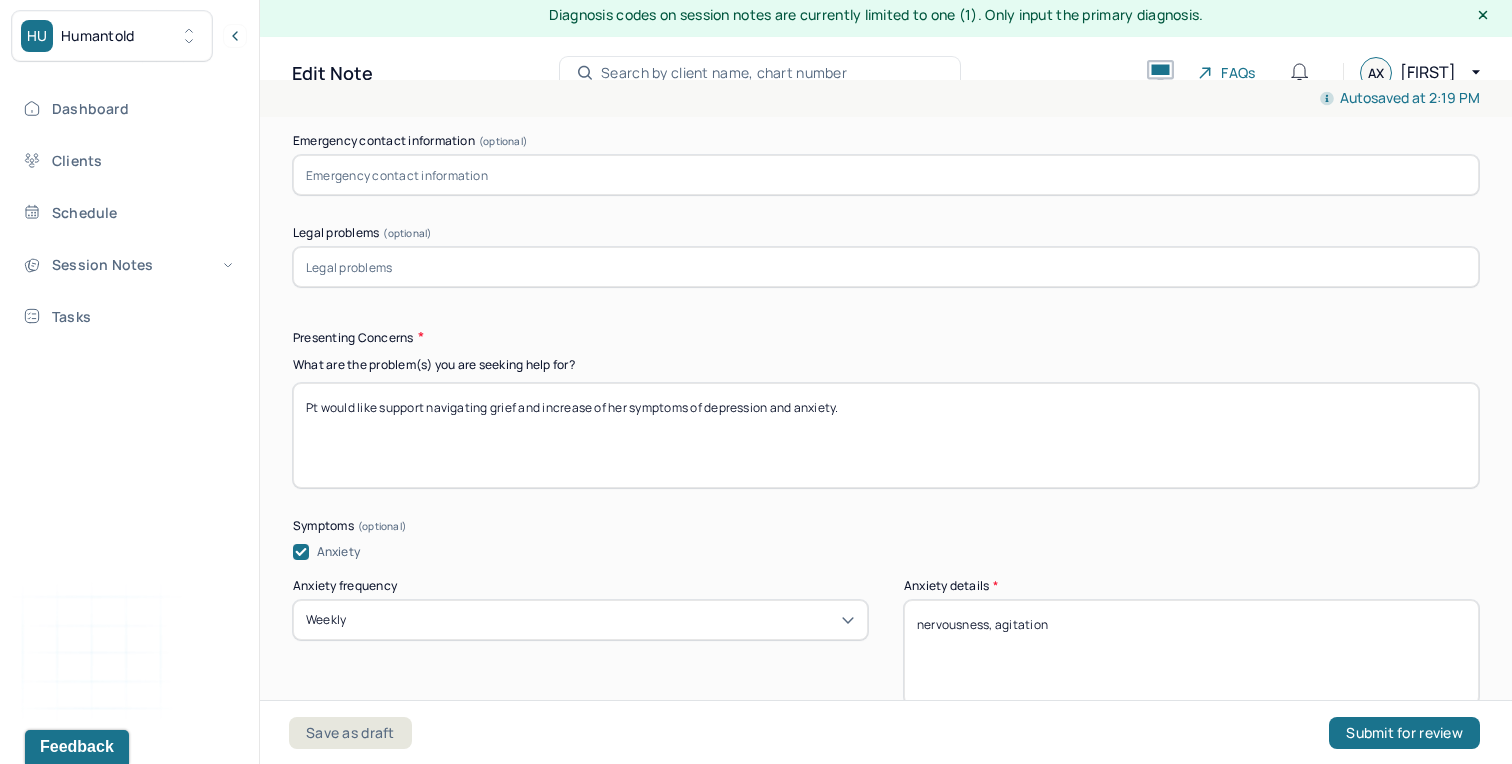 scroll, scrollTop: 2017, scrollLeft: 0, axis: vertical 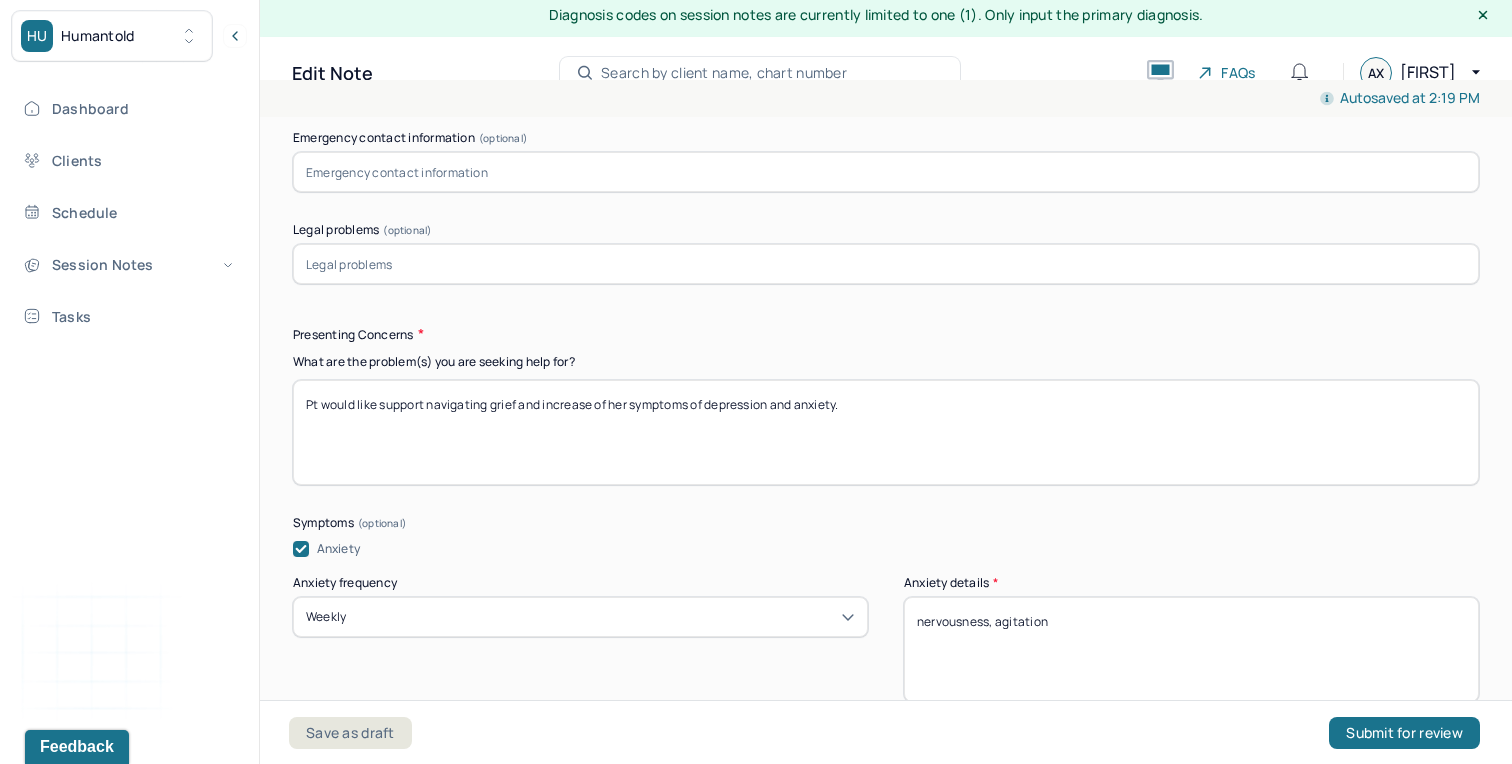 click on "Pt would like support navigating grief and increase of her symptoms of depression and anxiety." at bounding box center (886, 432) 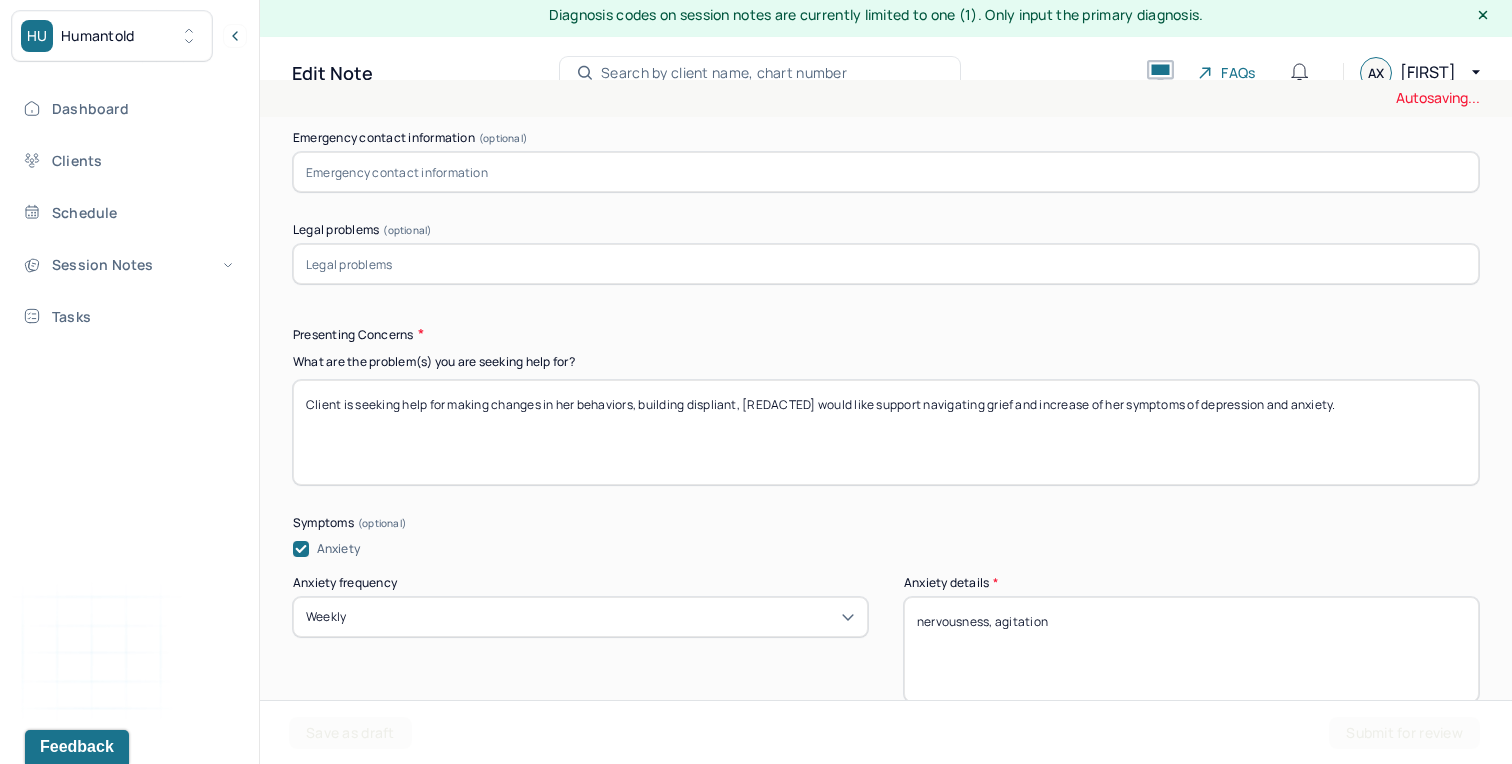 click on "Client is seeking help for making changes in her behaviors, building displPt would like support navigating grief and increase of her symptoms of depression and anxiety." at bounding box center (886, 432) 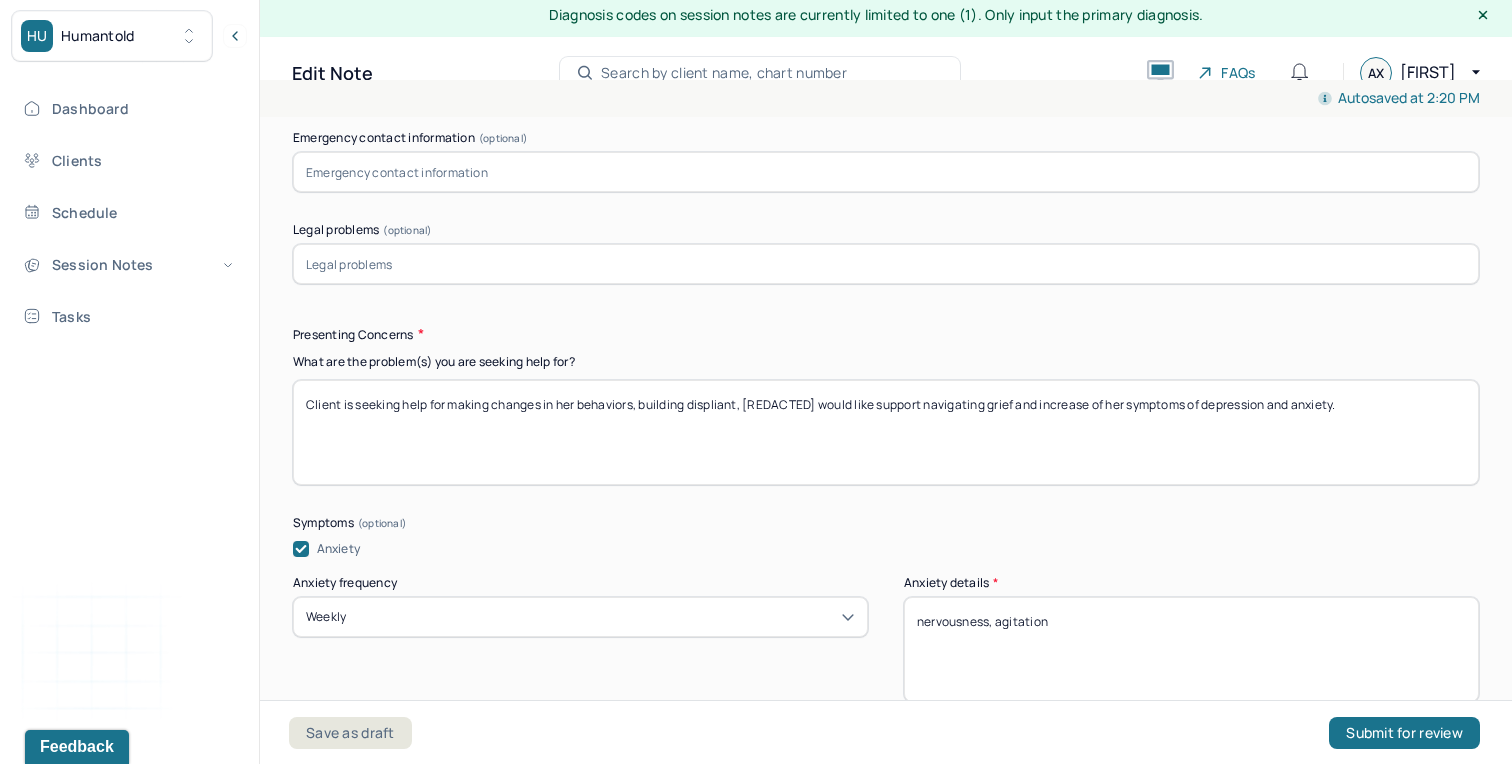 paste on "cipline" 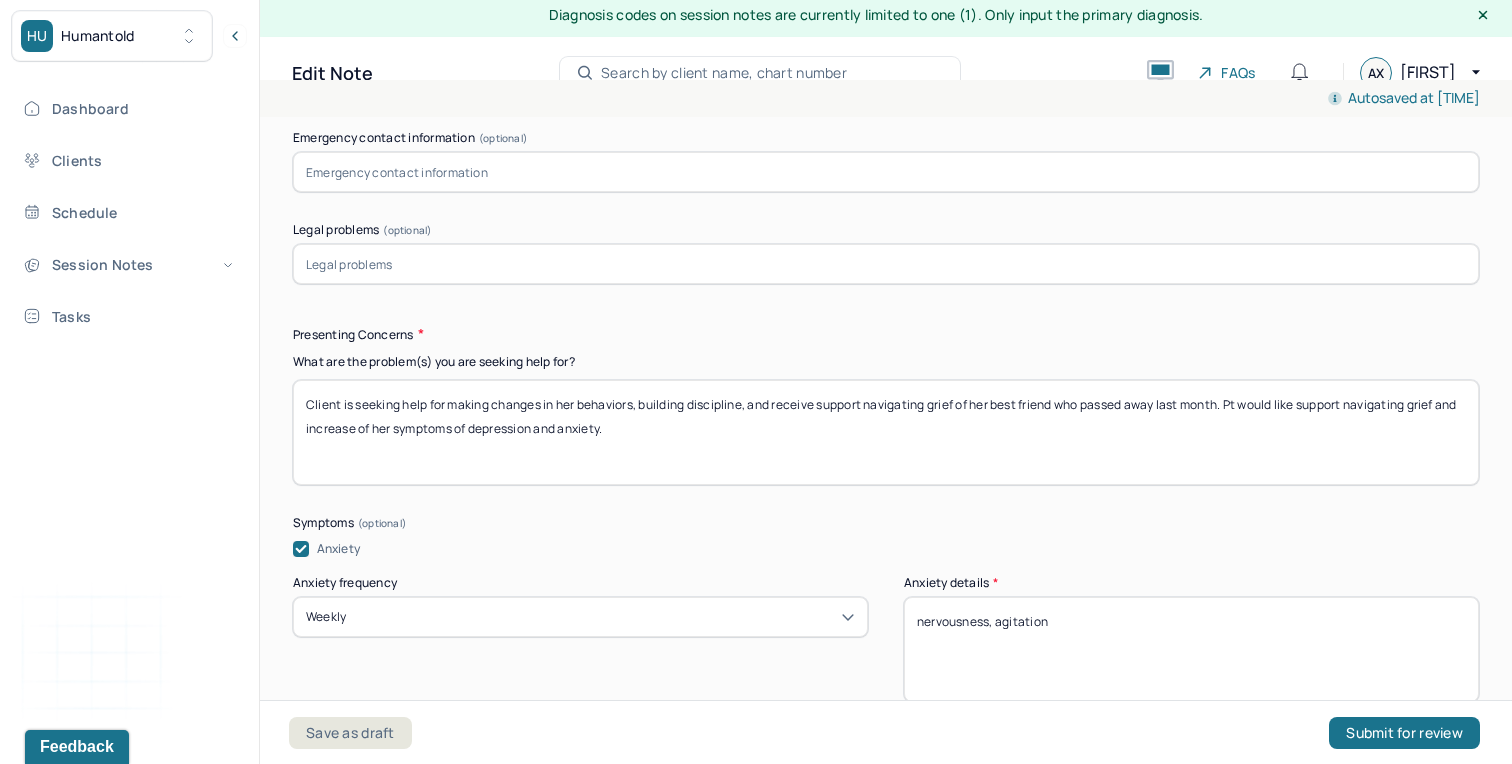 drag, startPoint x: 1233, startPoint y: 393, endPoint x: 1246, endPoint y: 454, distance: 62.369865 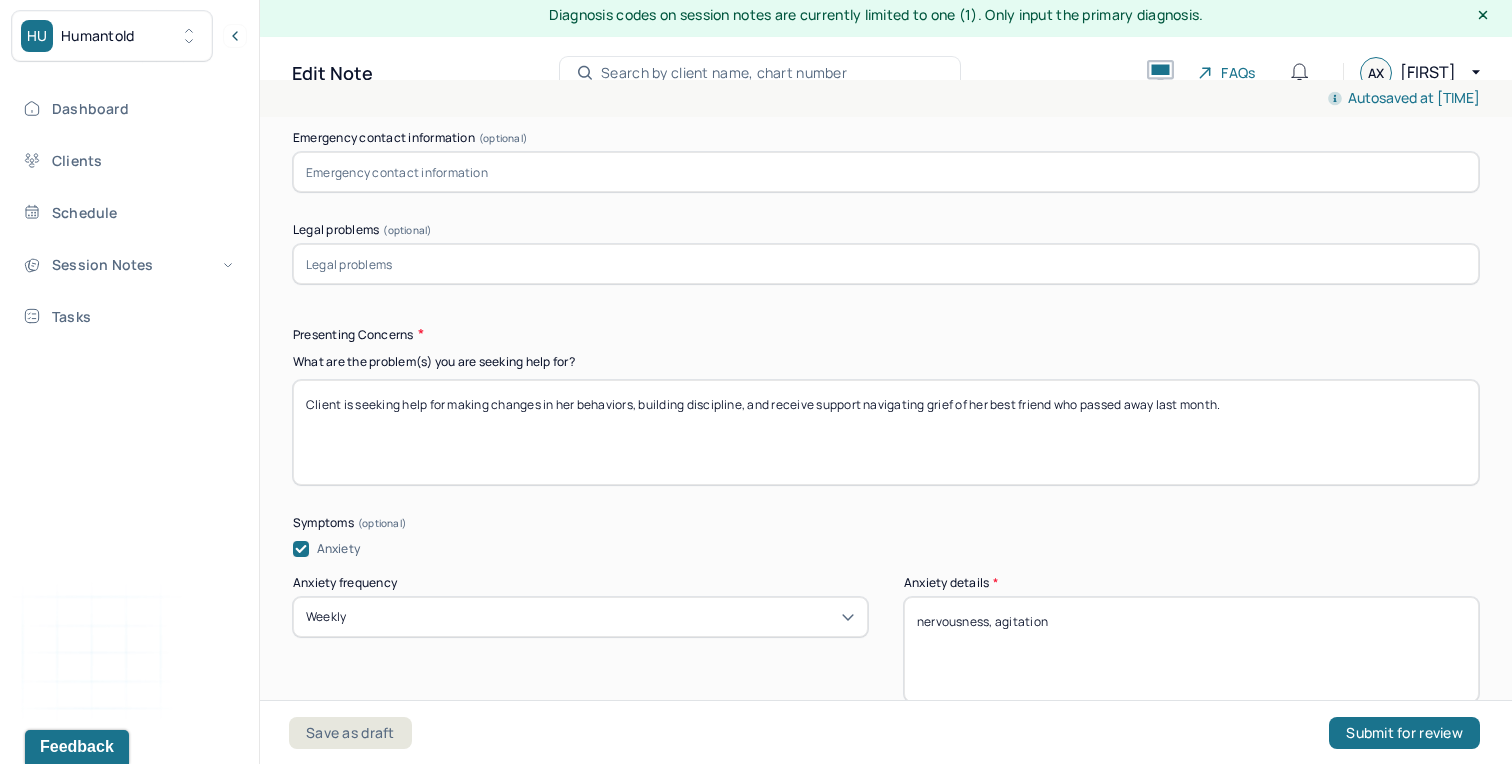 type on "Client is seeking help for making changes in her behaviors, building discipline, and receive support navigating grief of her best friend who passed away last month." 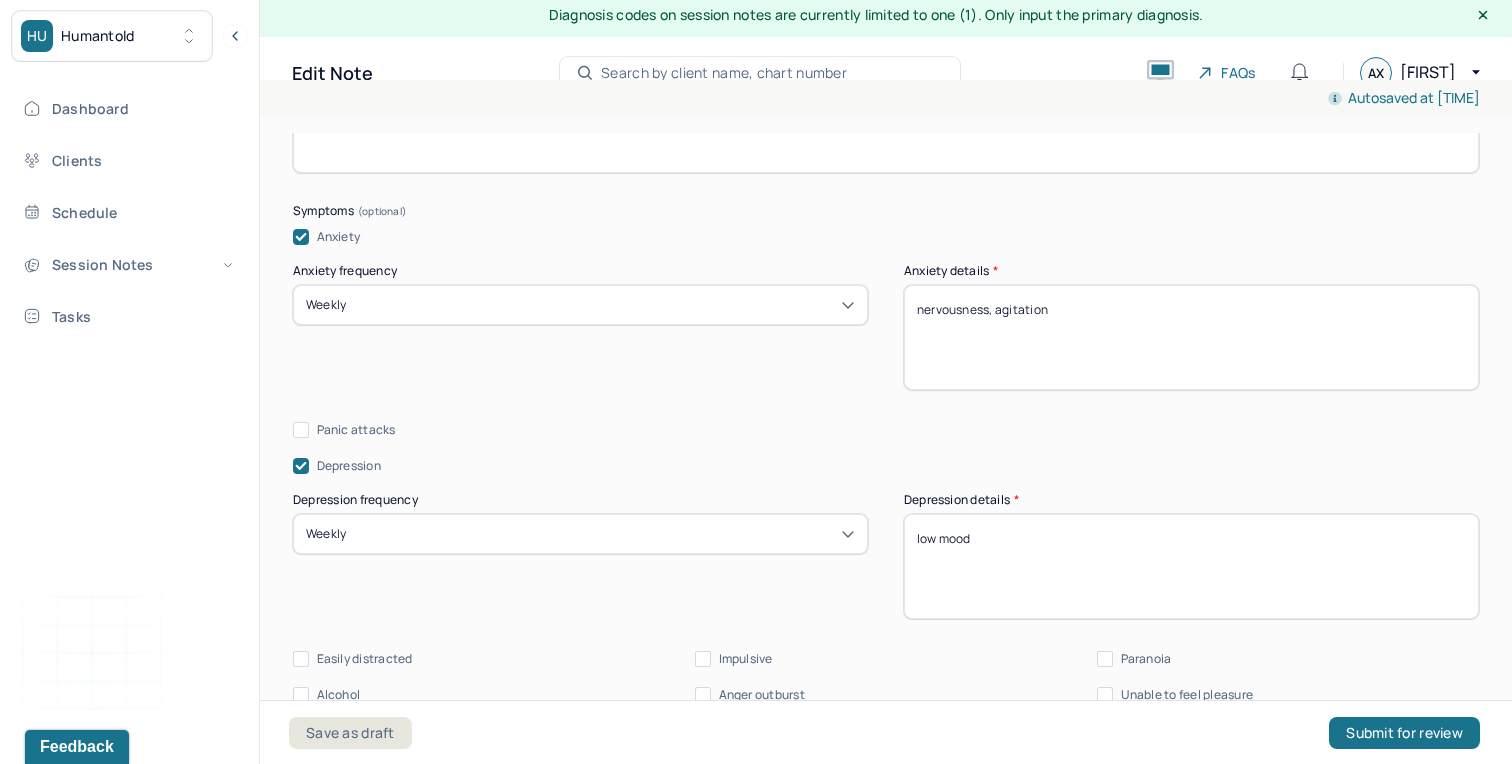 scroll, scrollTop: 2313, scrollLeft: 0, axis: vertical 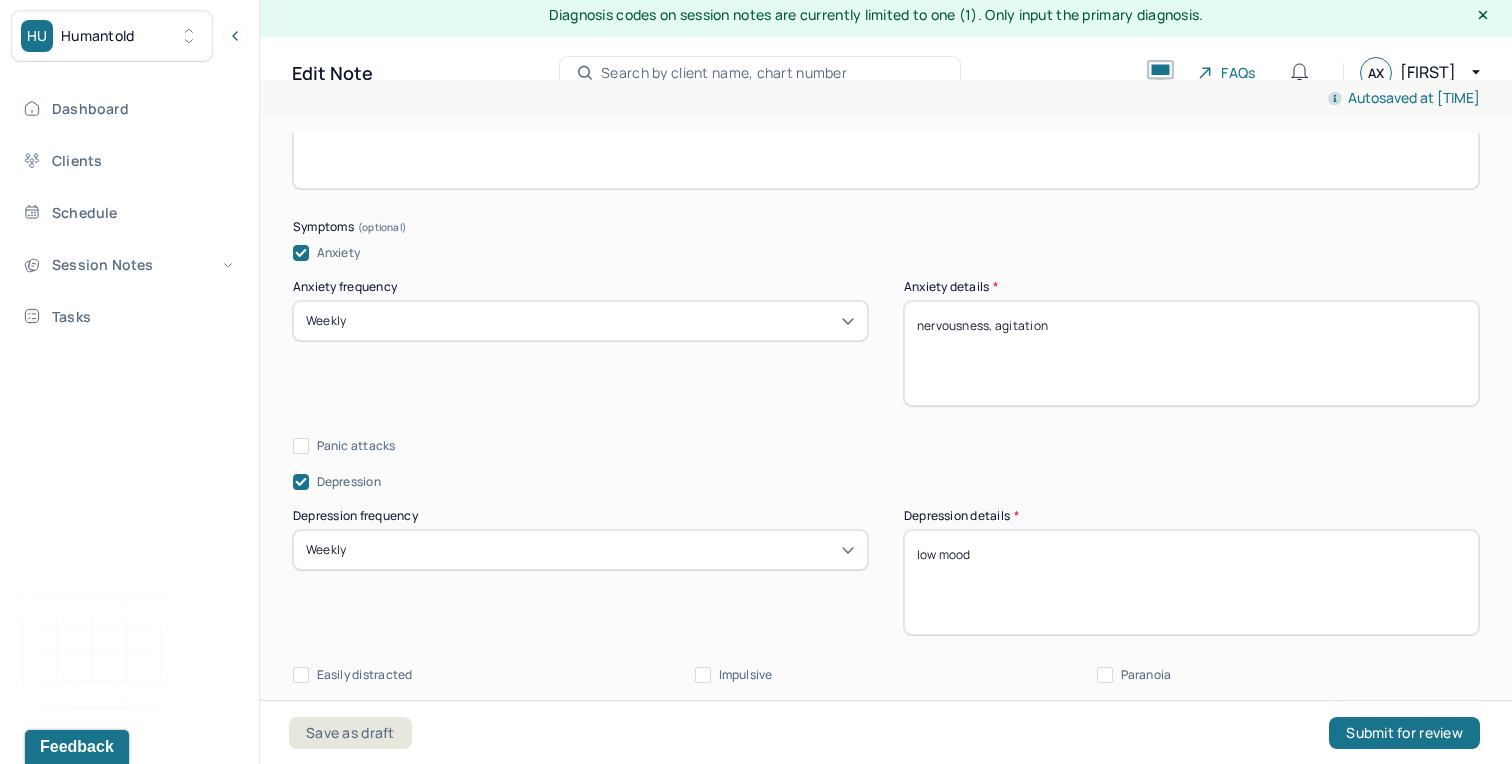 click on "nervousness, agitation" at bounding box center (1191, 353) 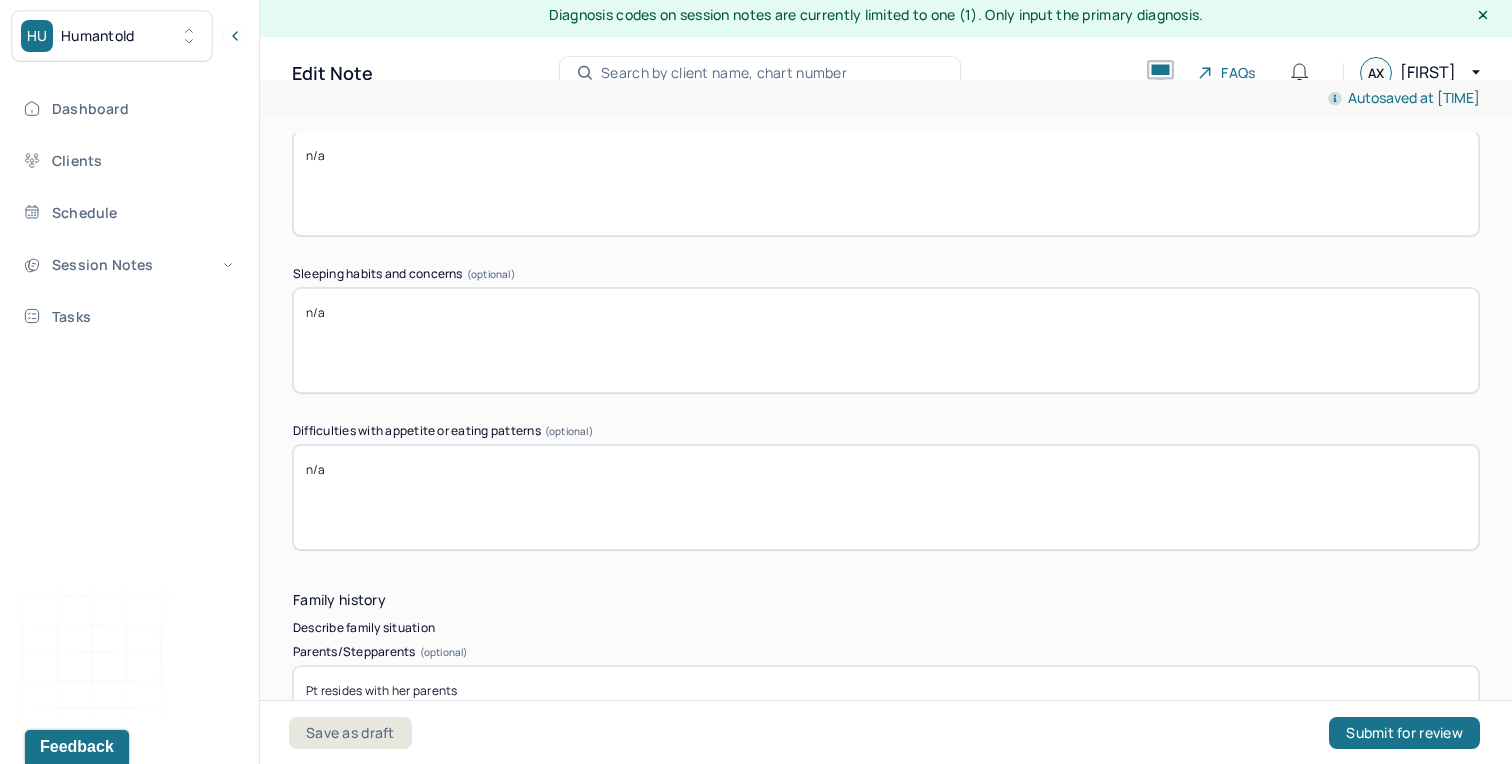 scroll, scrollTop: 3340, scrollLeft: 0, axis: vertical 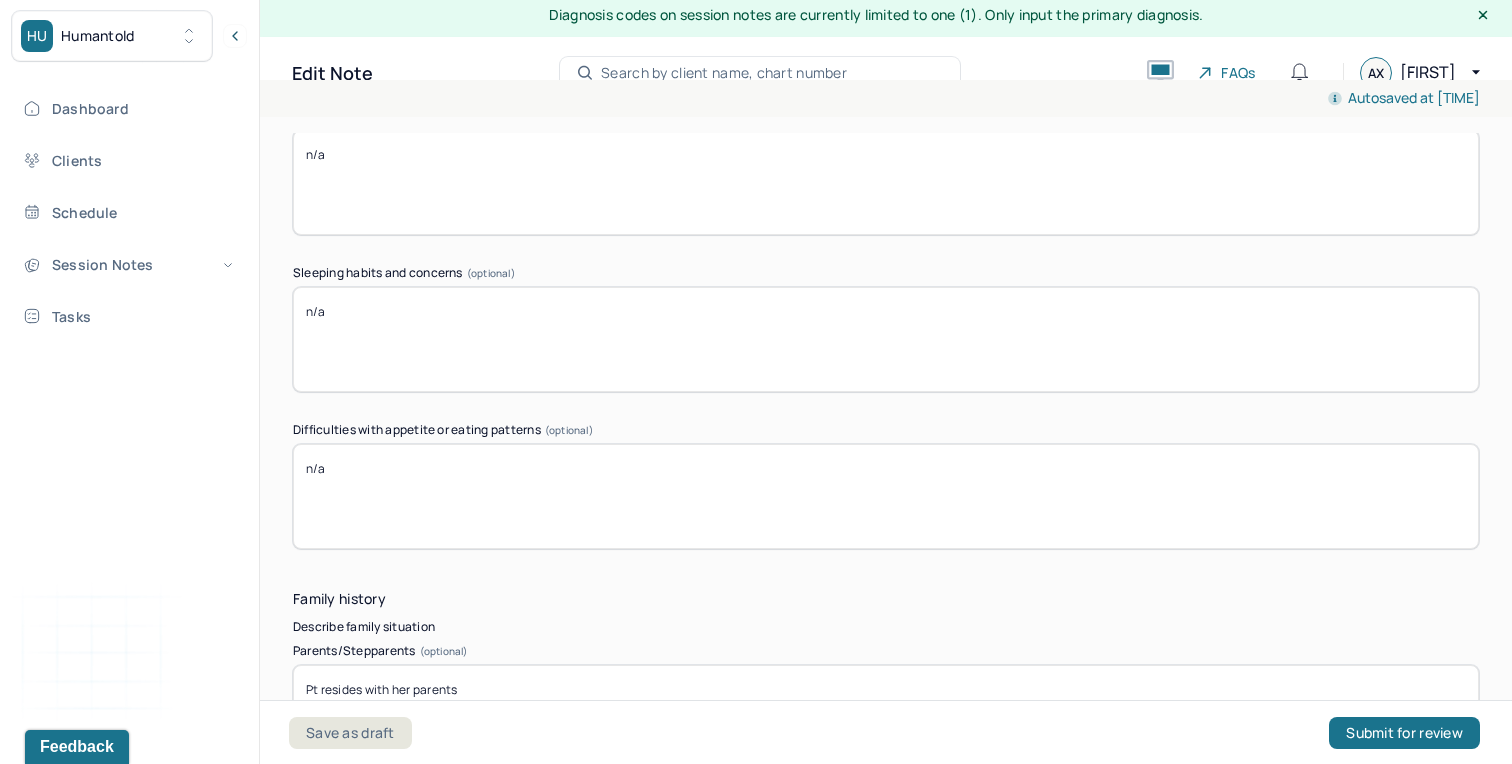 type on "nervousness, agitation, and experience anxious thinking pattern." 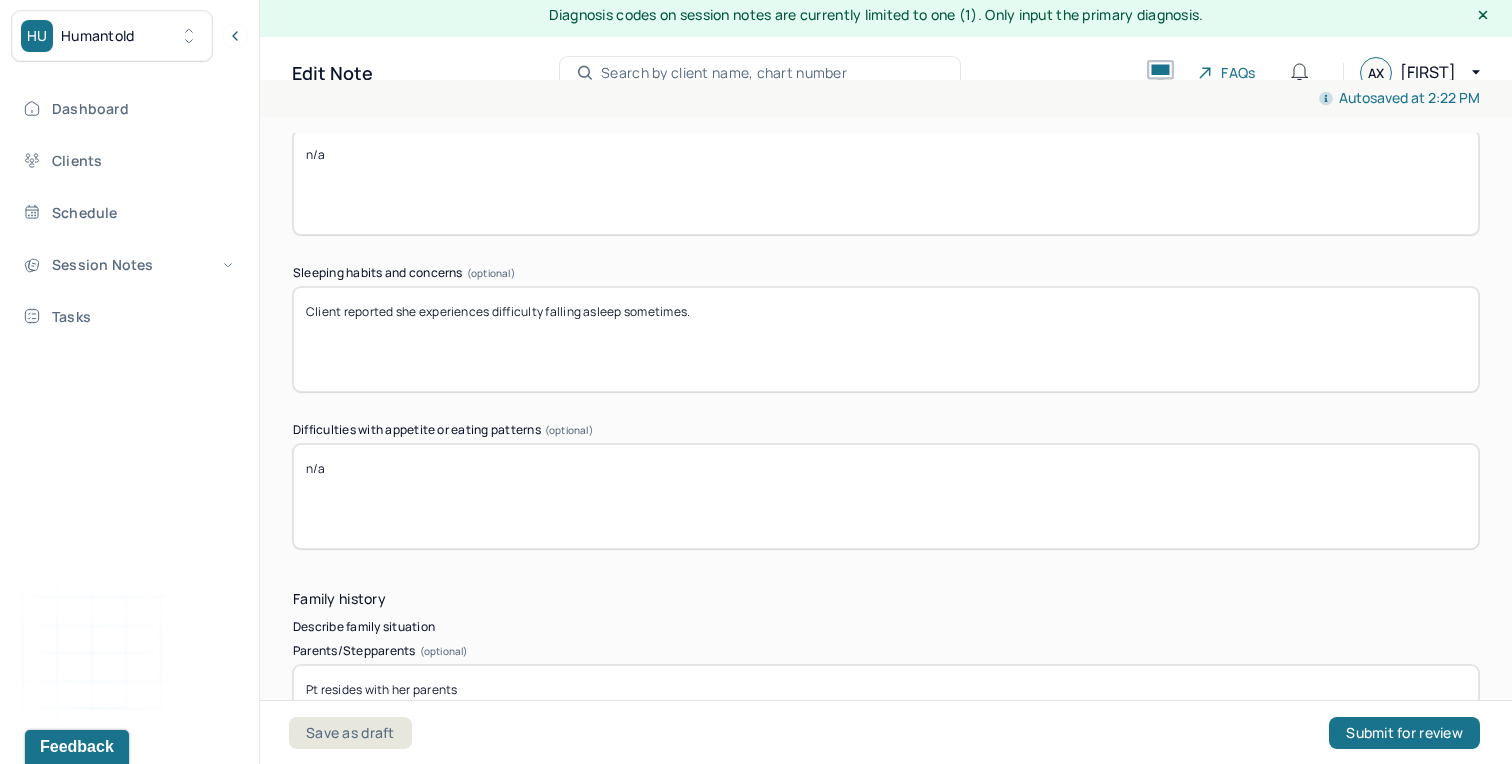 scroll, scrollTop: 36, scrollLeft: 0, axis: vertical 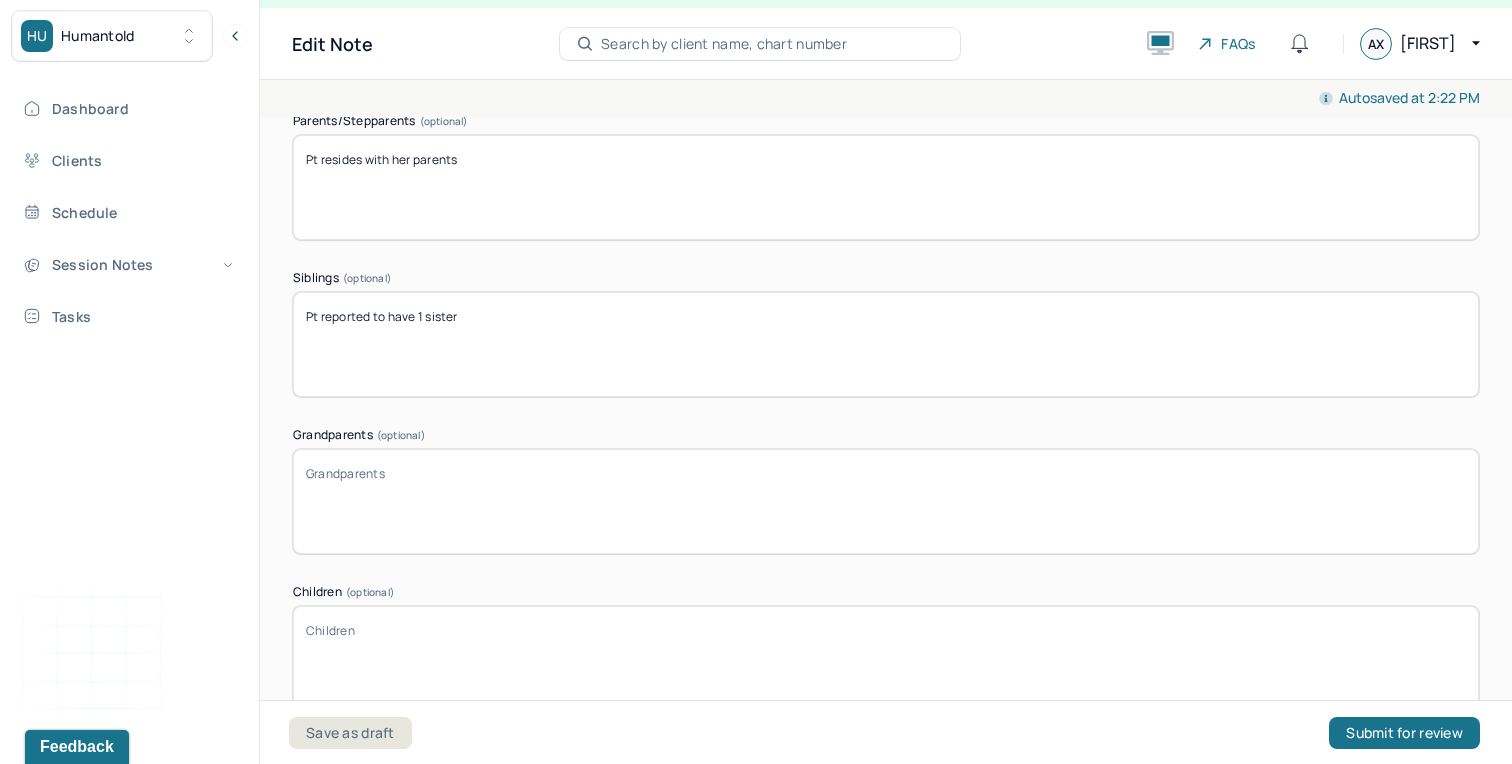 type on "Client reported she experiences difficulty falling asleep sometimes." 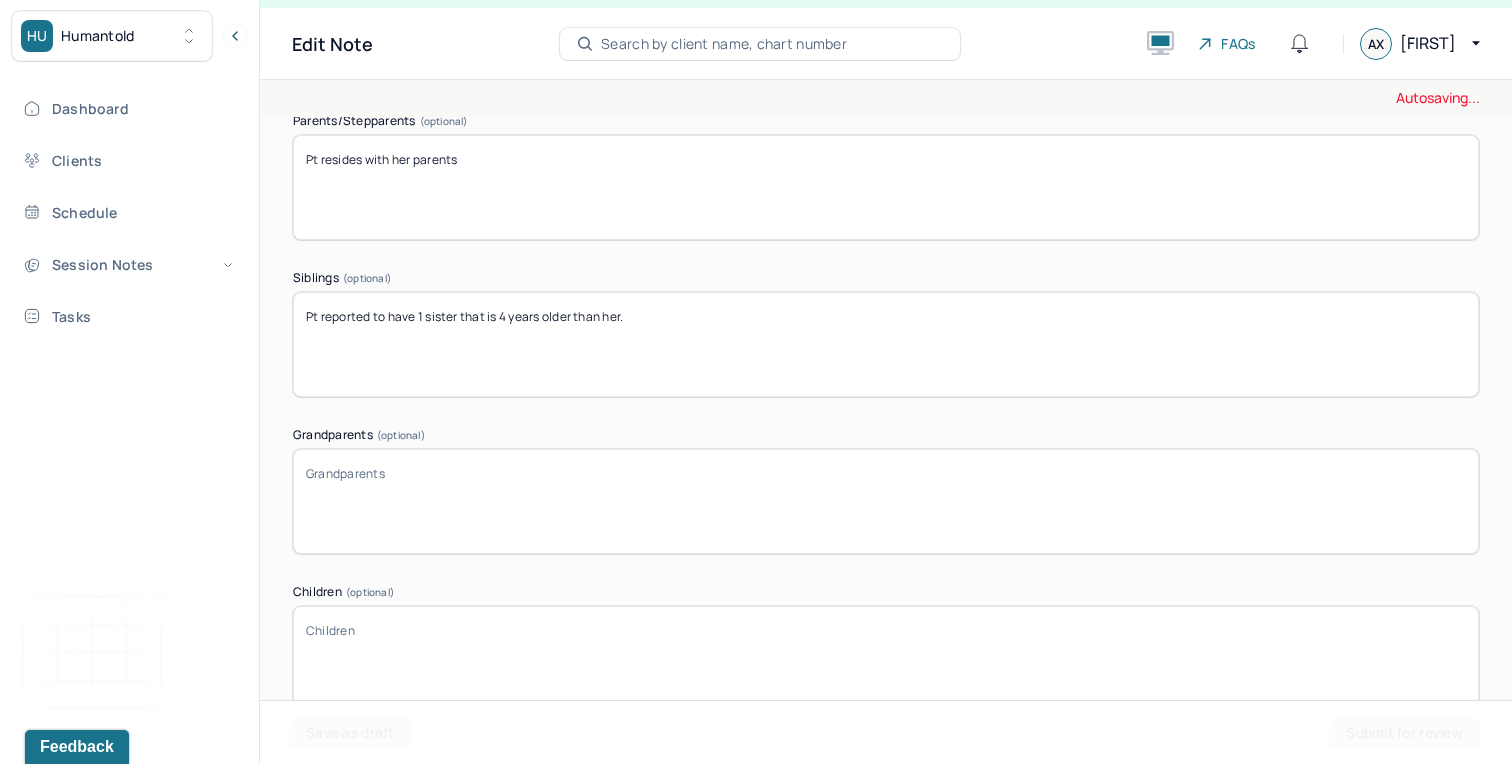 type on "Pt reported to have 1 sister that is 4 years older than her." 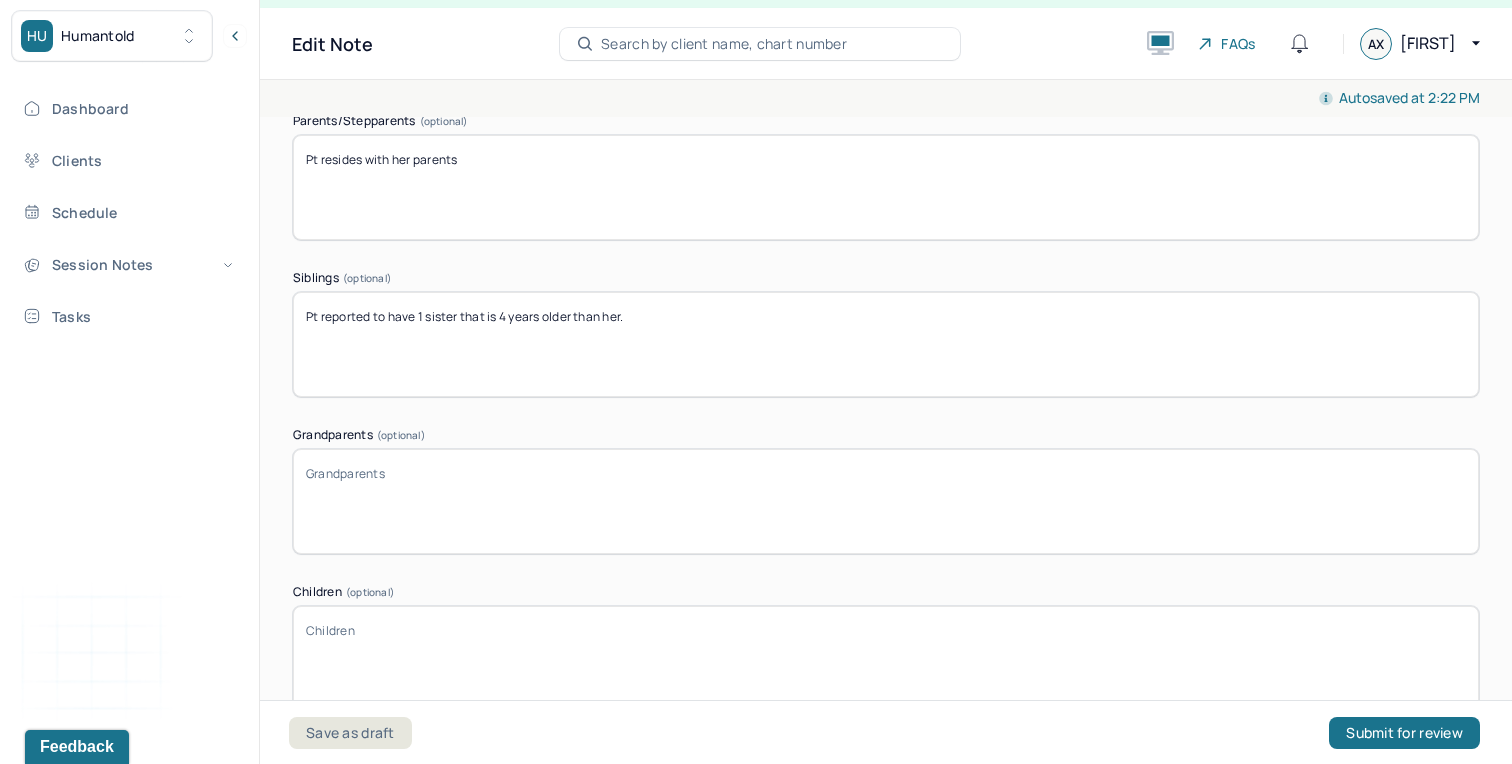 click on "Family history Describe family situation Parents/Stepparents (optional) Pt resides with her parents Siblings (optional) Pt reported to have 1 sister that is 4 years older than her. Grandparents (optional) Children (optional) Other family members (optional) Family Psychiatric History Select which family members the below situation apply to Alcohol abuse All Father Mother Child/Children Brother Sister Other Anxiety All Father Mother Child/Children Brother Sister Other Bipolar Disorder All Father Mother Child/Children Brother Sister Other Depression All Father Mother Child/Children Brother Sister Other PTSD All Father Mother Child/Children Brother Sister Other Schizophrenia All Father Mother Child/Children Brother Sister Other Substance use All Father Mother Child/Children Brother Sister Other Specify substance (optional)" at bounding box center [886, 1041] 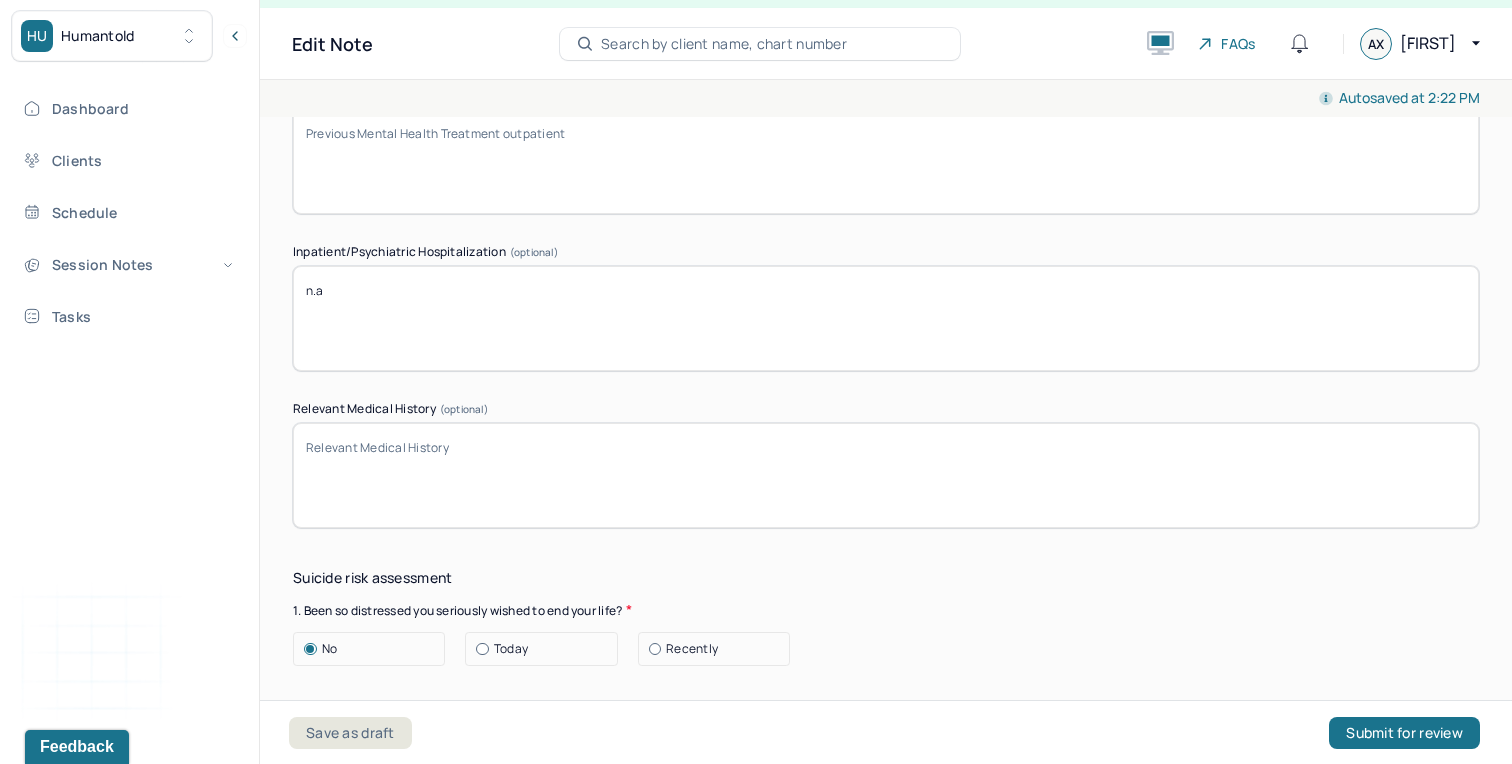 scroll, scrollTop: 6009, scrollLeft: 0, axis: vertical 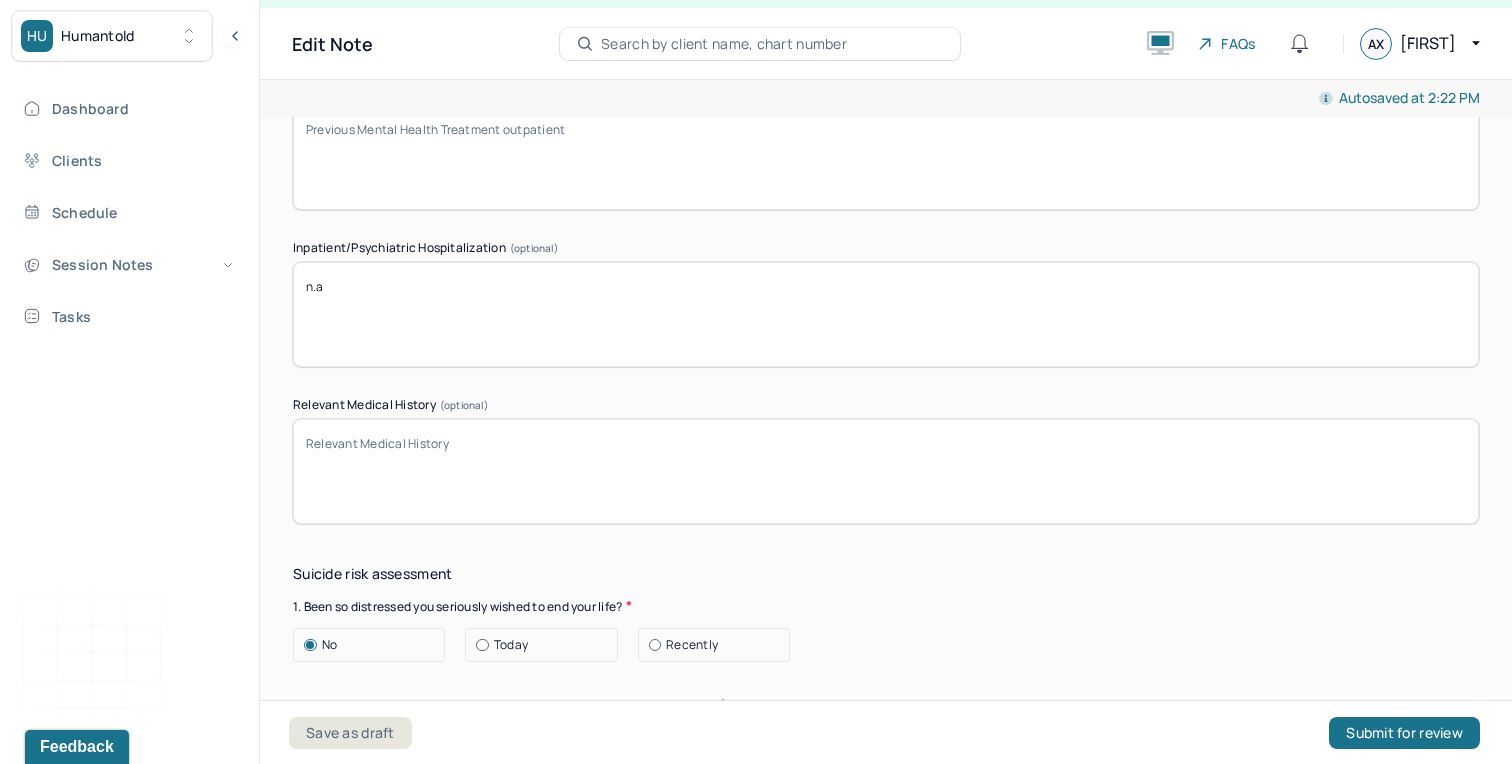 drag, startPoint x: 349, startPoint y: 284, endPoint x: 255, endPoint y: 297, distance: 94.89468 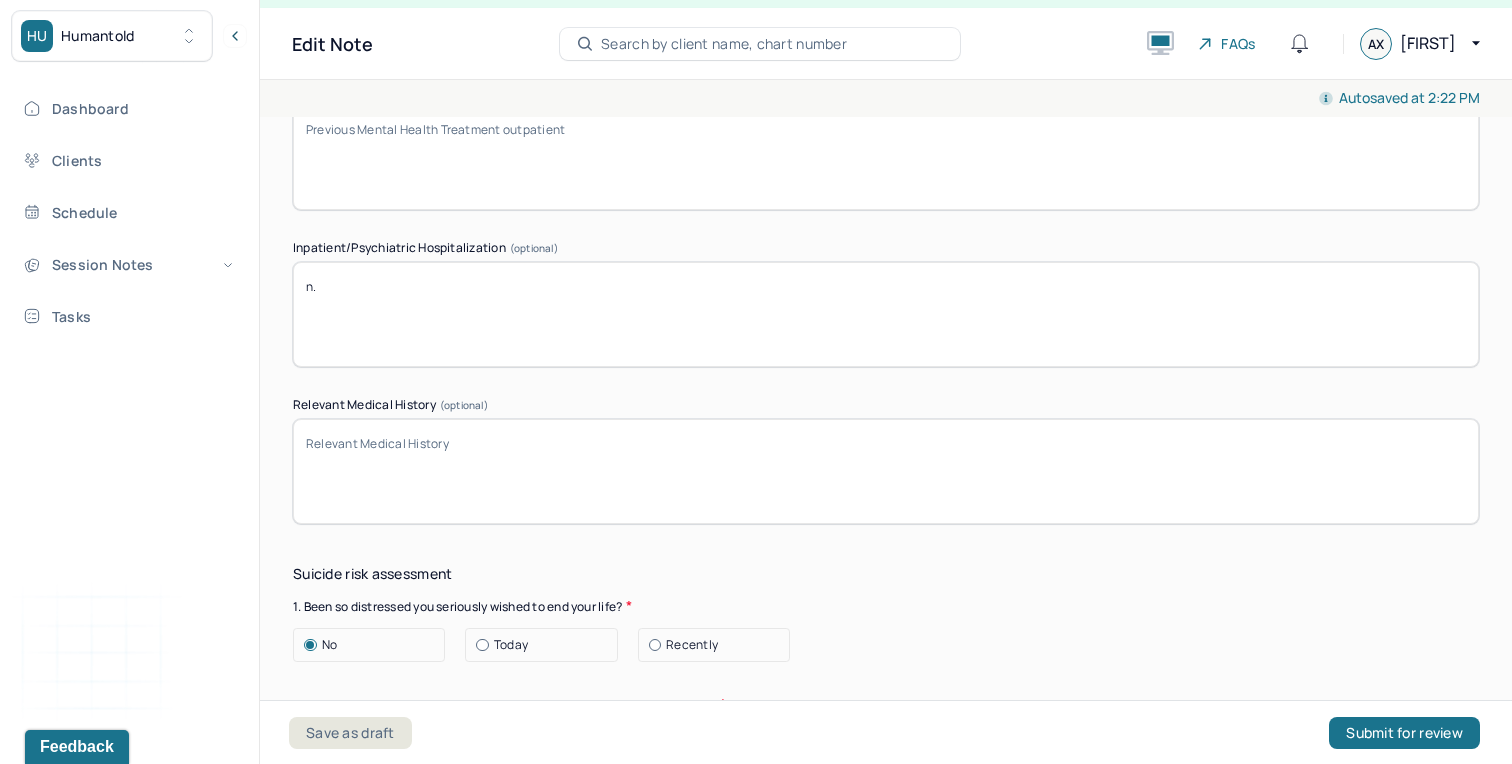 type on "n" 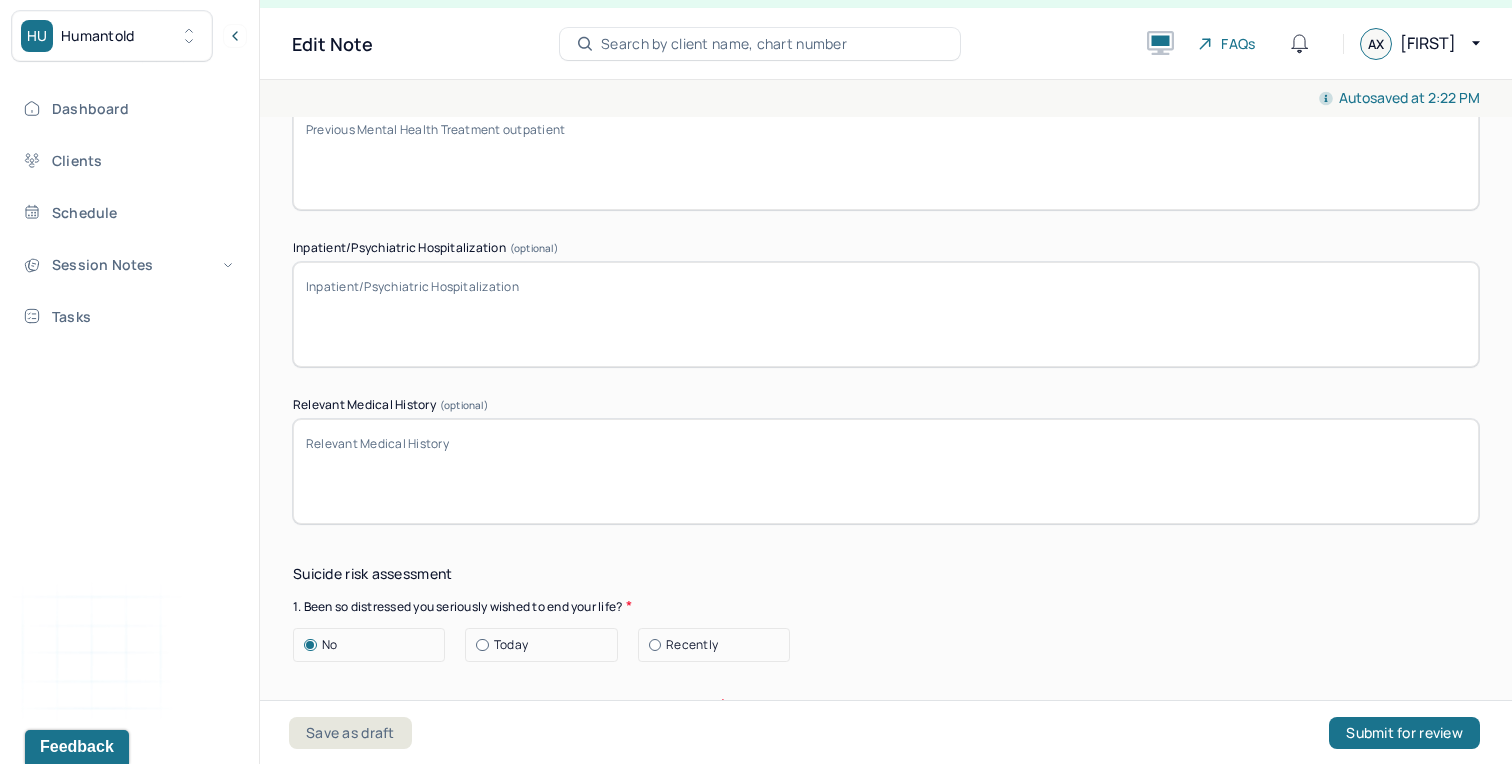 type 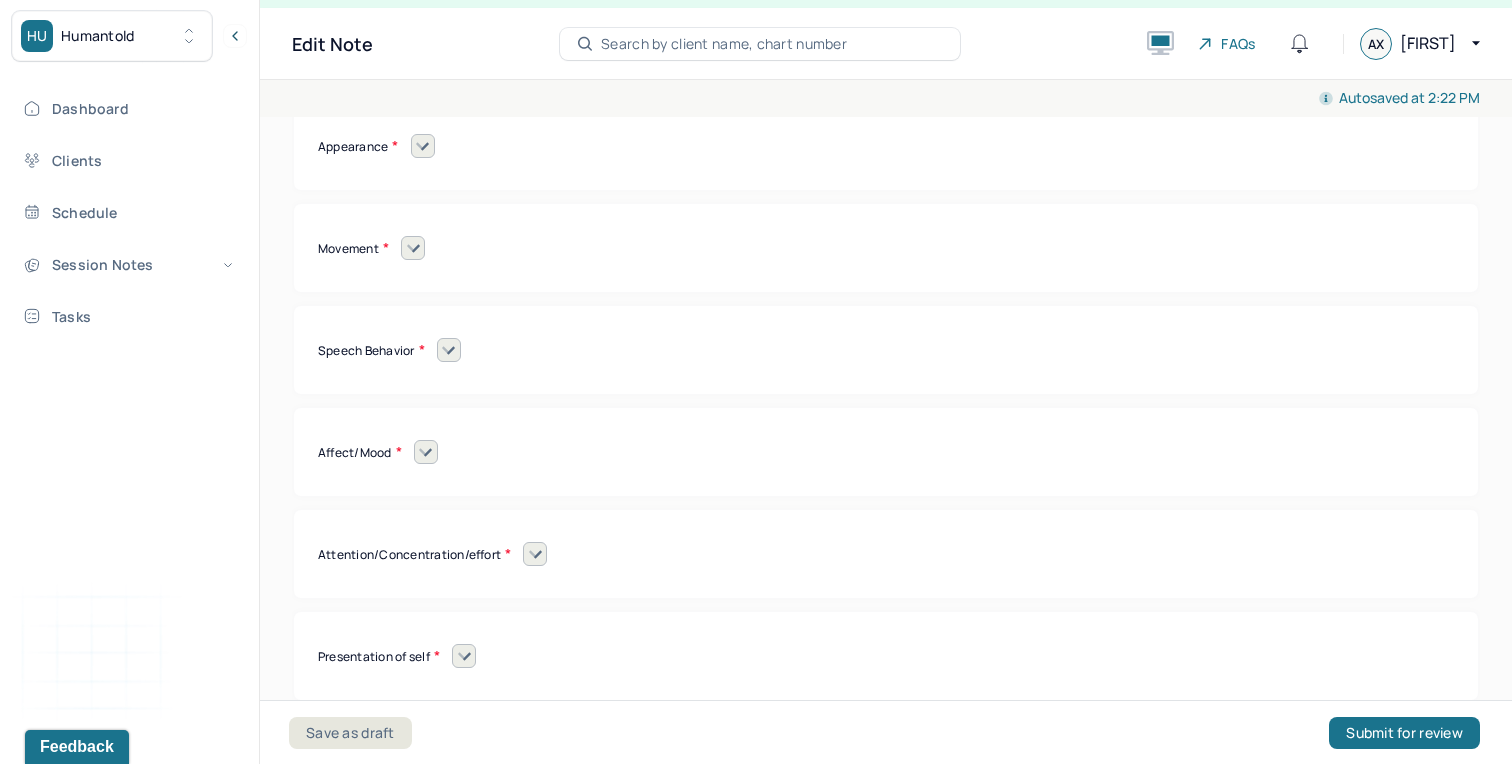 scroll, scrollTop: 8444, scrollLeft: 0, axis: vertical 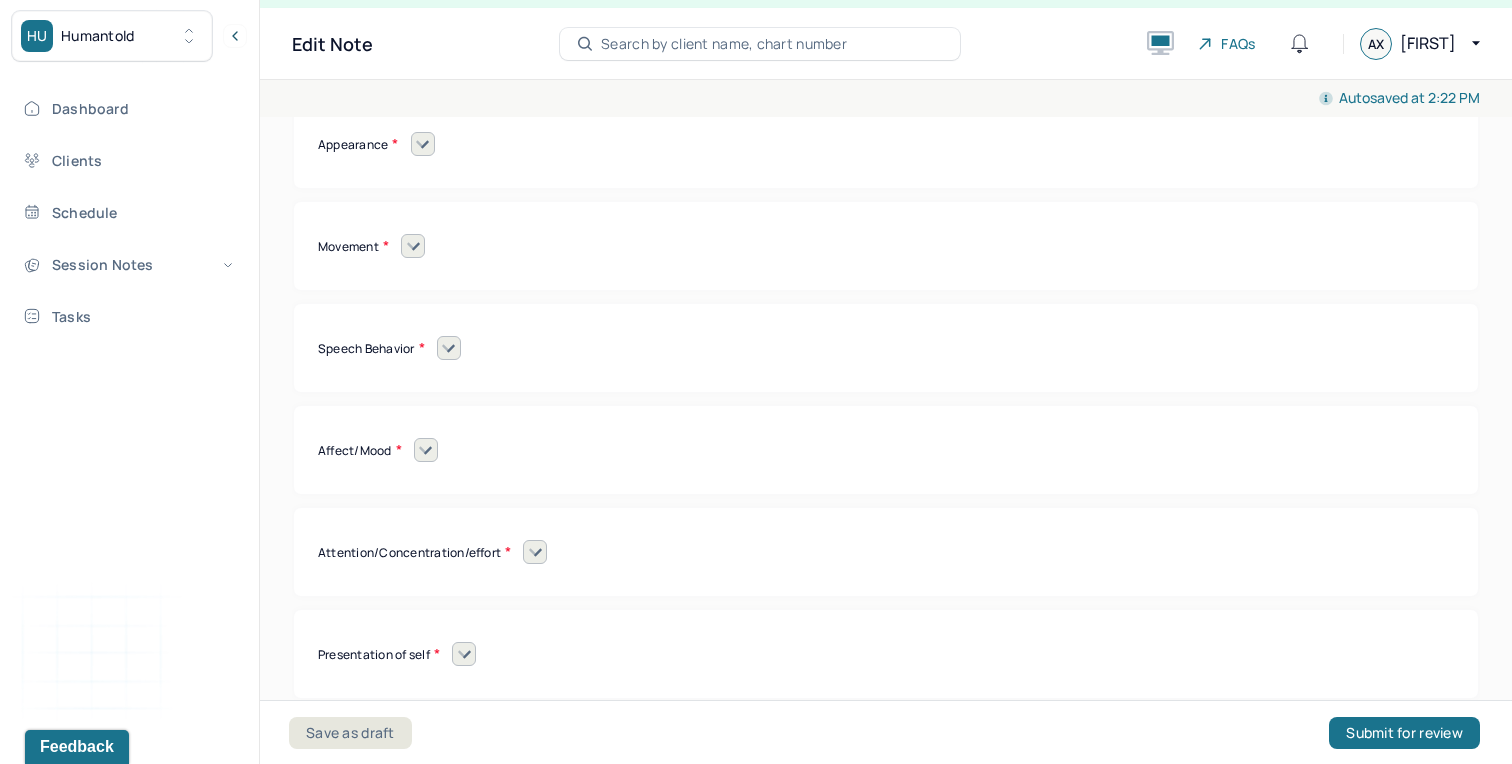 click 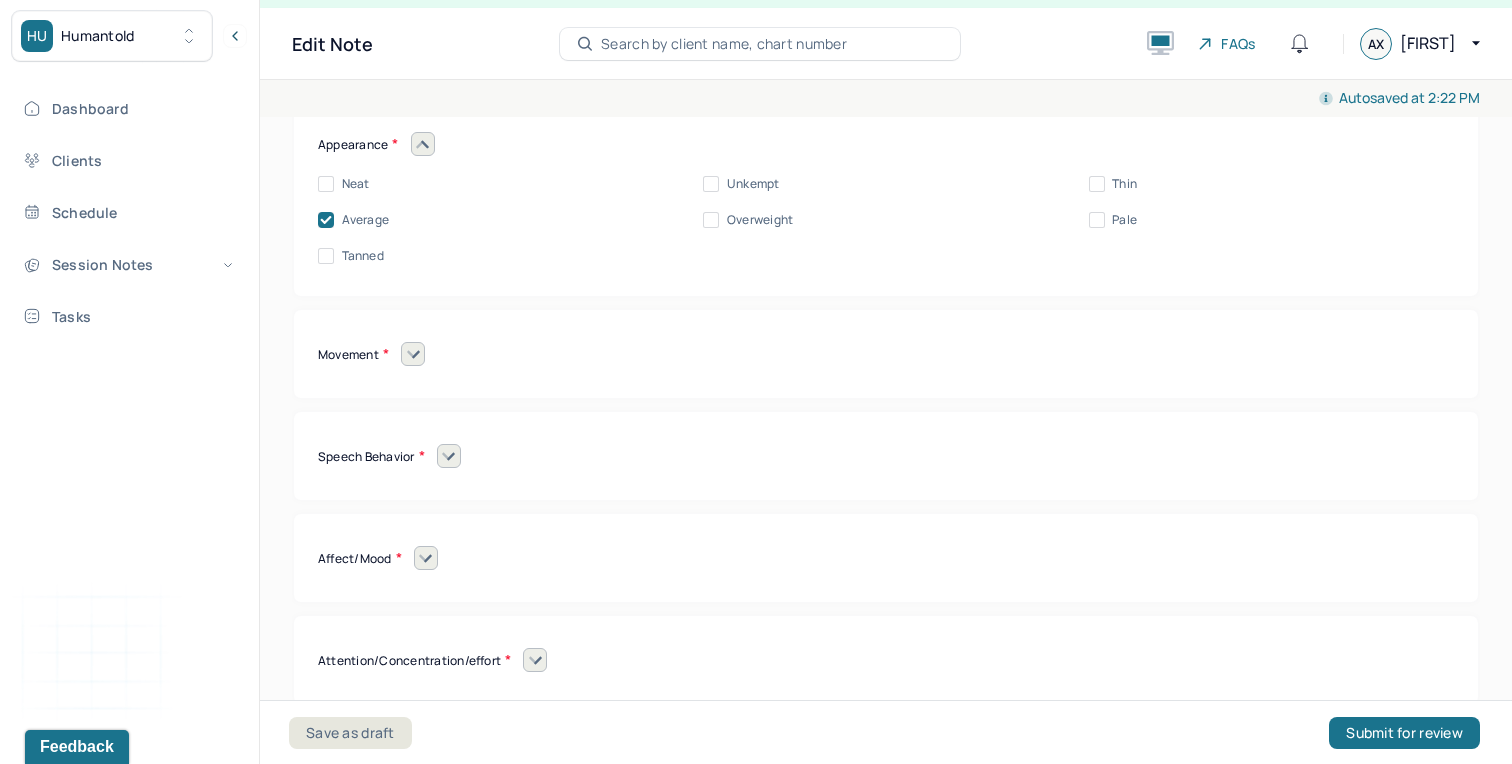 click 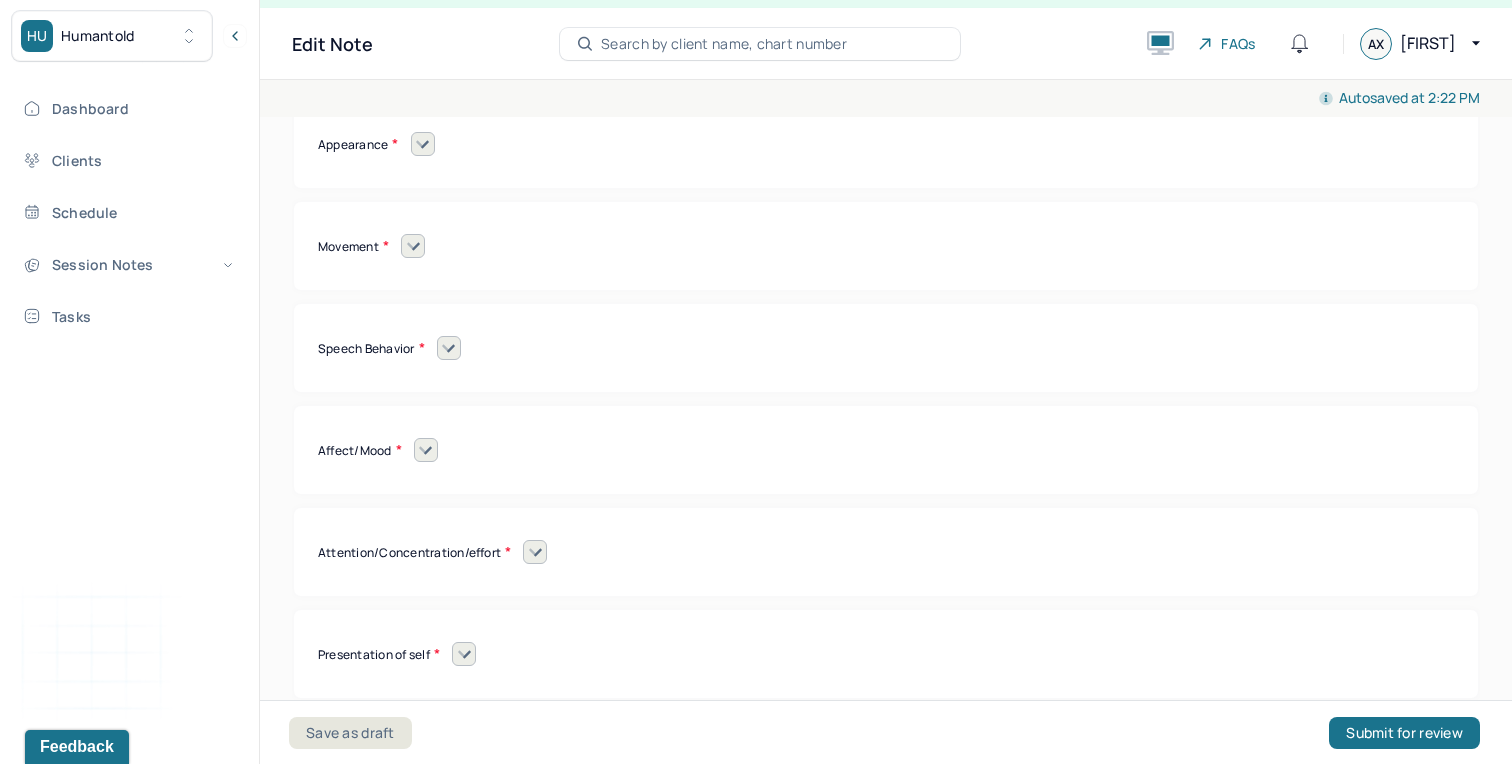 click 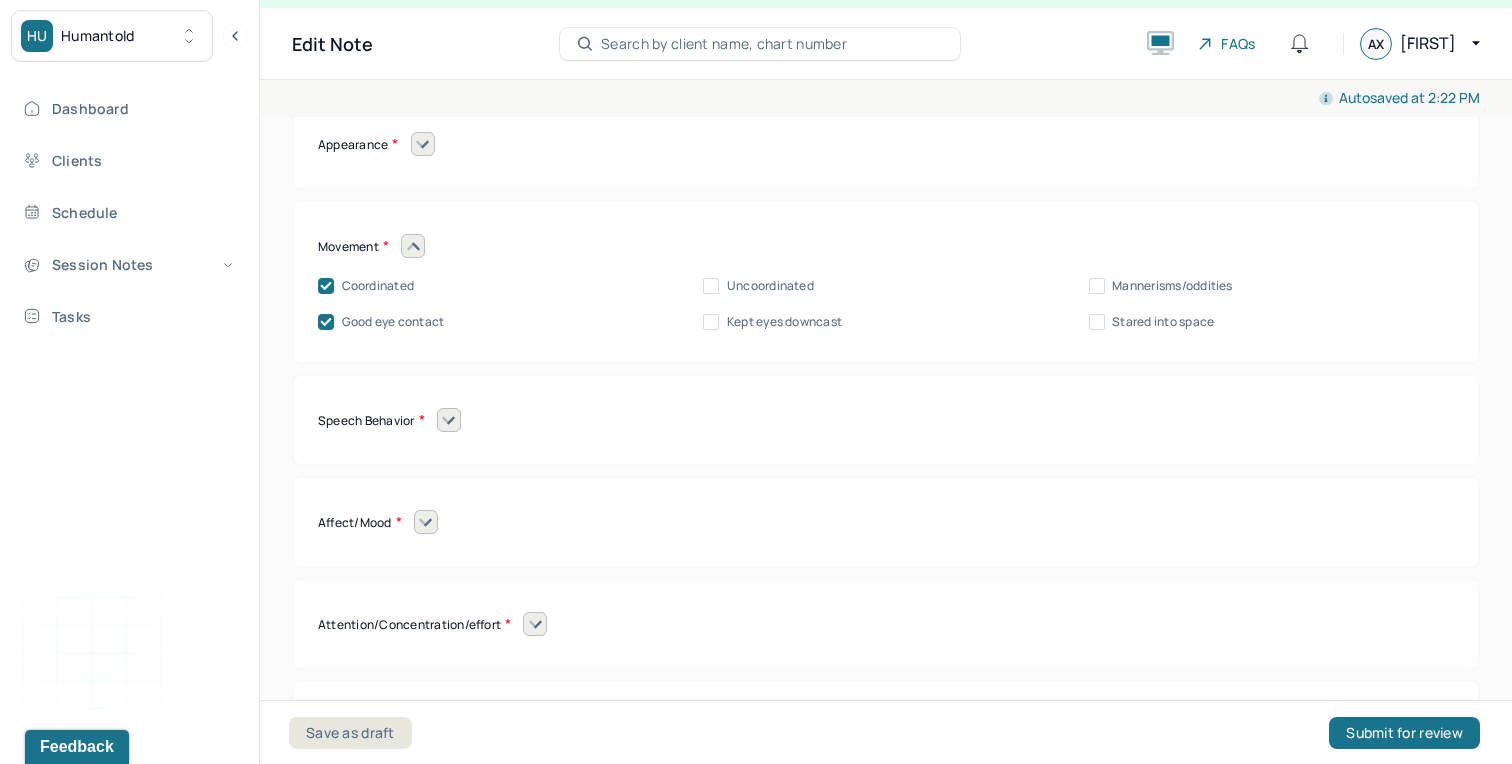 click 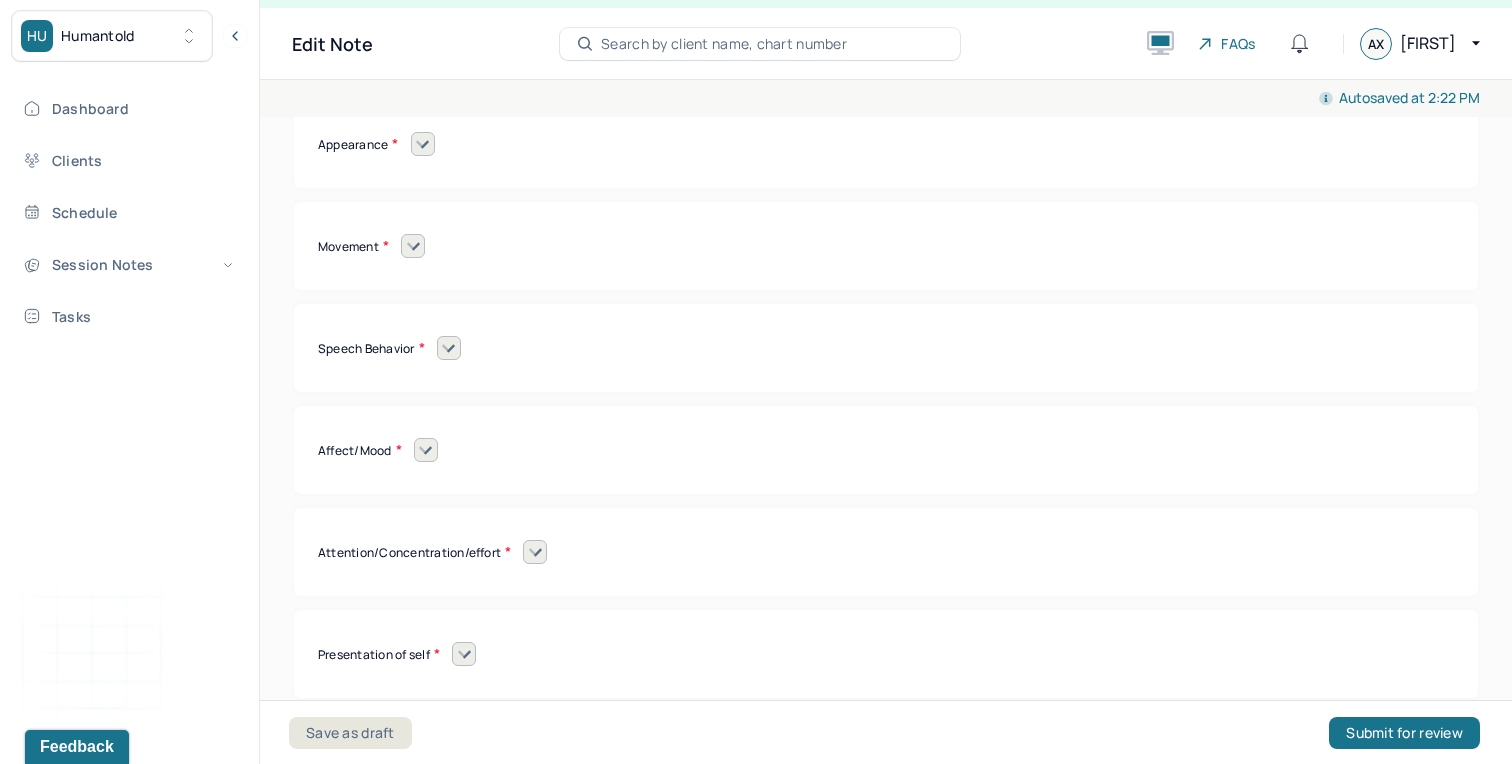 click 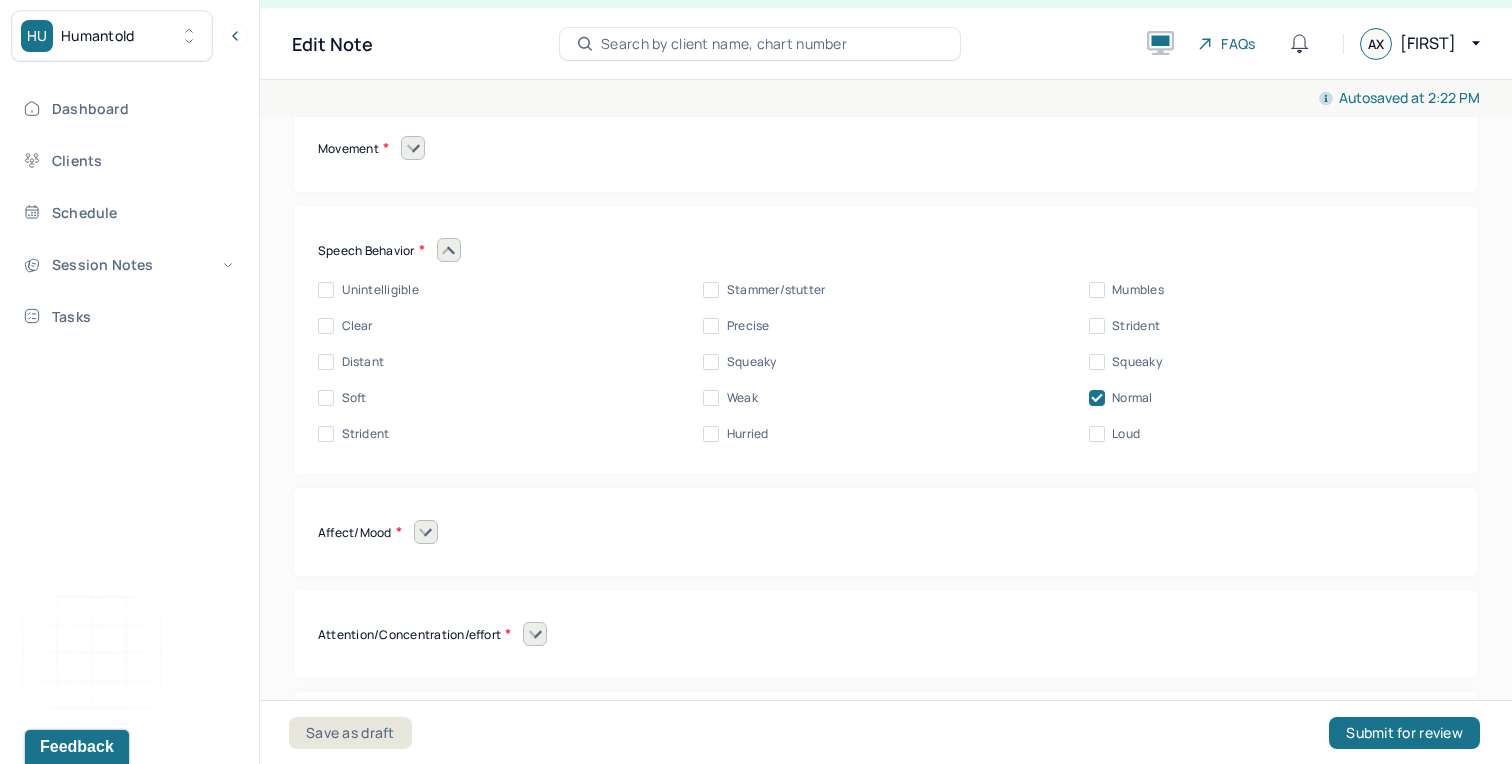 scroll, scrollTop: 8545, scrollLeft: 0, axis: vertical 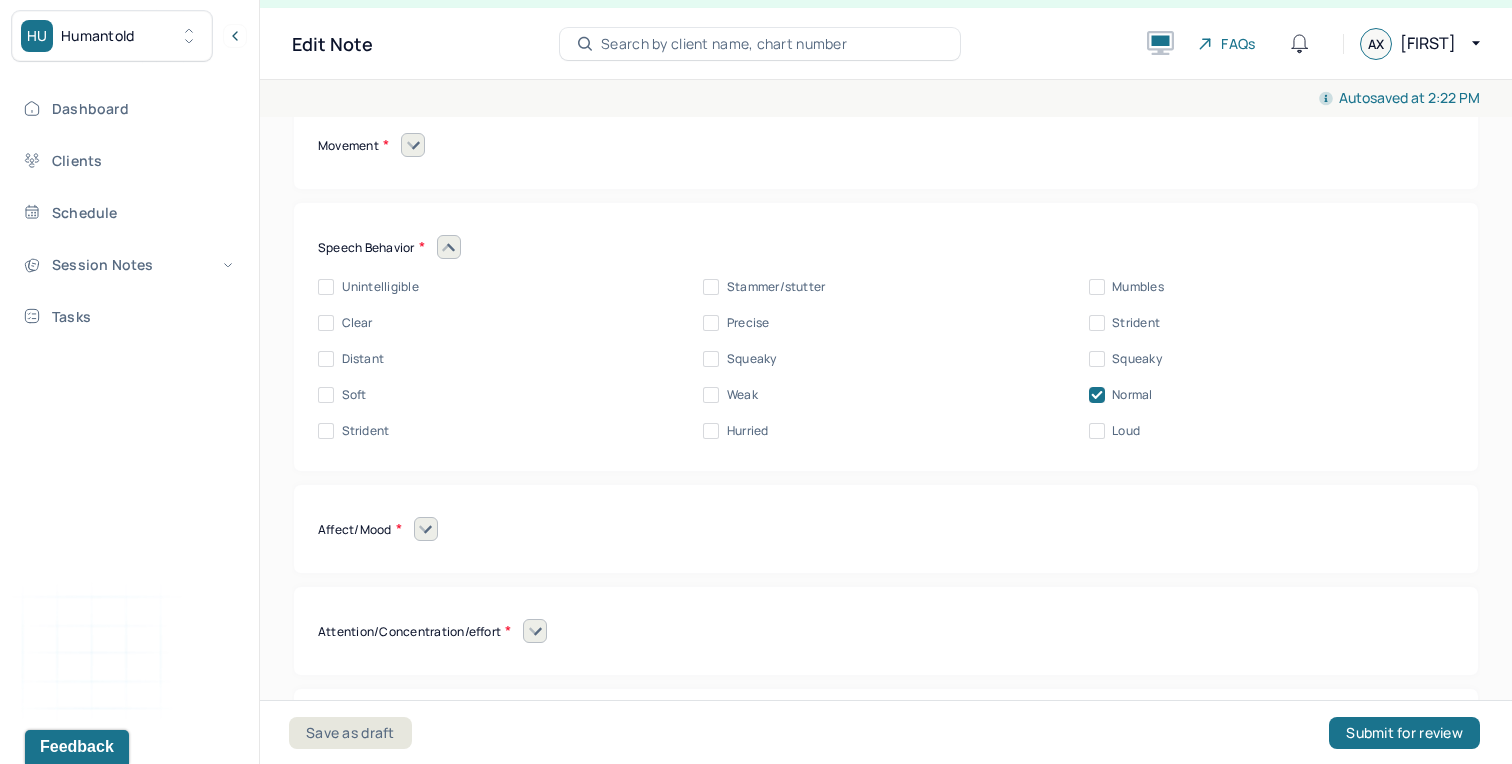 click on "Clear" at bounding box center (357, 323) 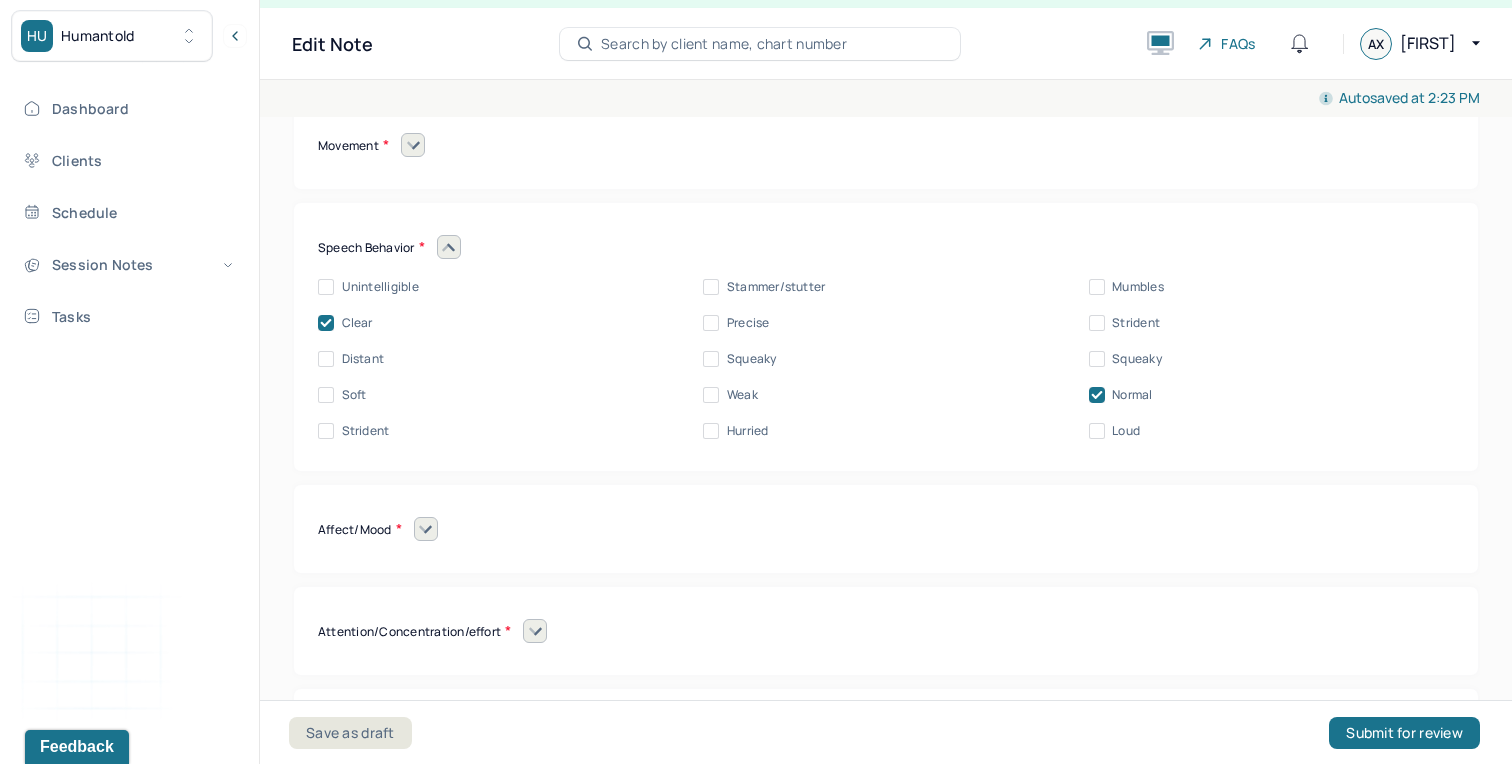 click 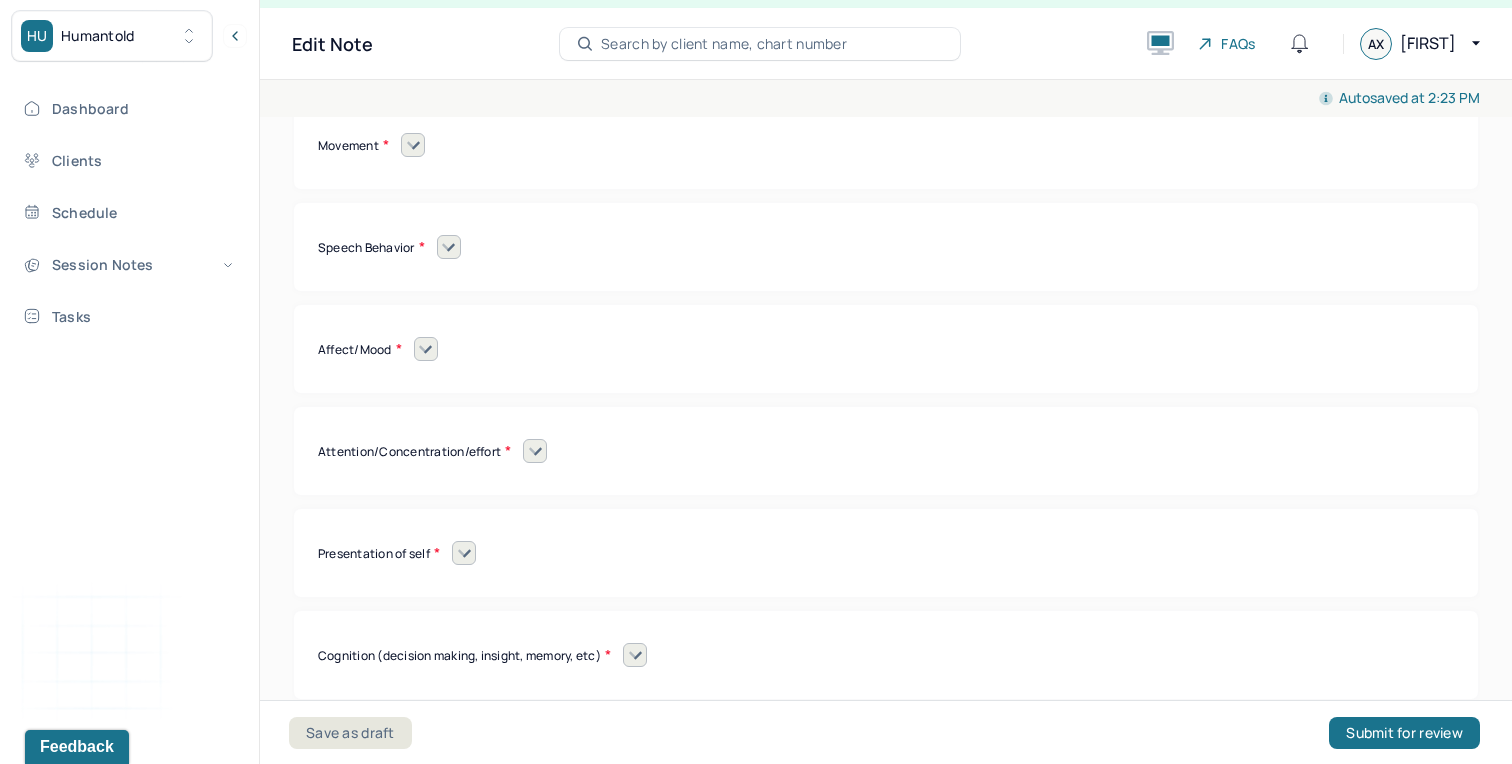 click 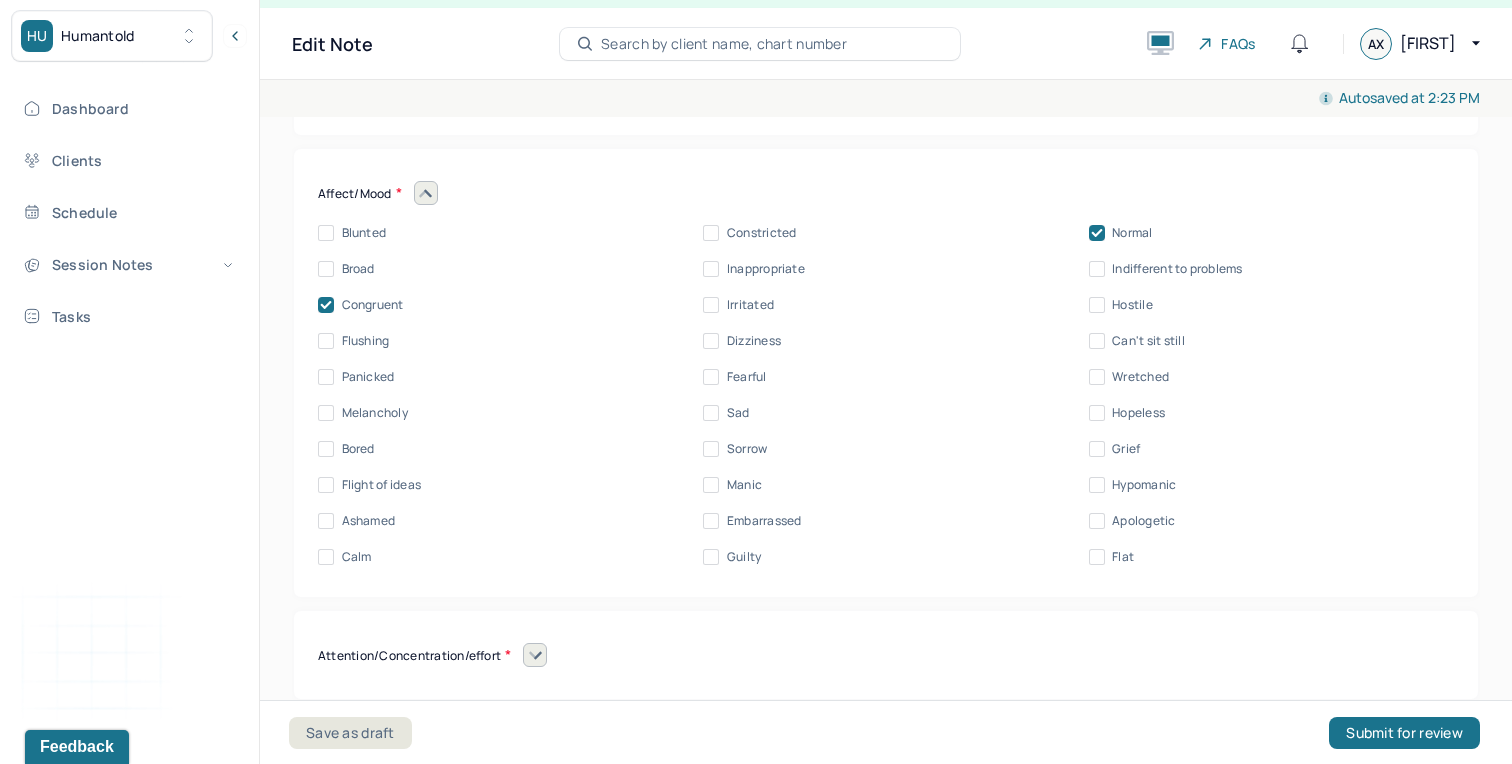 scroll, scrollTop: 8686, scrollLeft: 0, axis: vertical 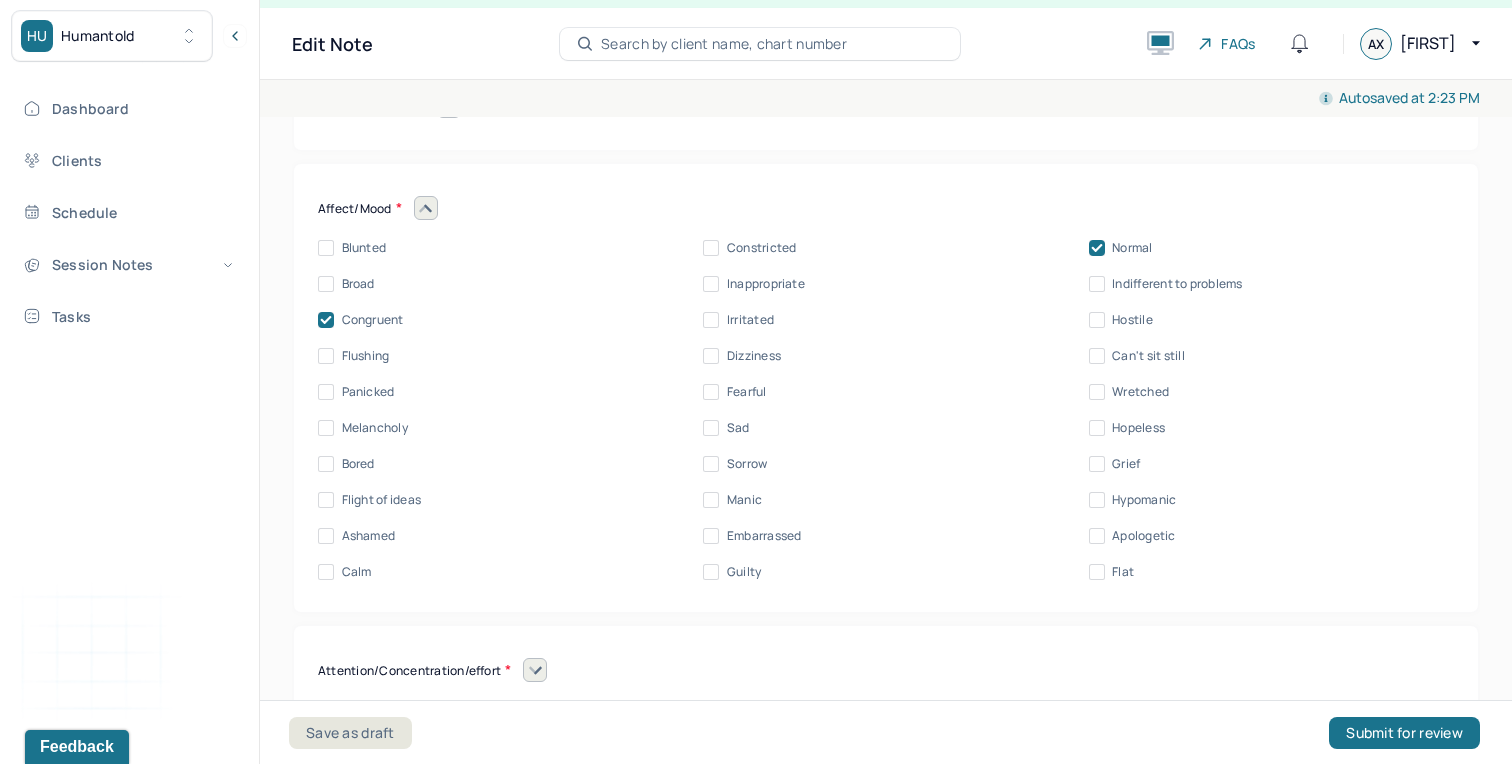 click 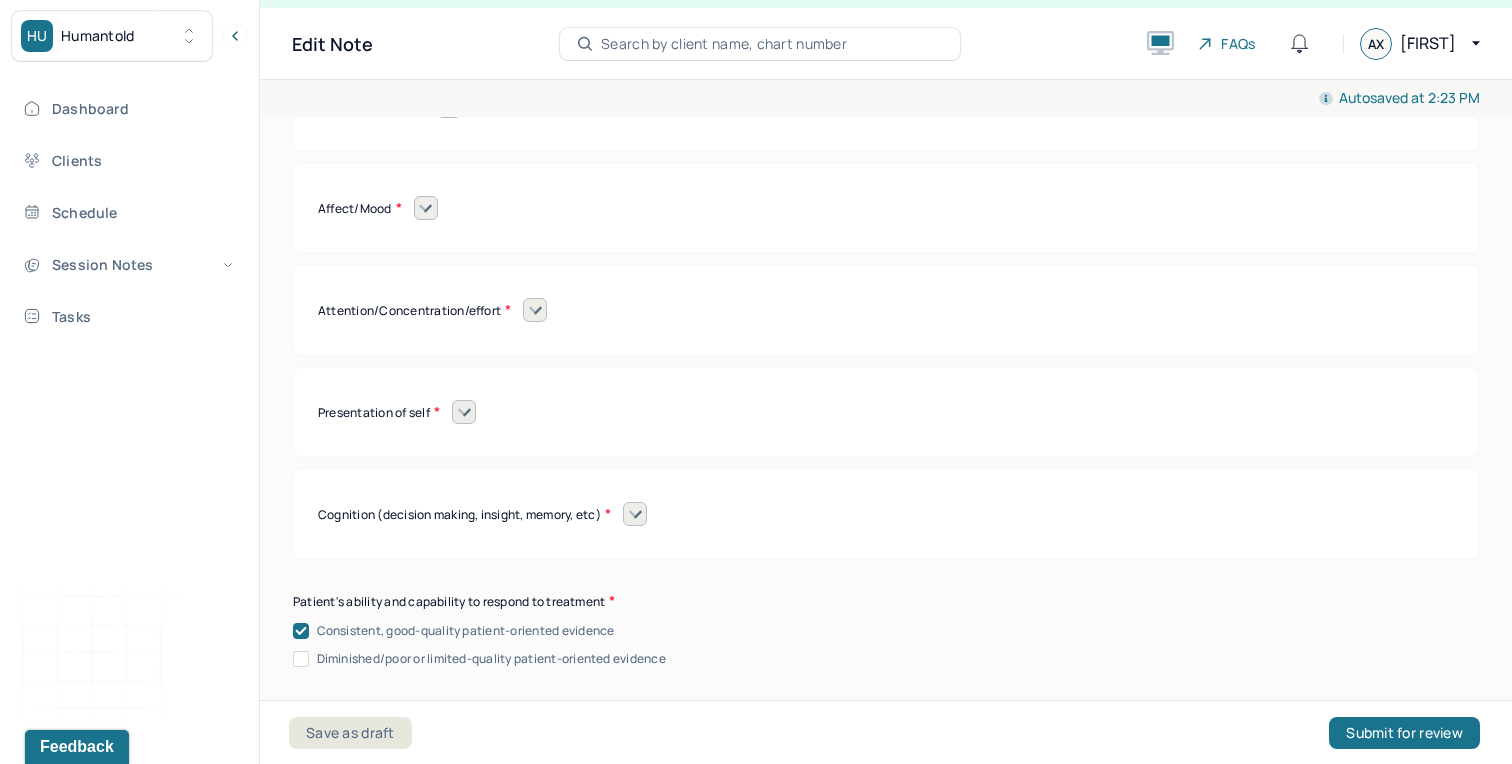 click on "Attention/Concentration/effort Sluggish Flat Distractible Normal energy Eager Indifferent Scattered Baffled Perplexed Hurried Organized Rigid Pleasant Cooperative Dependent Abusive Superior Stubborn Belligerent Argumentative Hostile Demanding Resentful Surly Guarded Indifferent" at bounding box center (886, 310) 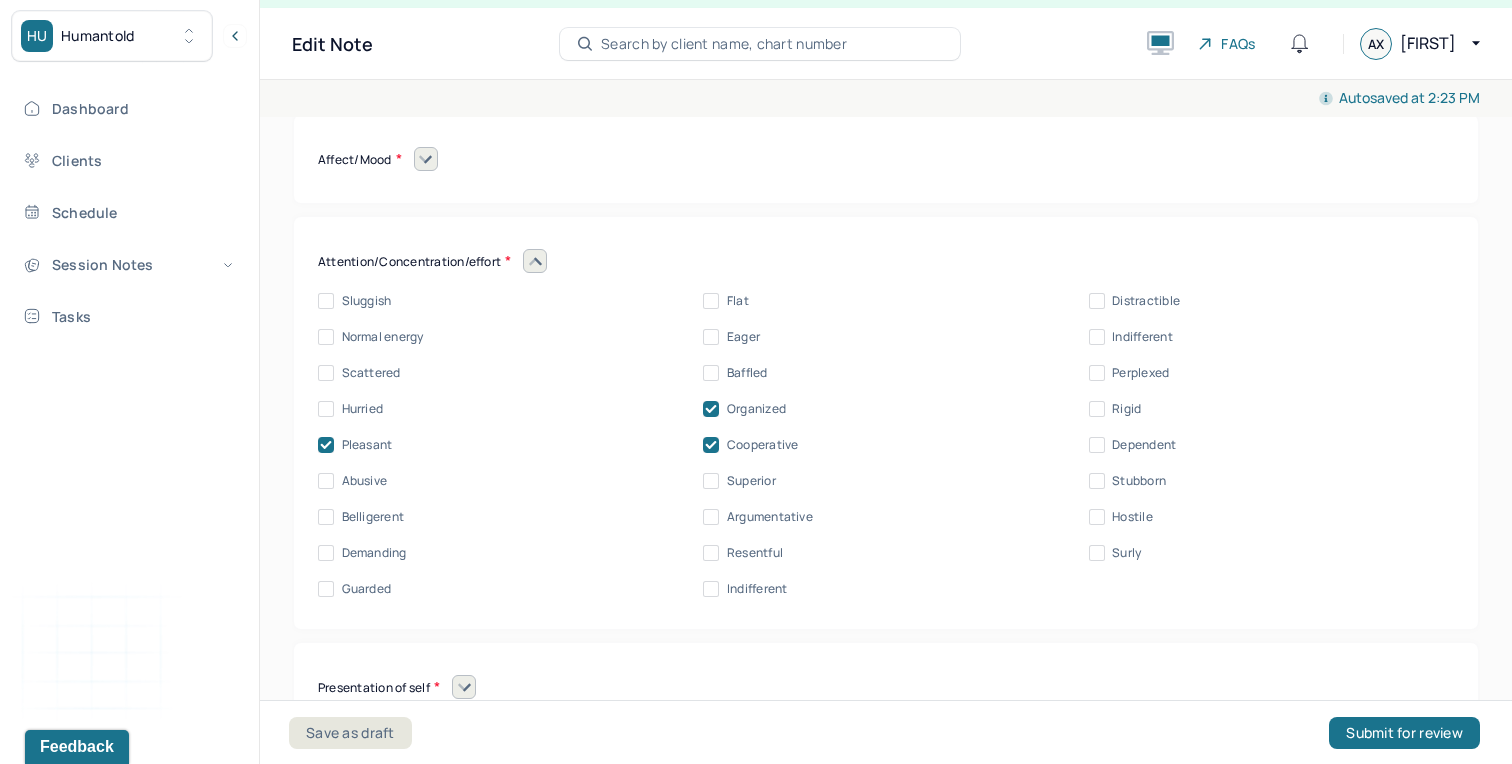 scroll, scrollTop: 8753, scrollLeft: 0, axis: vertical 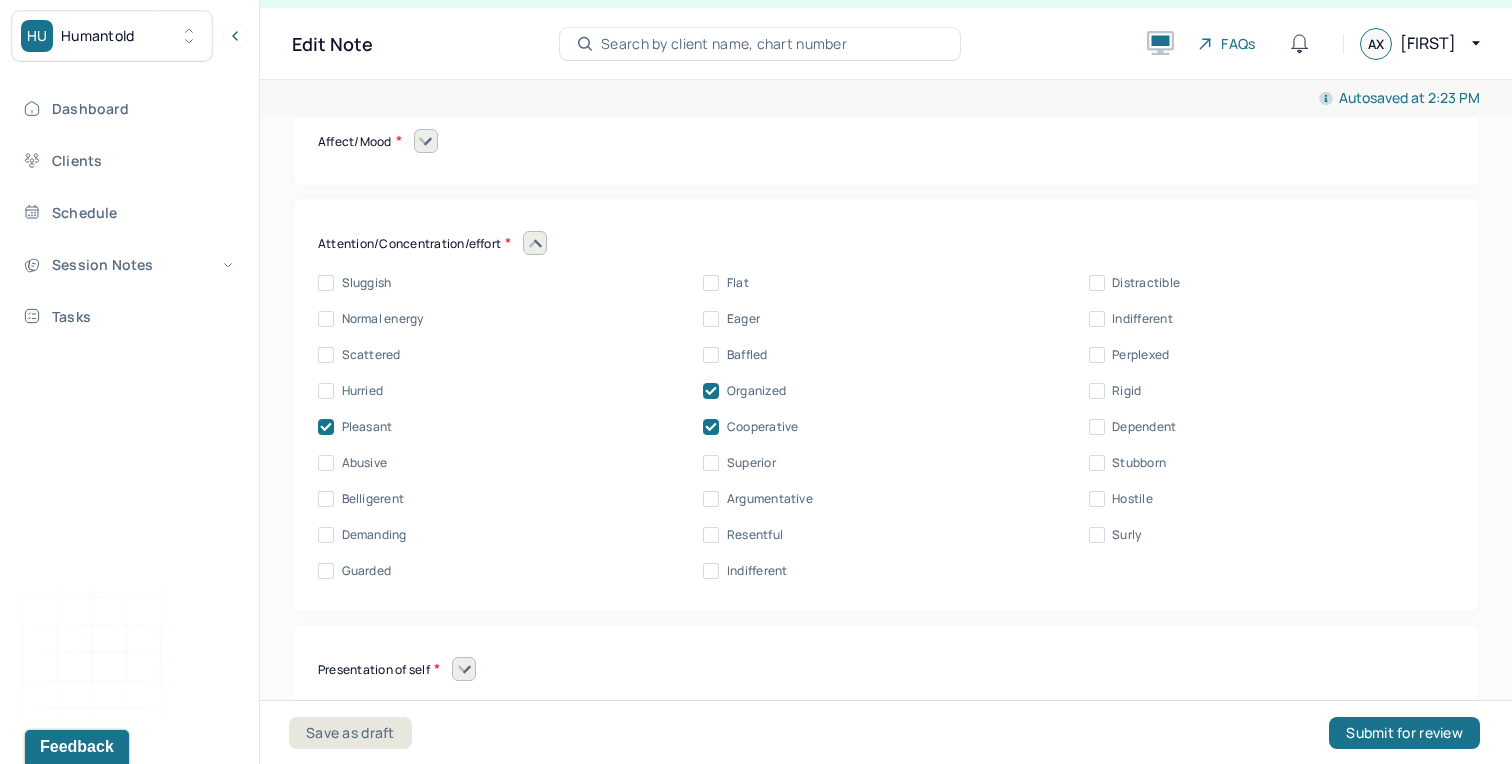 click 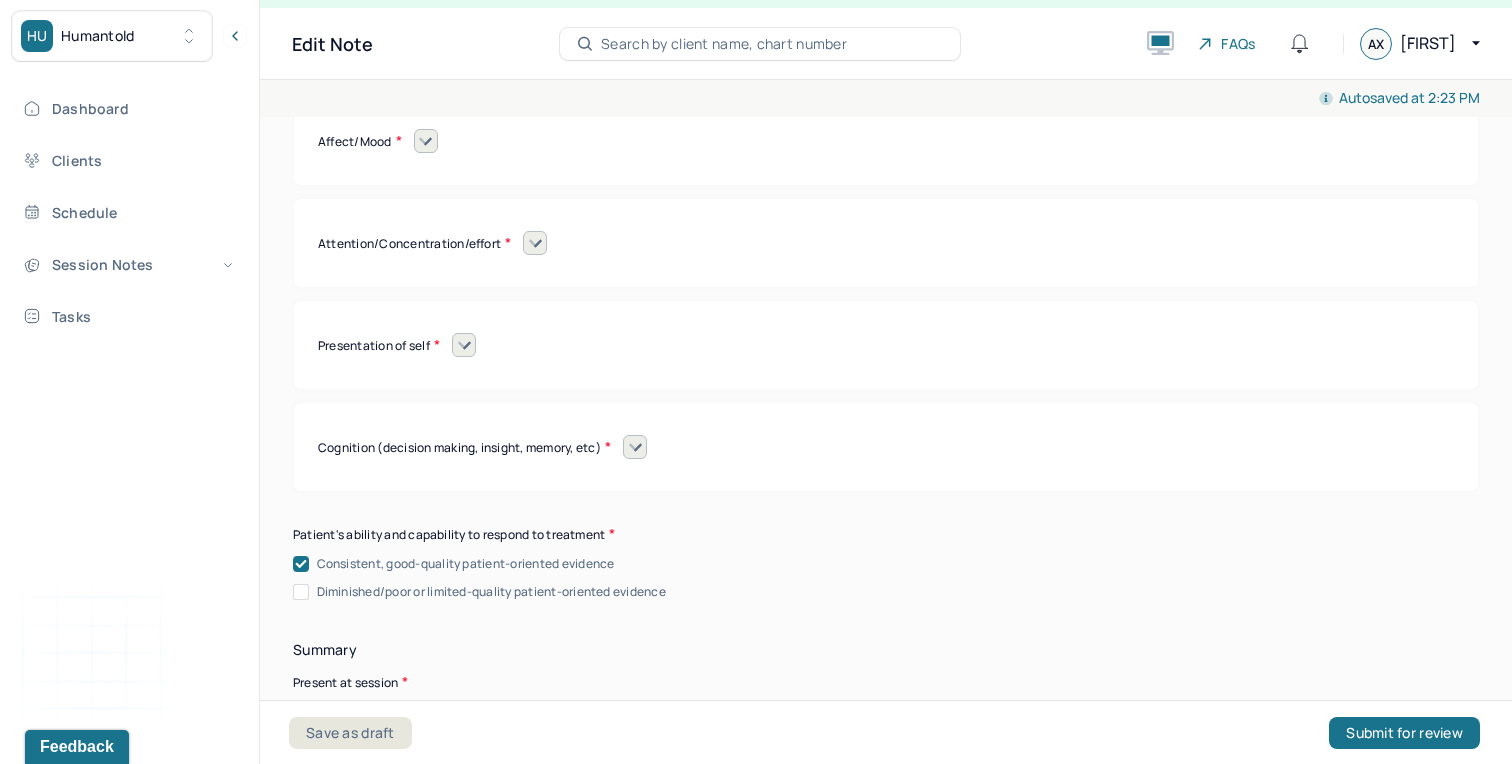 click at bounding box center (464, 345) 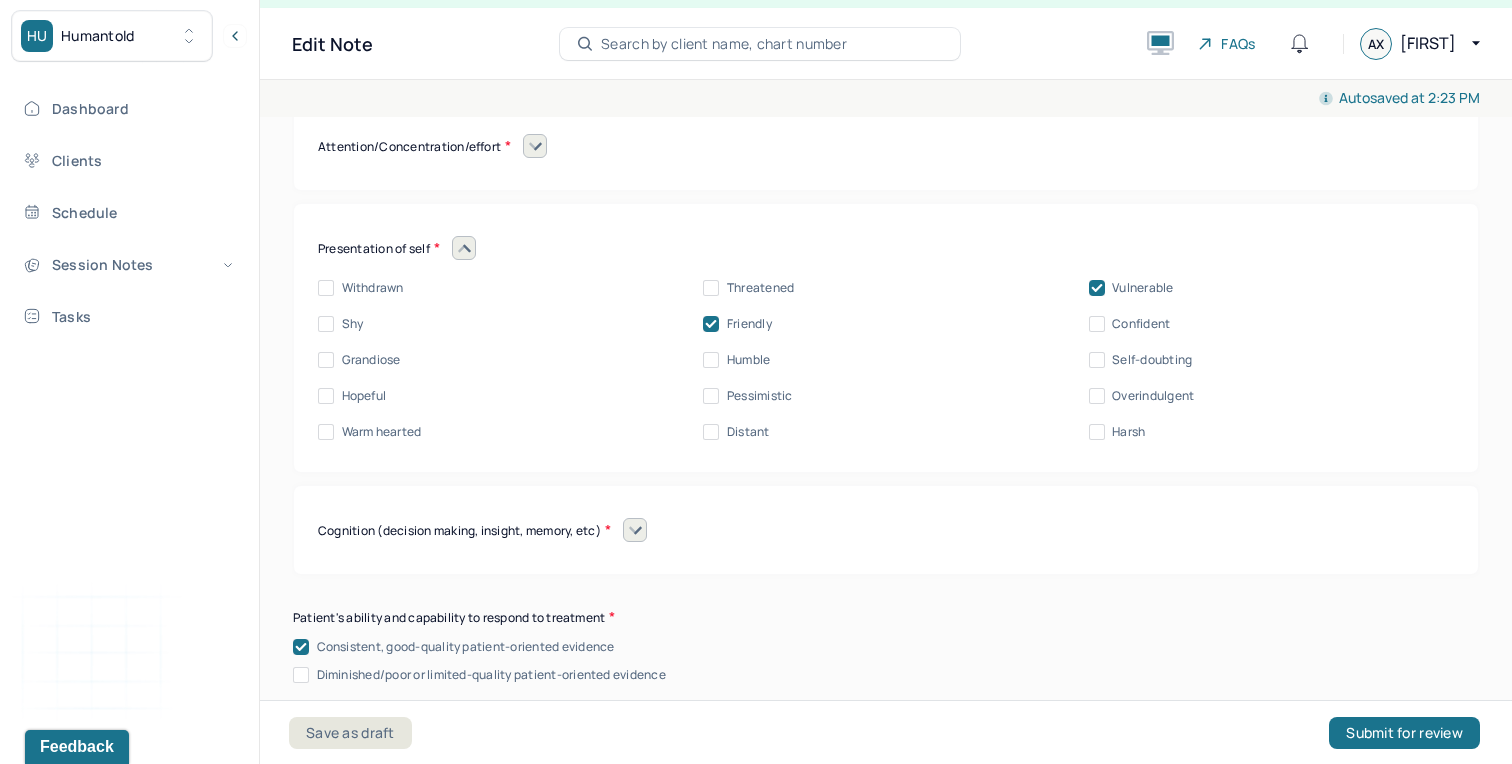 scroll, scrollTop: 8854, scrollLeft: 0, axis: vertical 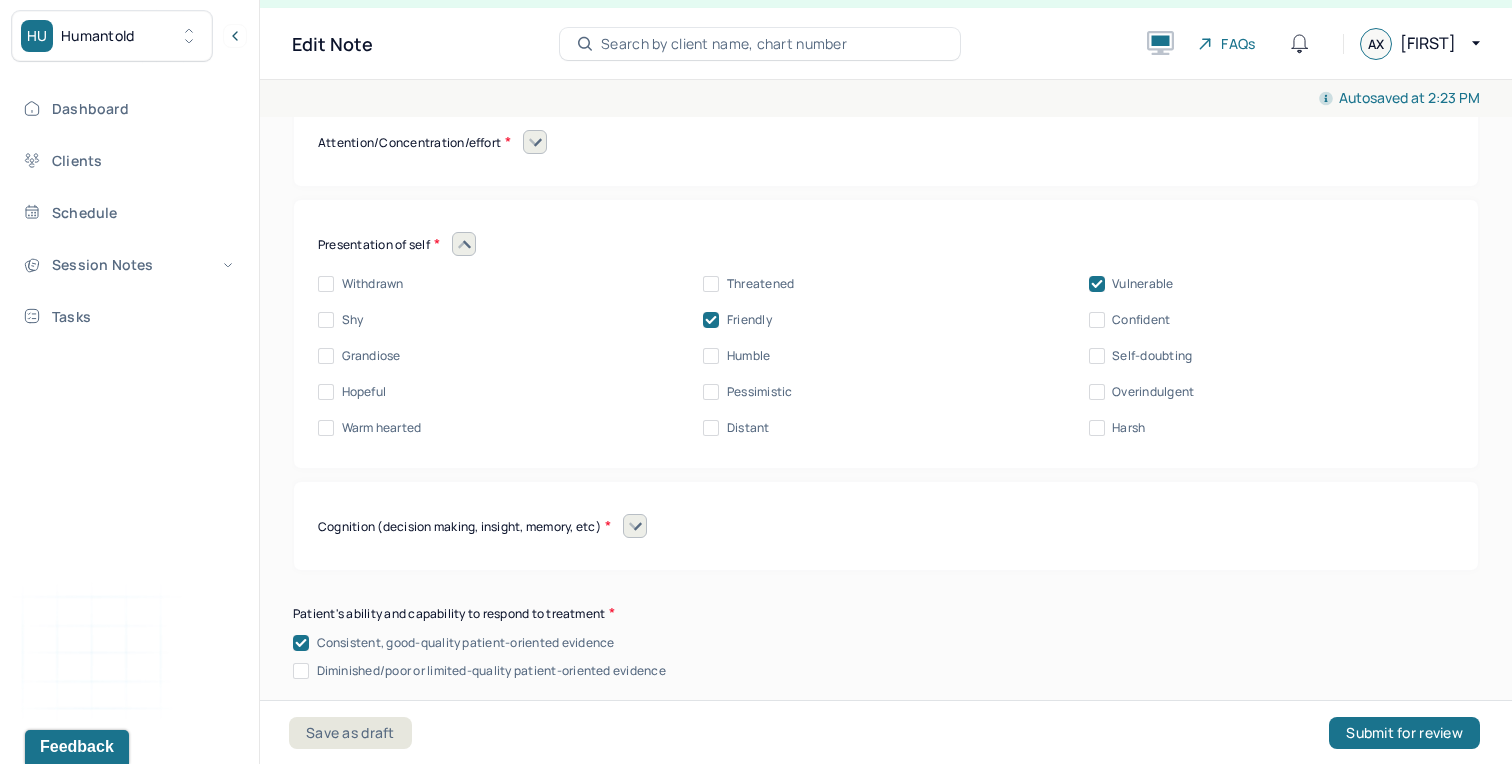 click 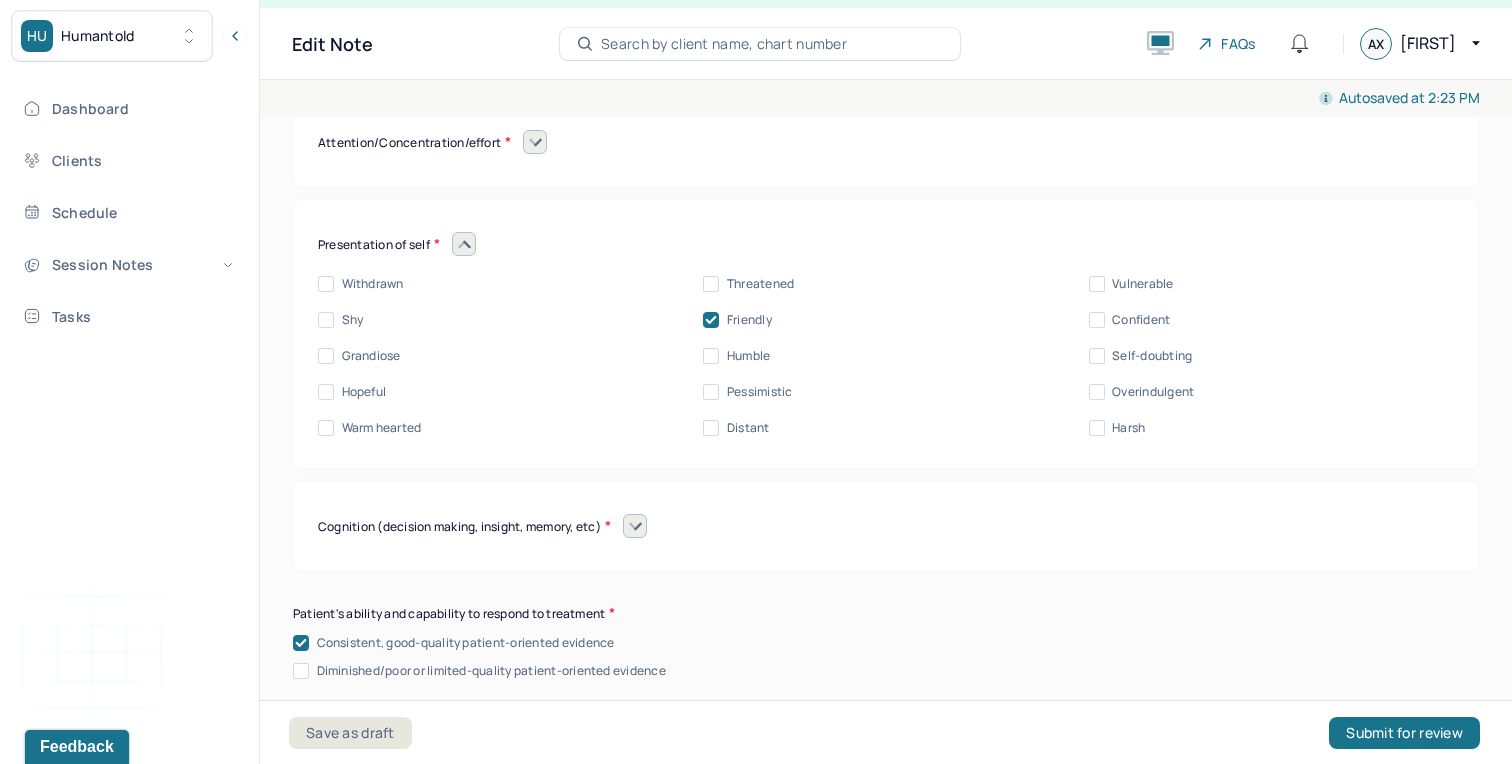 click on "Hopeful" at bounding box center [326, 392] 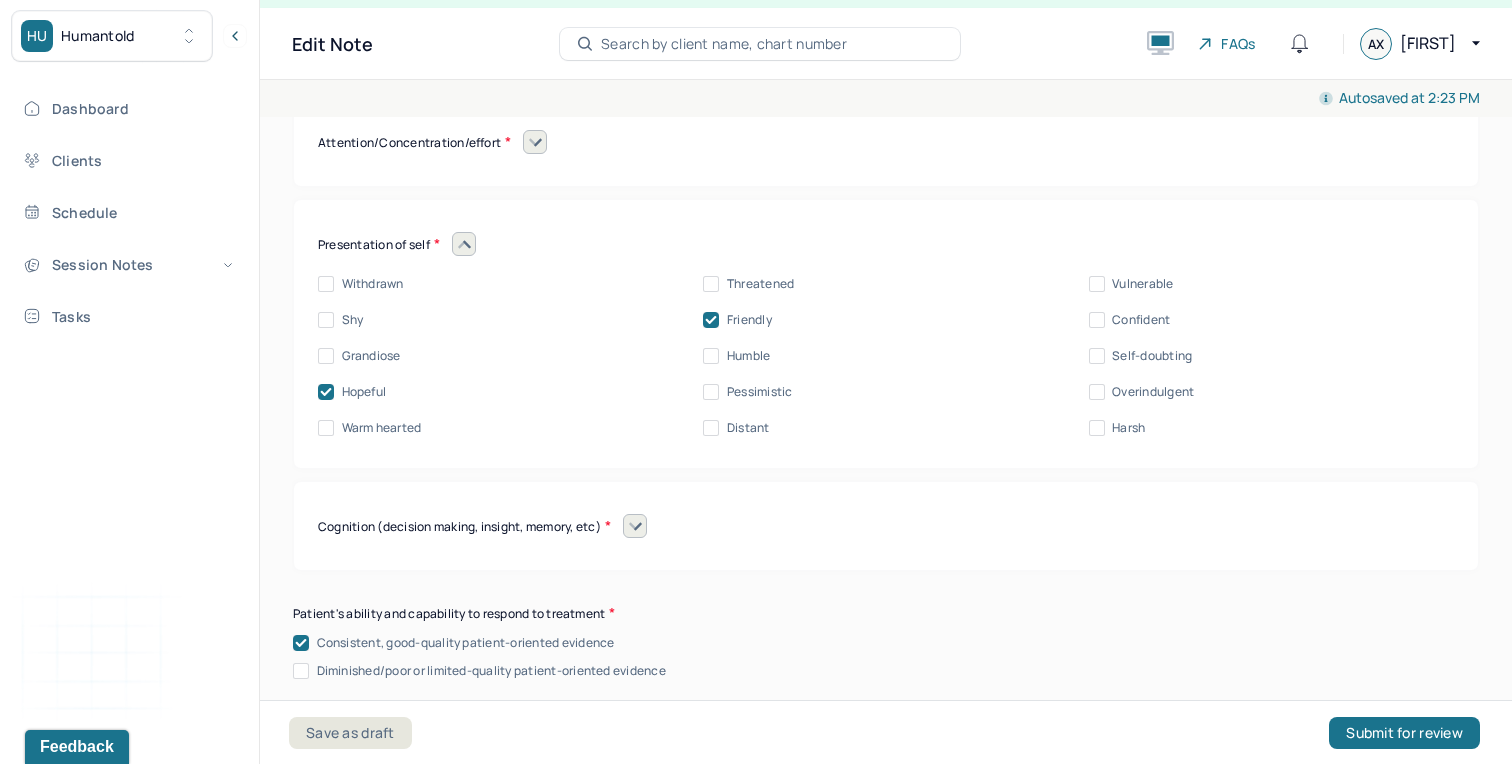 click on "Warm hearted" at bounding box center (382, 428) 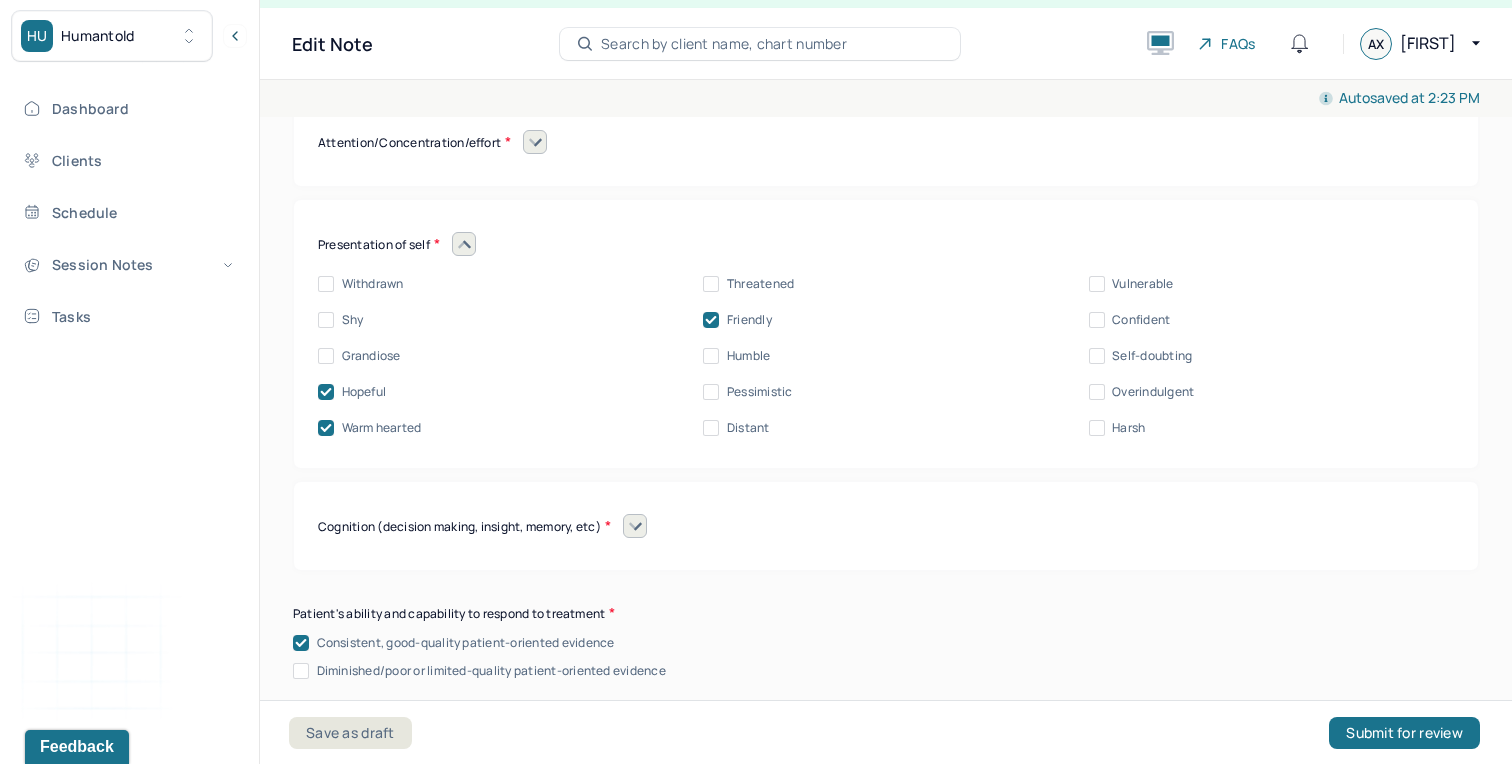 click 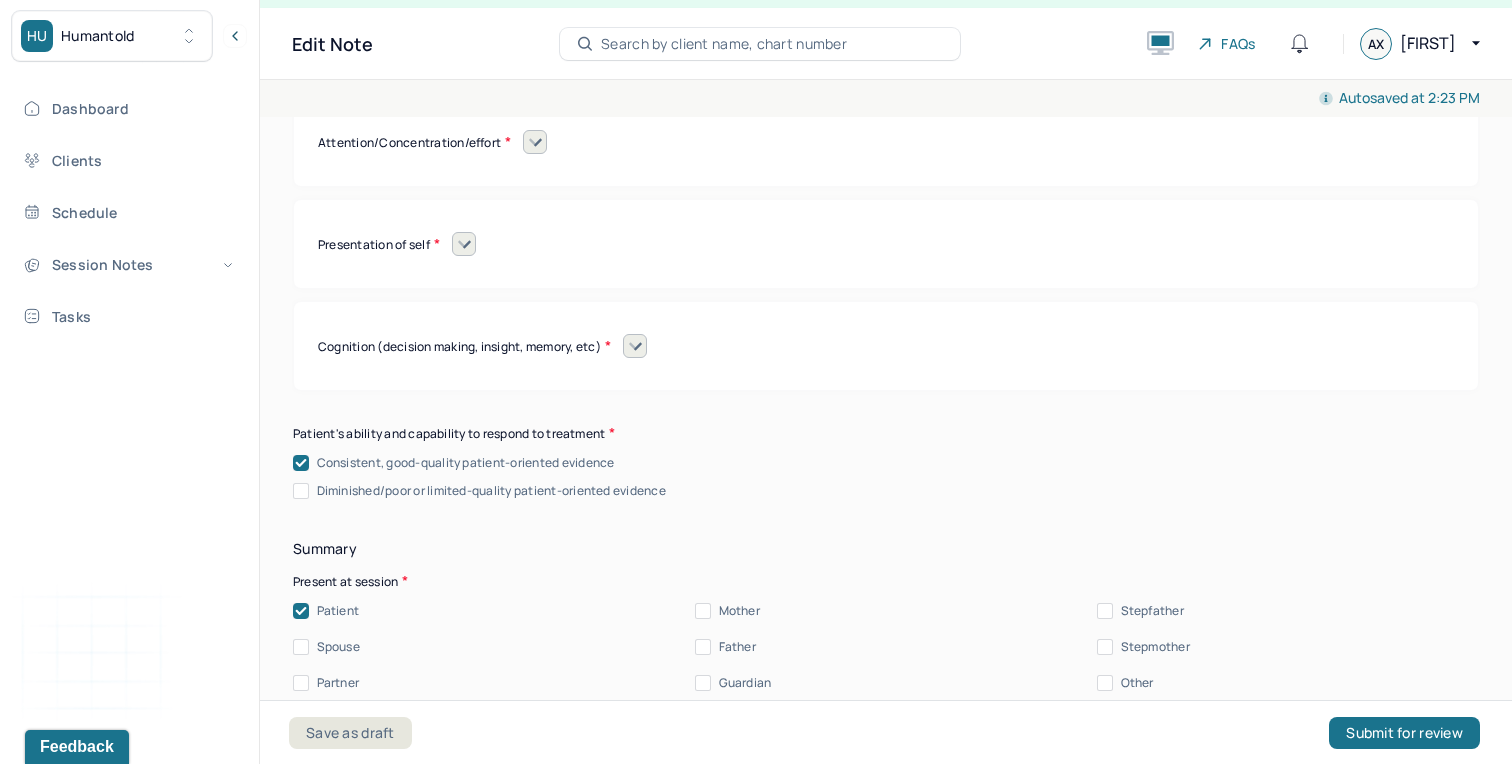 click 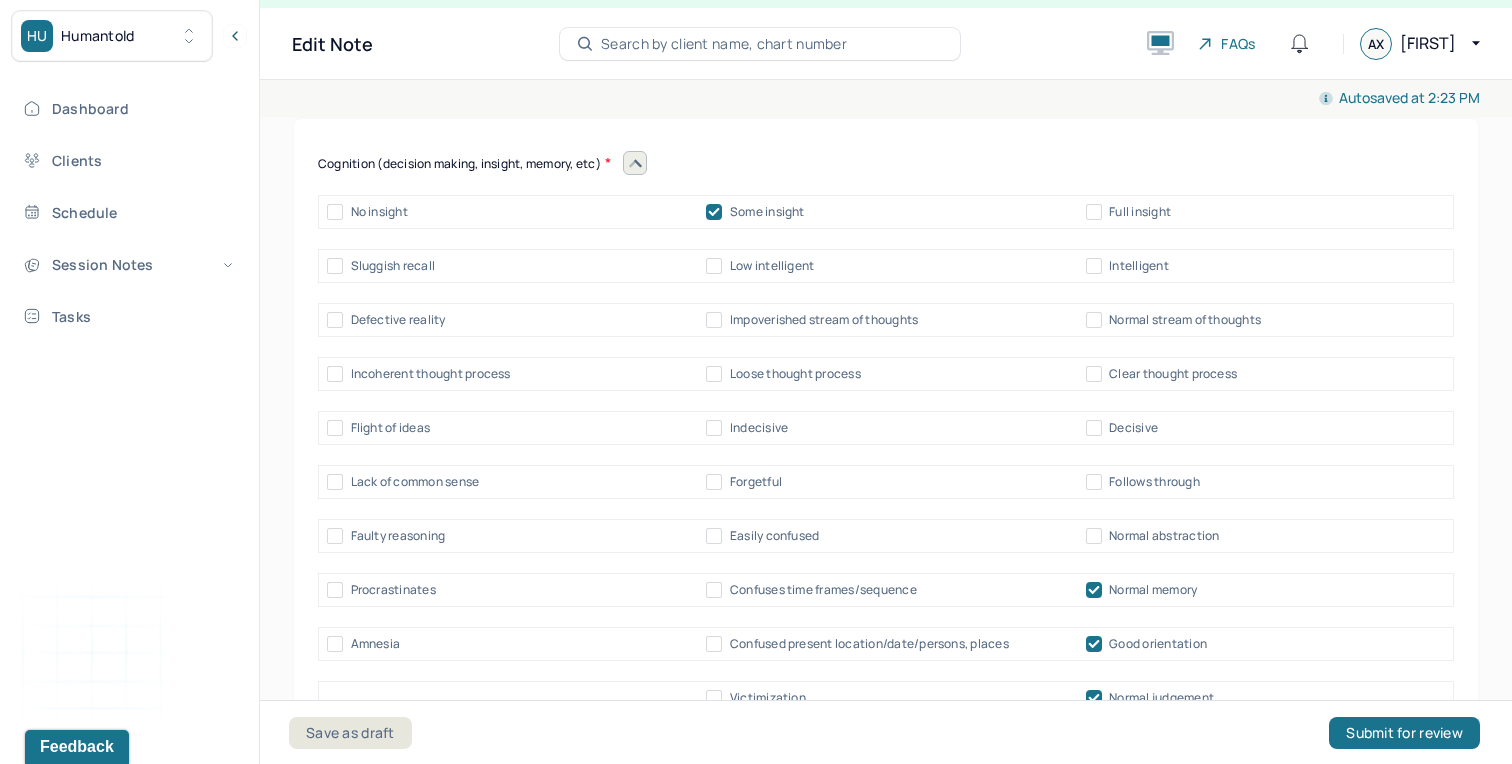 scroll, scrollTop: 9048, scrollLeft: 0, axis: vertical 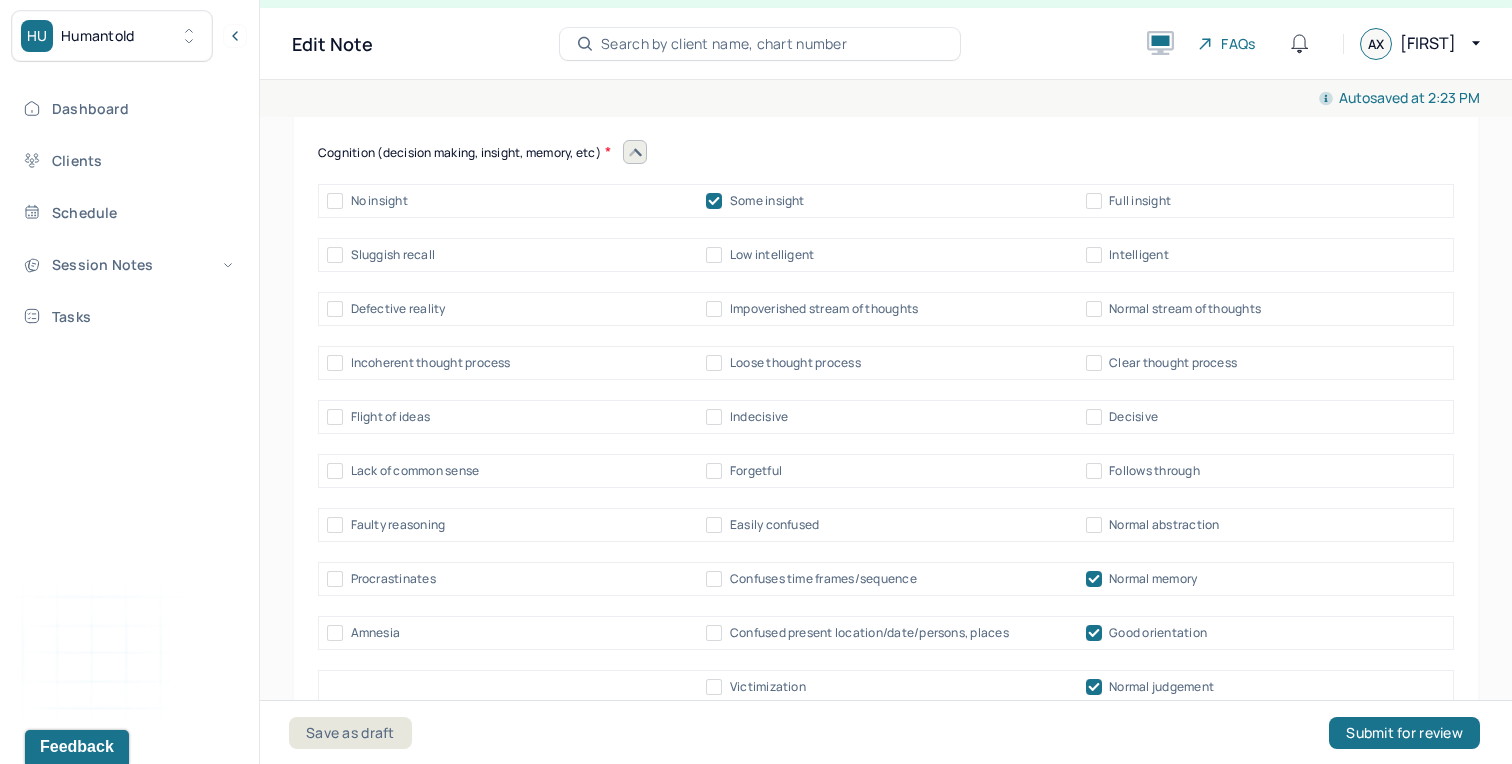 click on "Some insight" at bounding box center (767, 201) 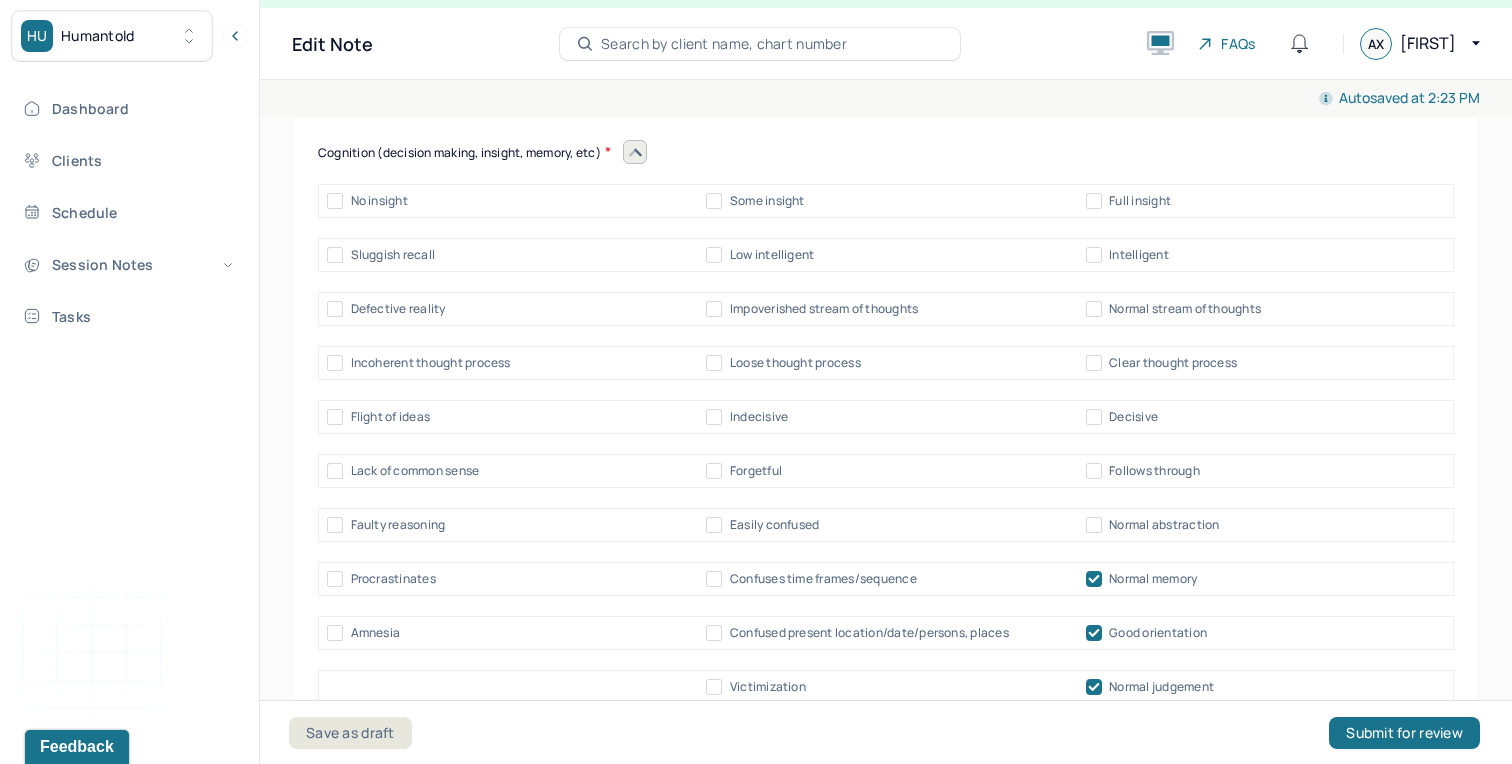 click on "Some insight" at bounding box center (767, 201) 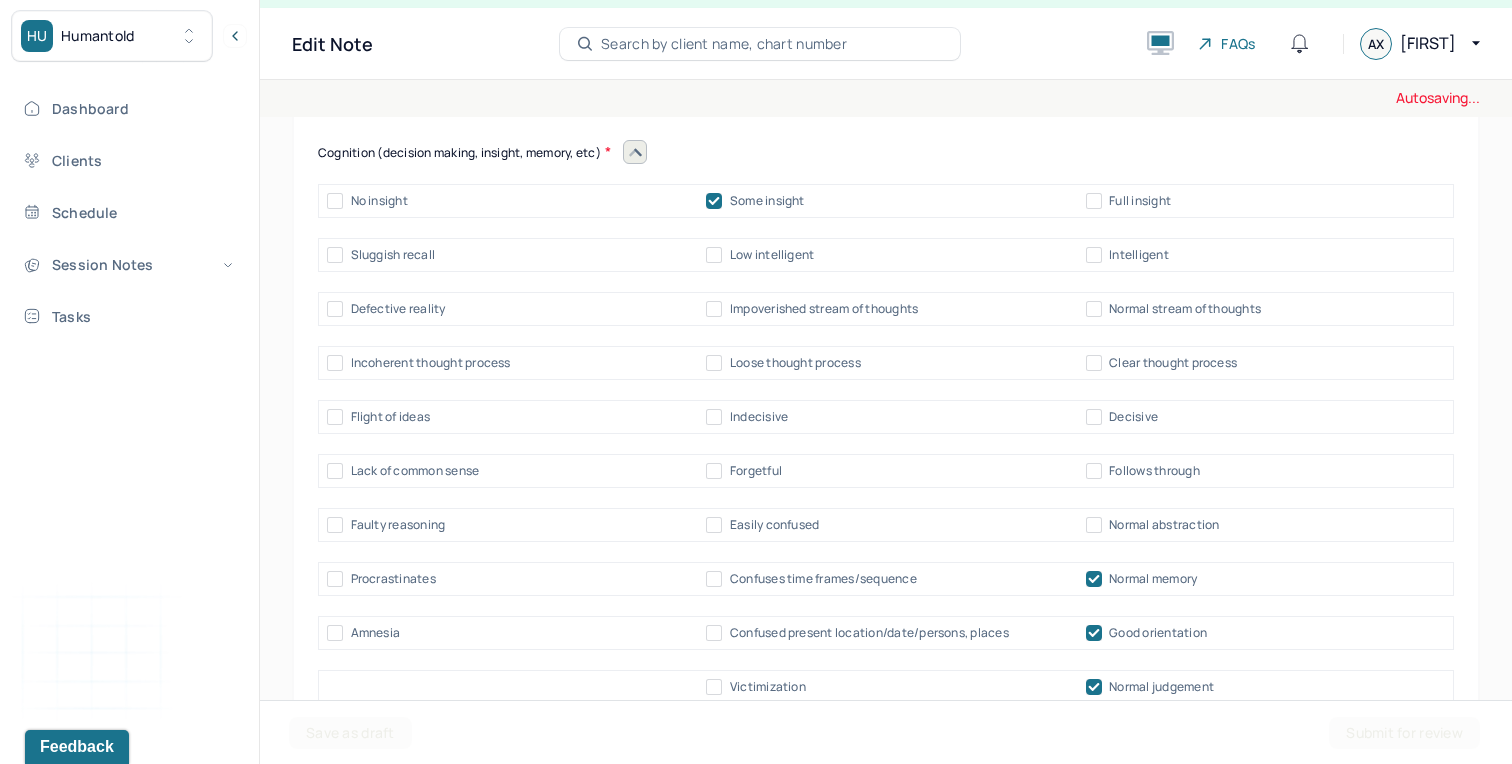 click at bounding box center (714, 201) 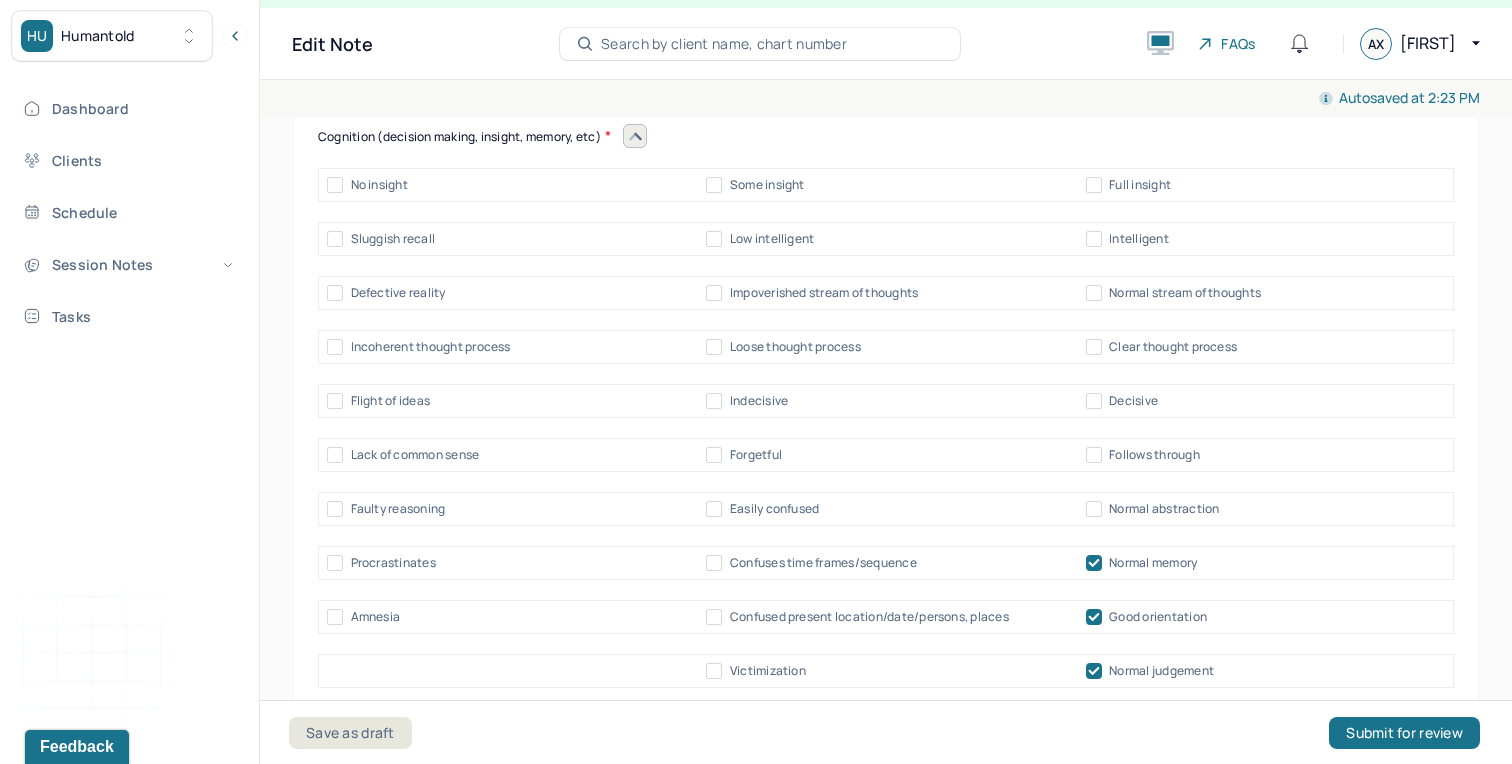 scroll, scrollTop: 9059, scrollLeft: 0, axis: vertical 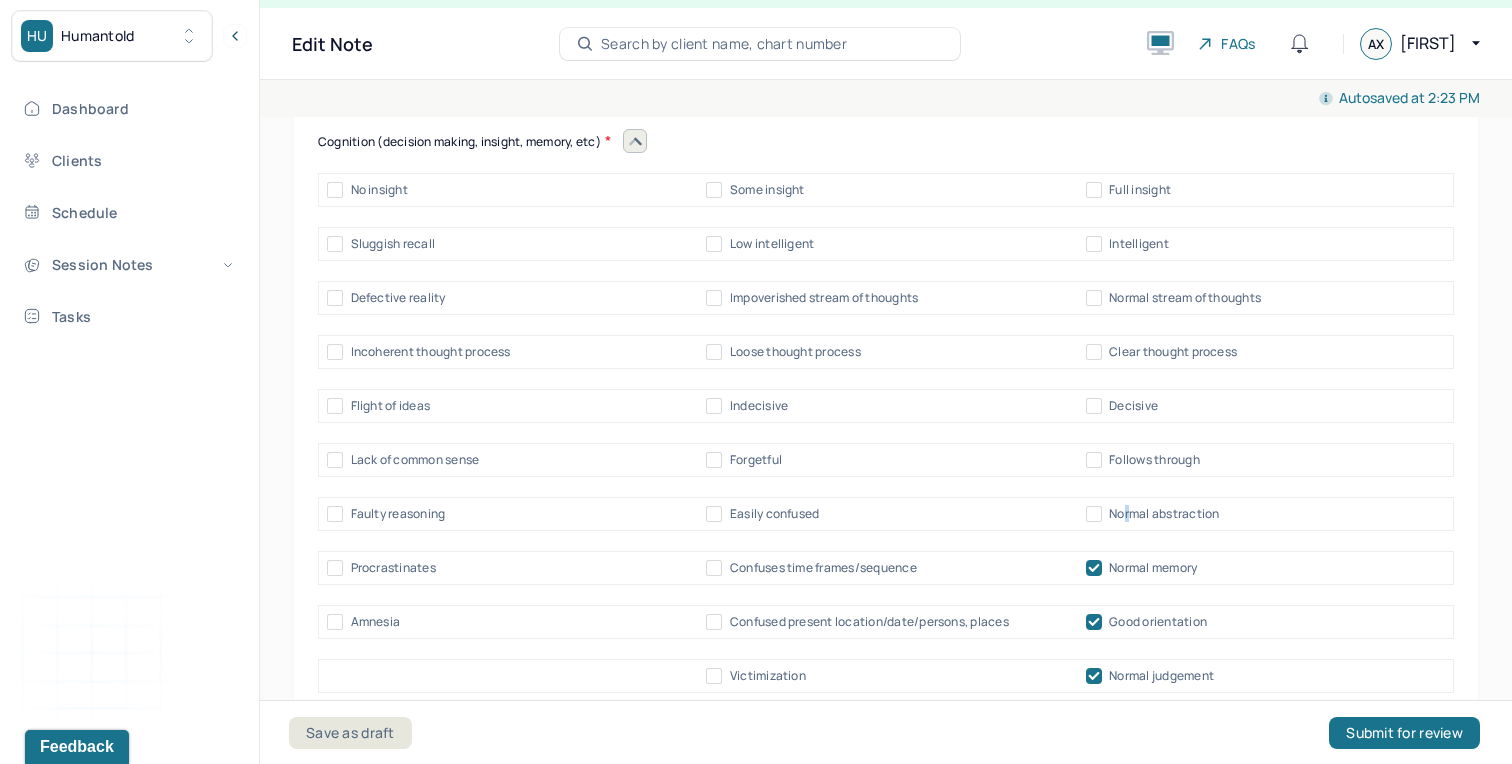 click on "Normal abstraction" at bounding box center (1164, 514) 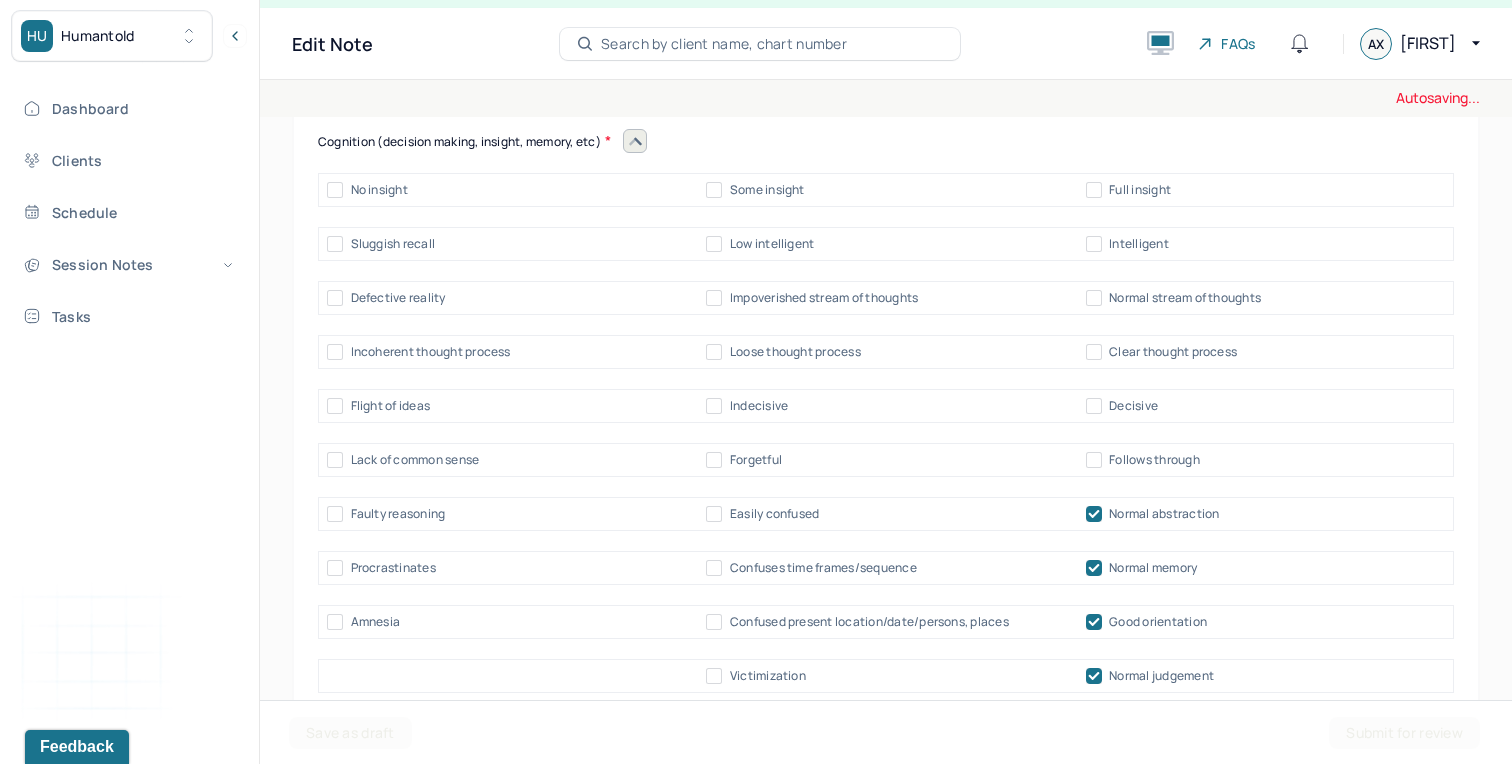 click on "Normal stream of thoughts" at bounding box center [1185, 298] 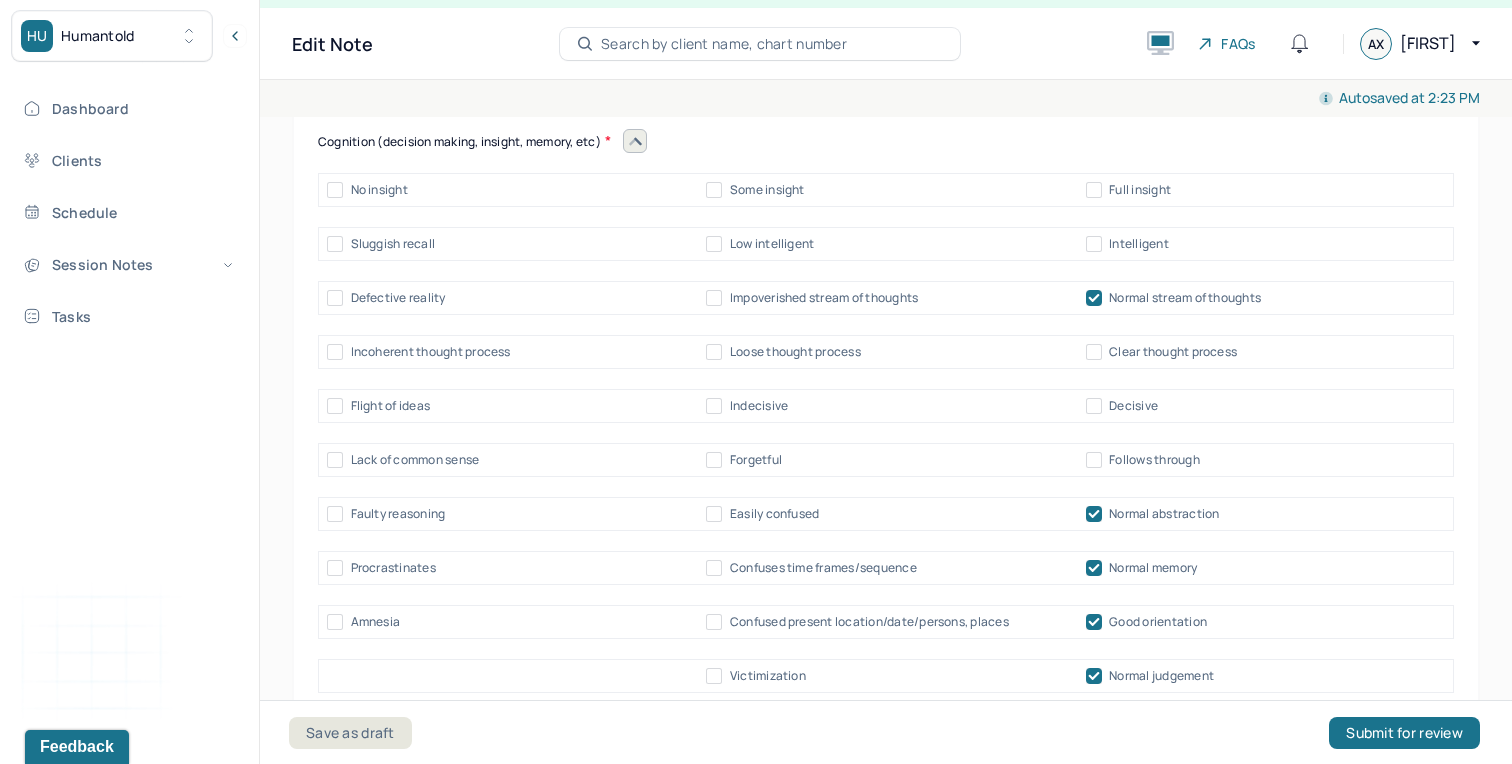 click 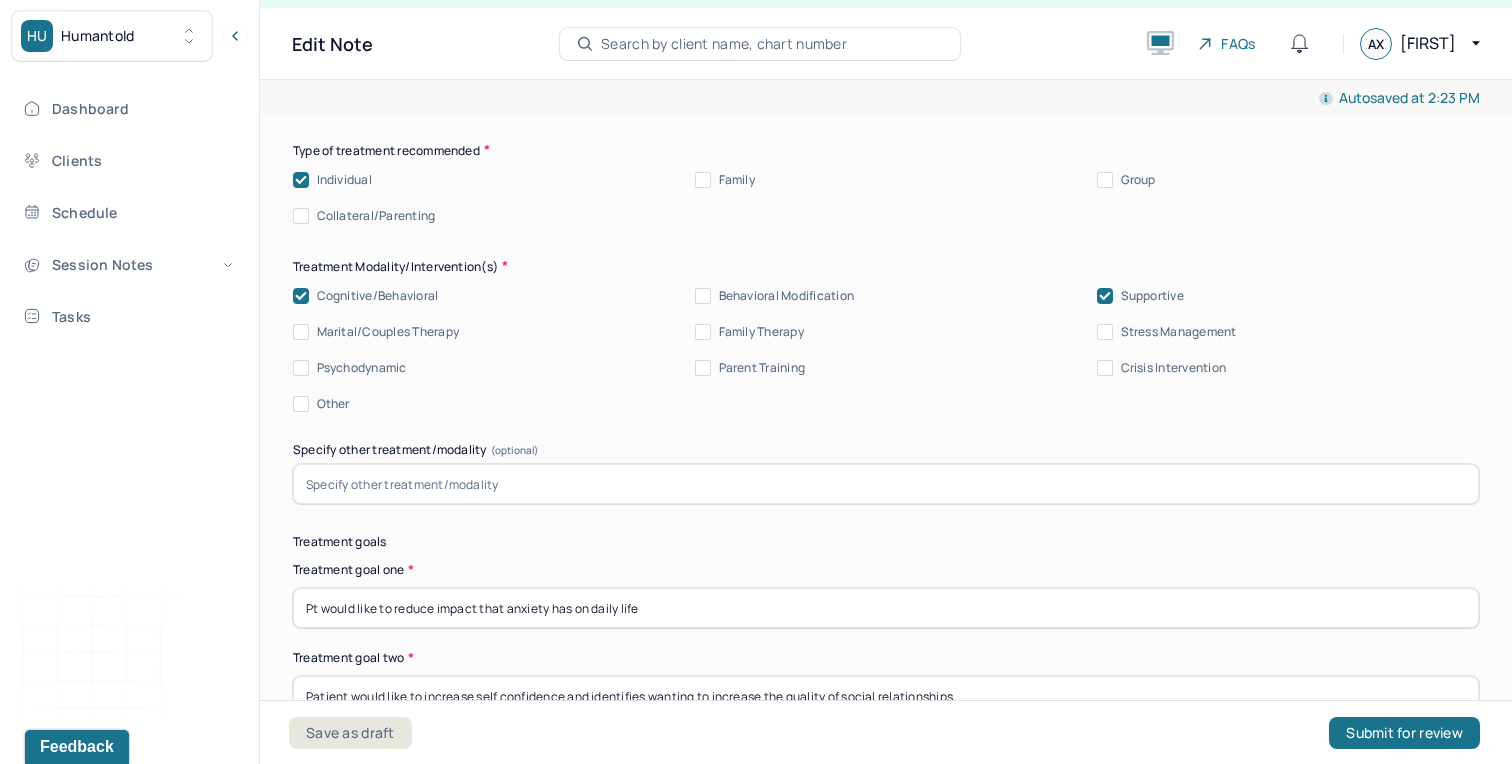 scroll, scrollTop: 9537, scrollLeft: 0, axis: vertical 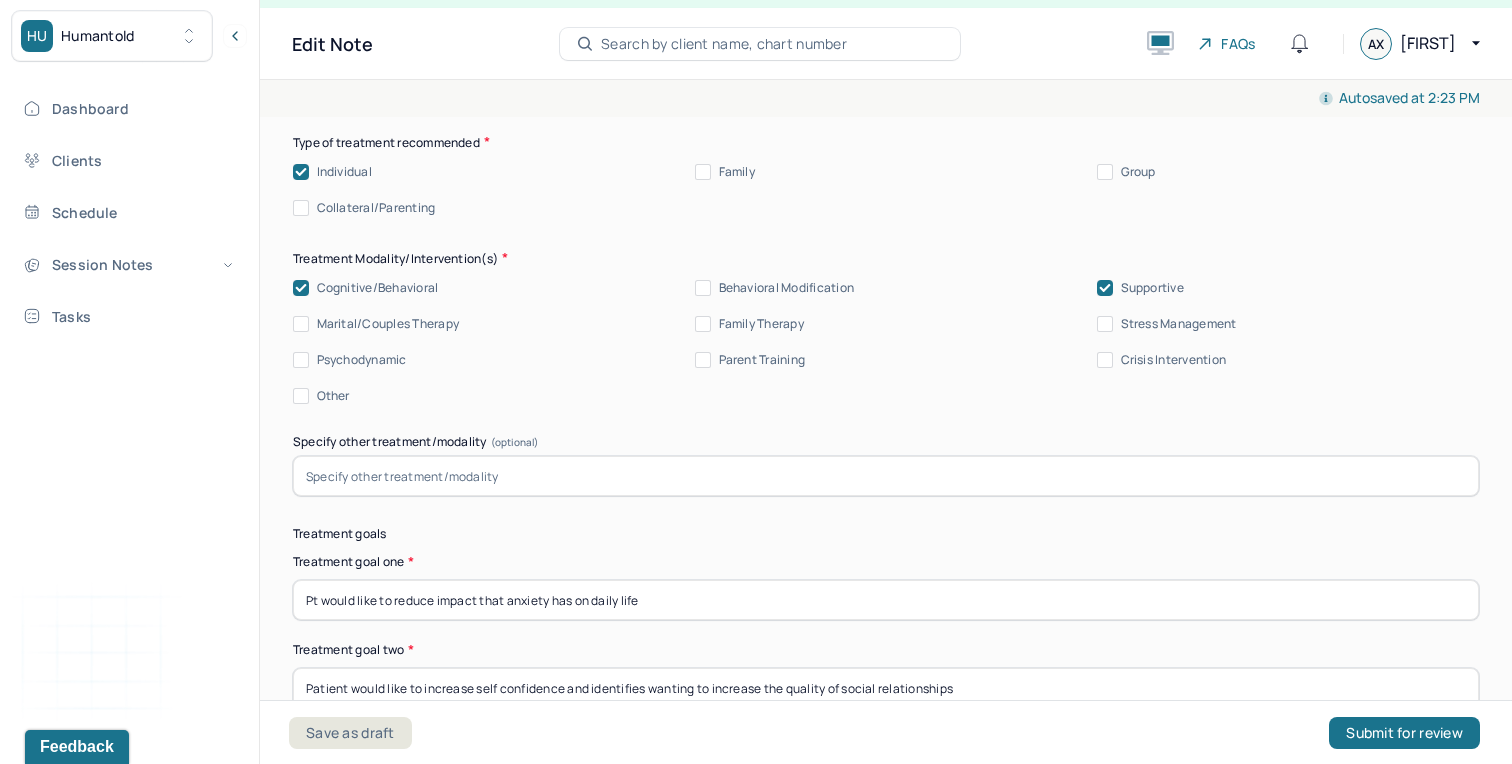 click on "Stress Management" at bounding box center [1179, 324] 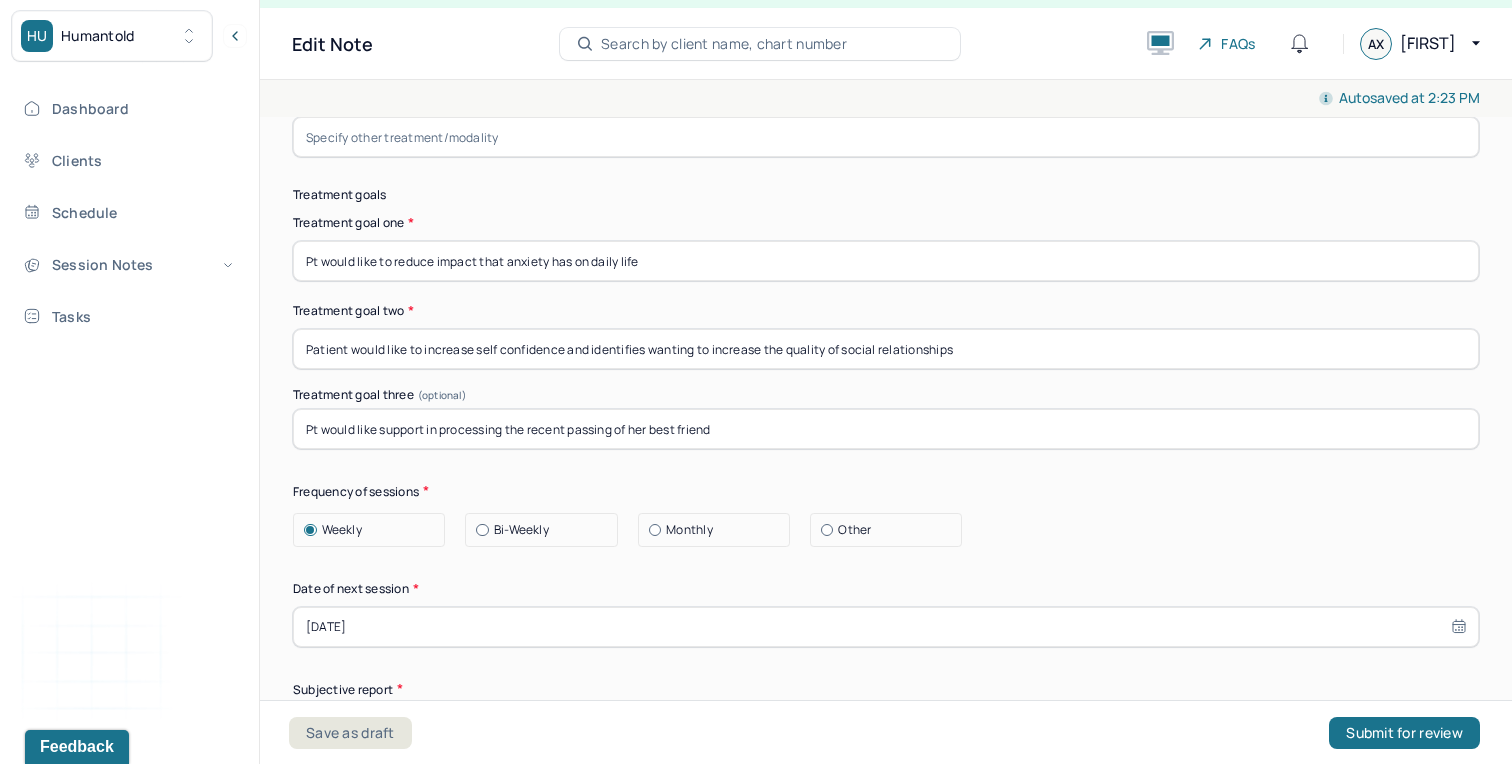 scroll, scrollTop: 9873, scrollLeft: 0, axis: vertical 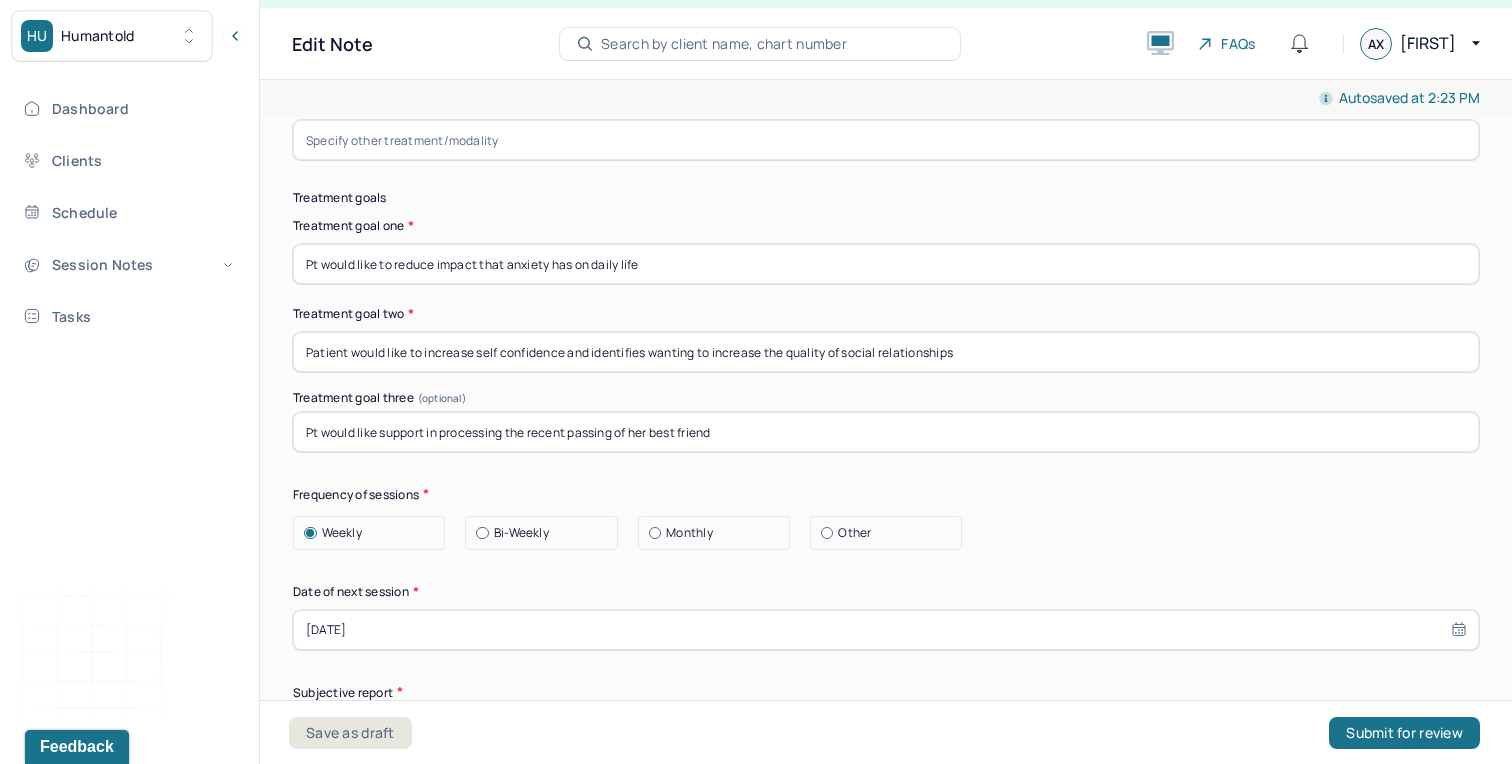 click on "Treatment goal two *" at bounding box center [886, 314] 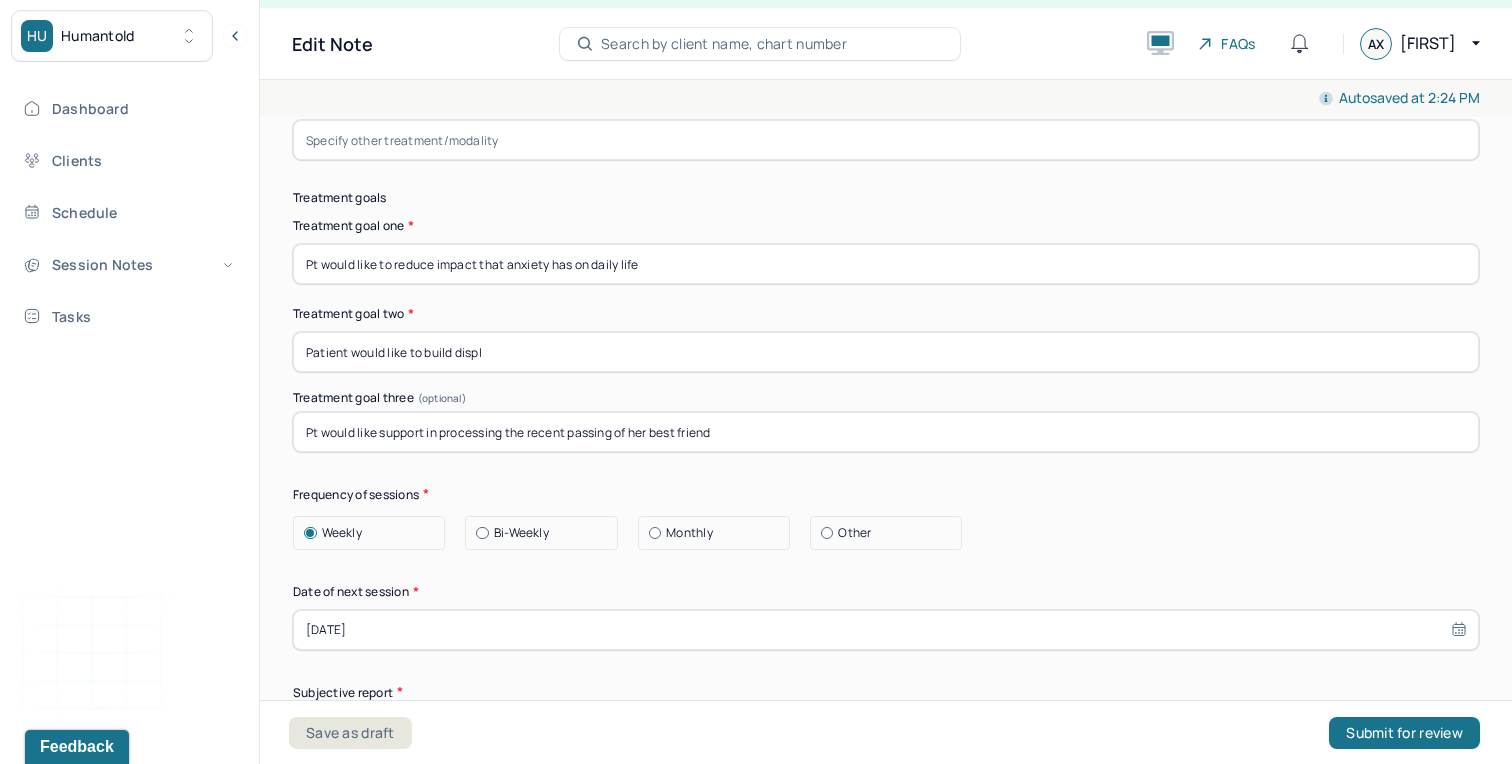 paste on "discipline" 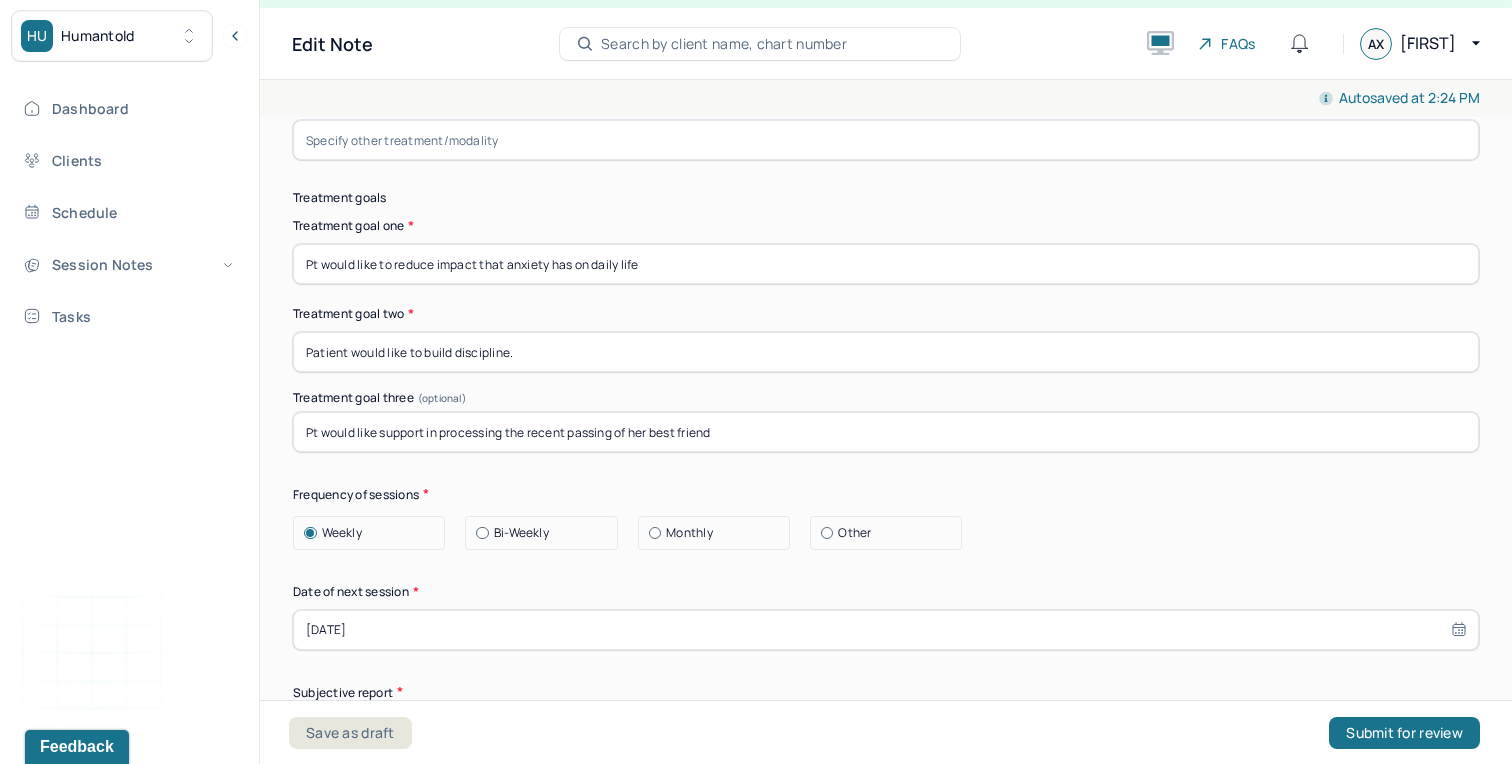 click on "Patient would like to build discipline." at bounding box center (886, 352) 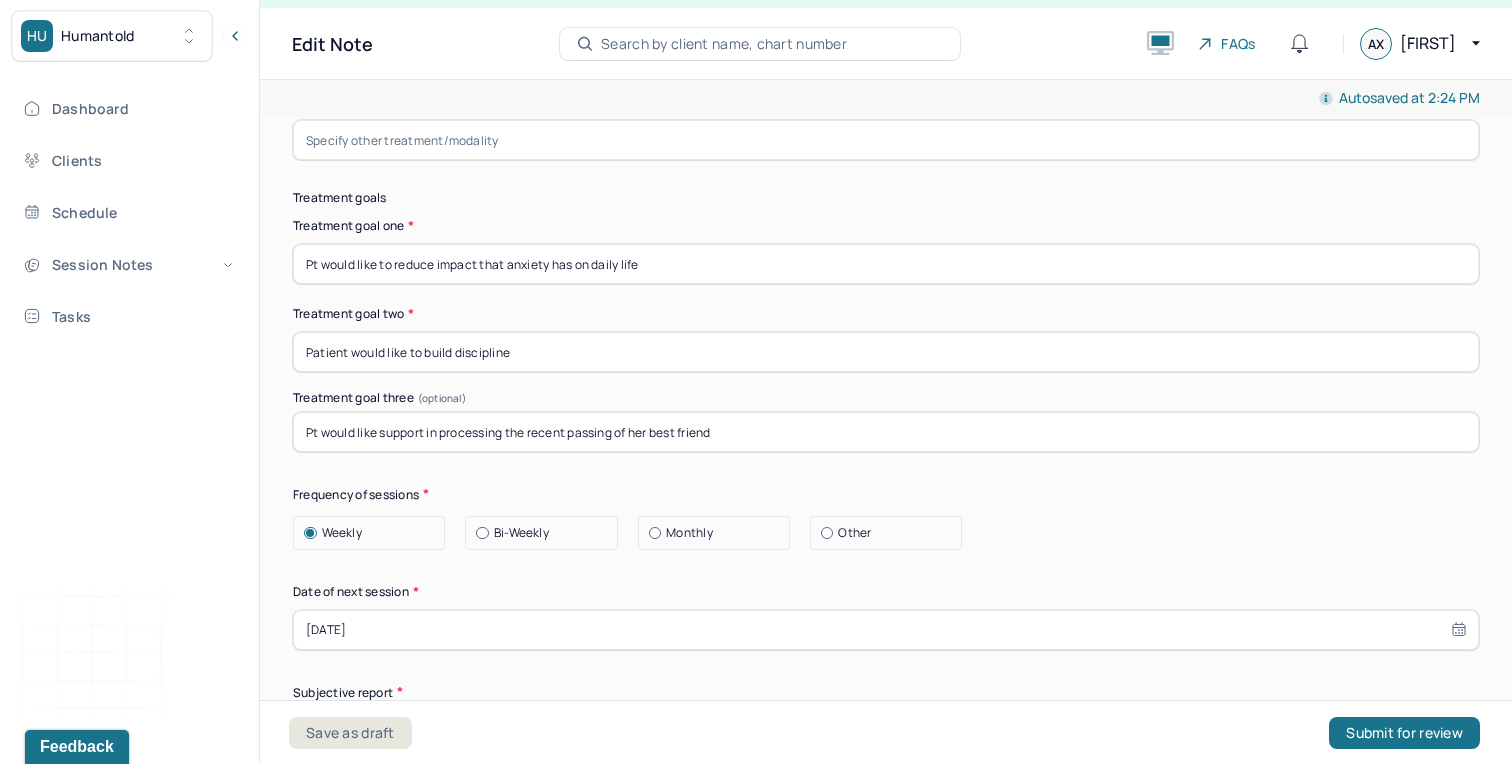 click on "Patient would like to build discipline" at bounding box center (886, 352) 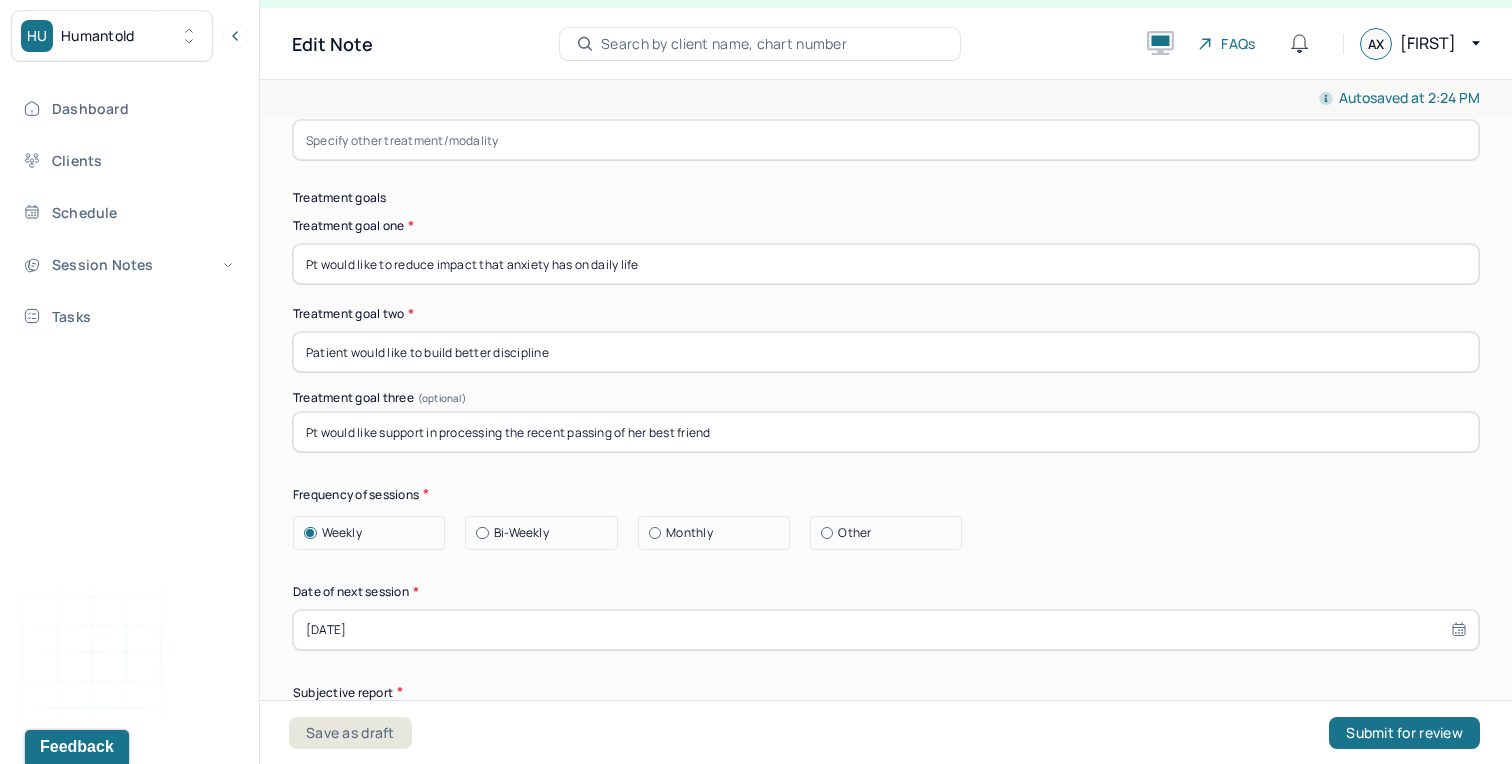 click on "Patient would like to build better discipline" at bounding box center (886, 352) 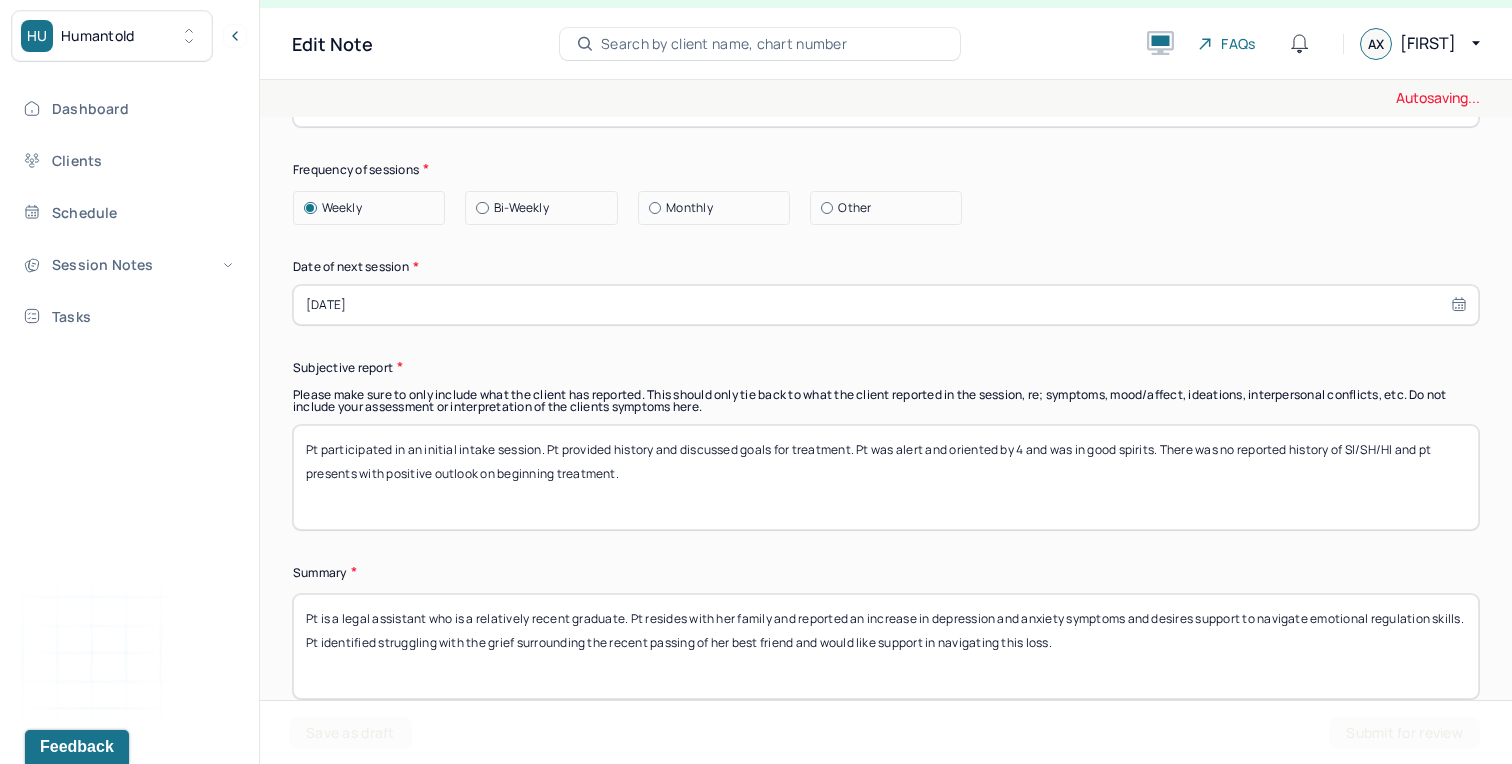 scroll, scrollTop: 10203, scrollLeft: 0, axis: vertical 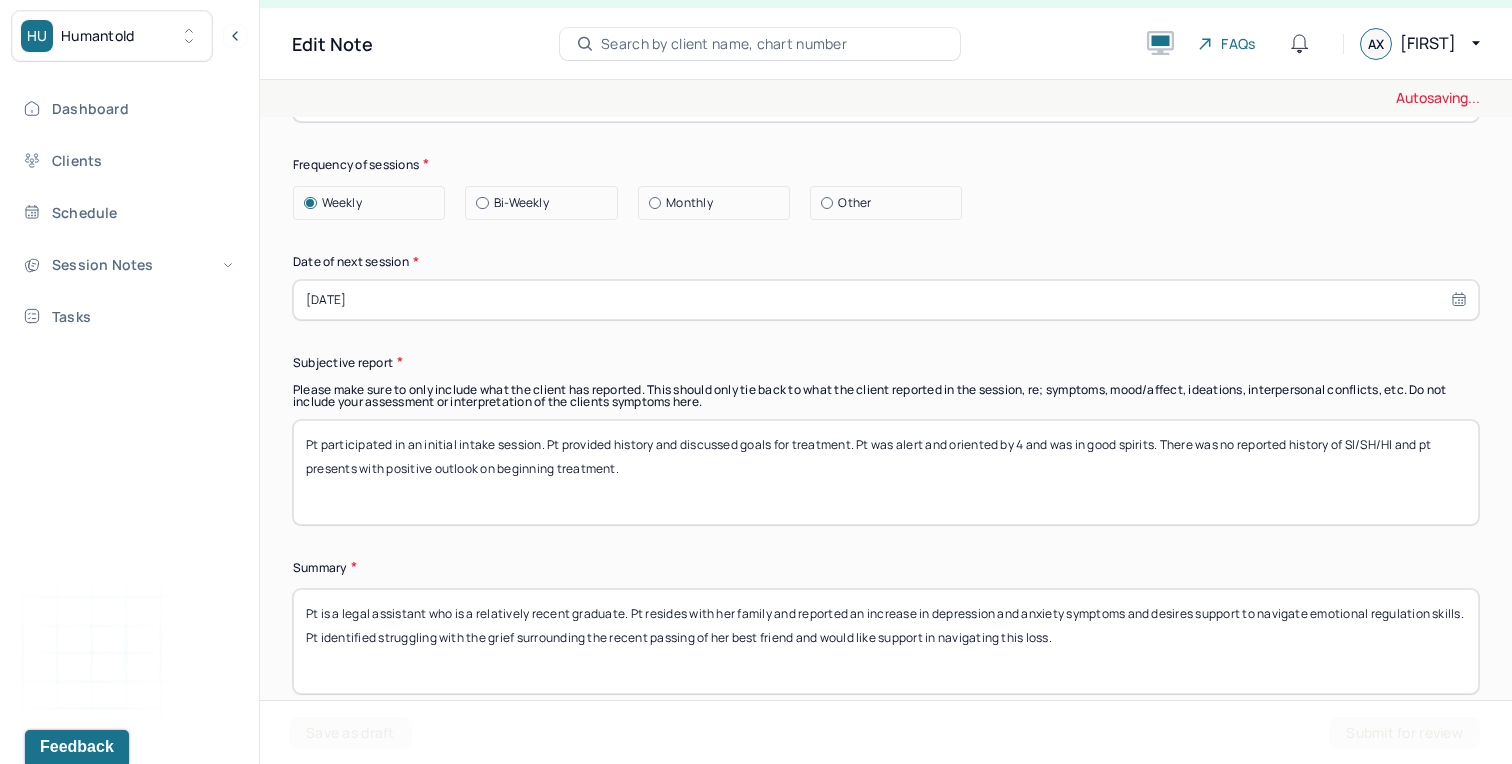 type on "Patient would like to build better discipline and change old behvaior patterns." 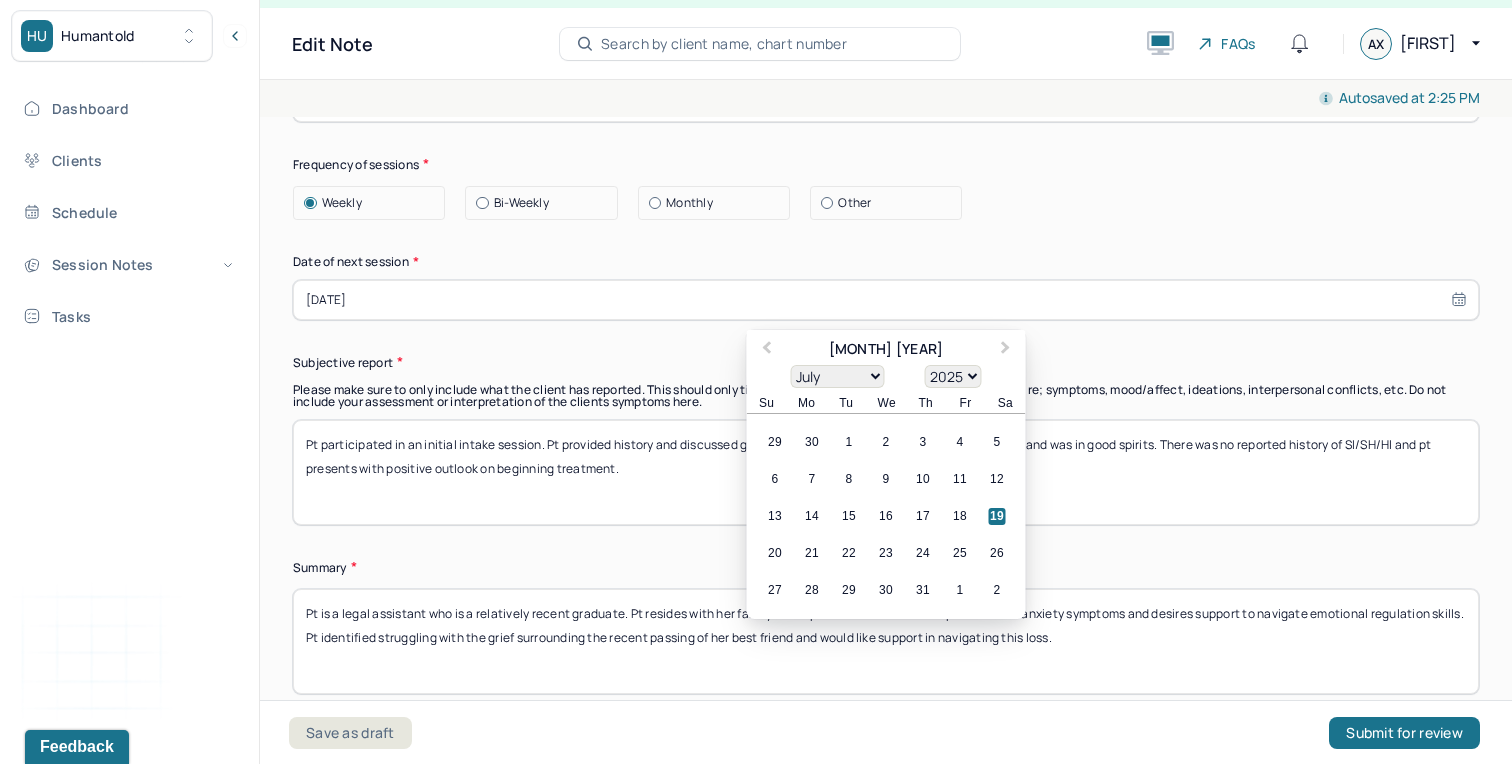 click on "[DATE]" at bounding box center (886, 300) 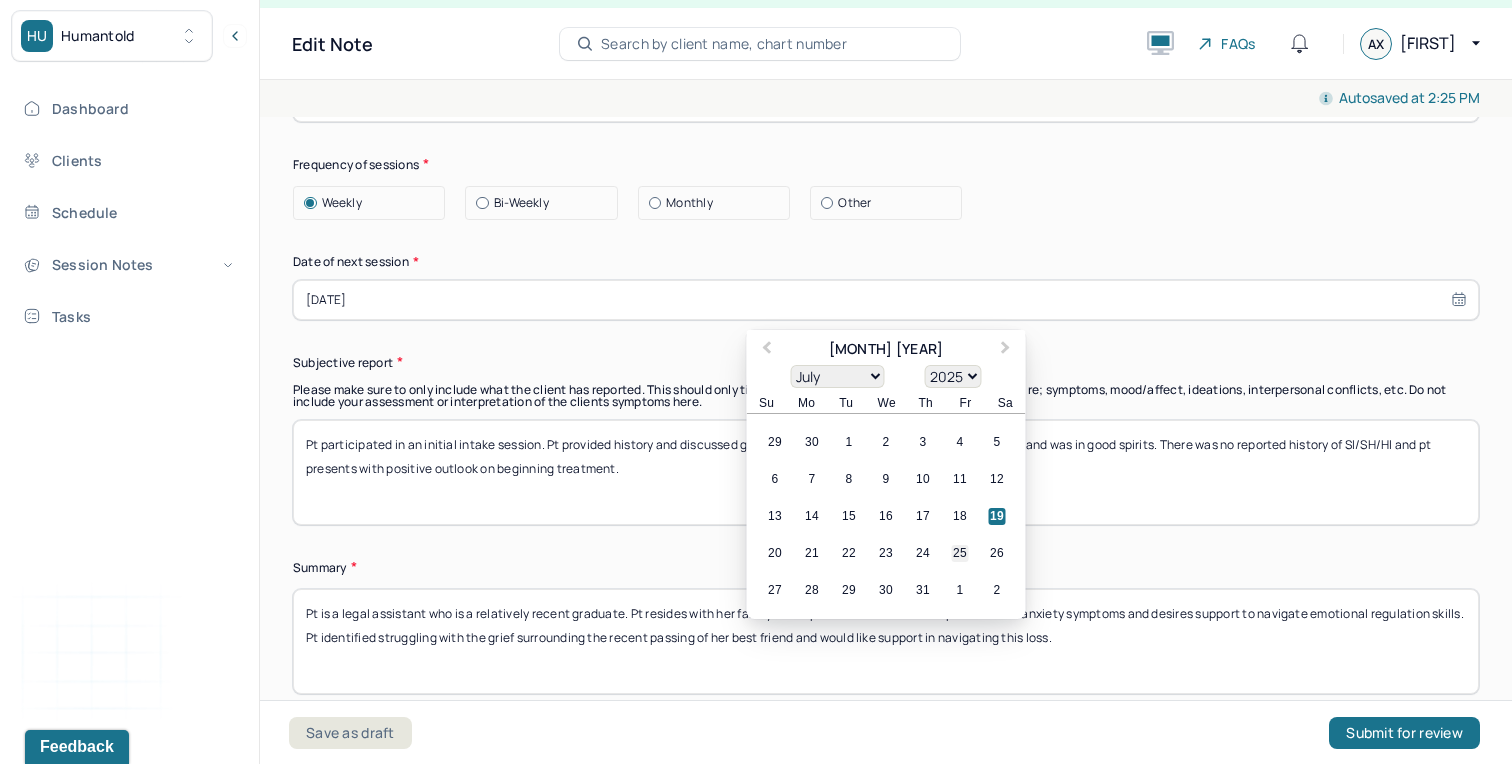 click on "25" at bounding box center [960, 553] 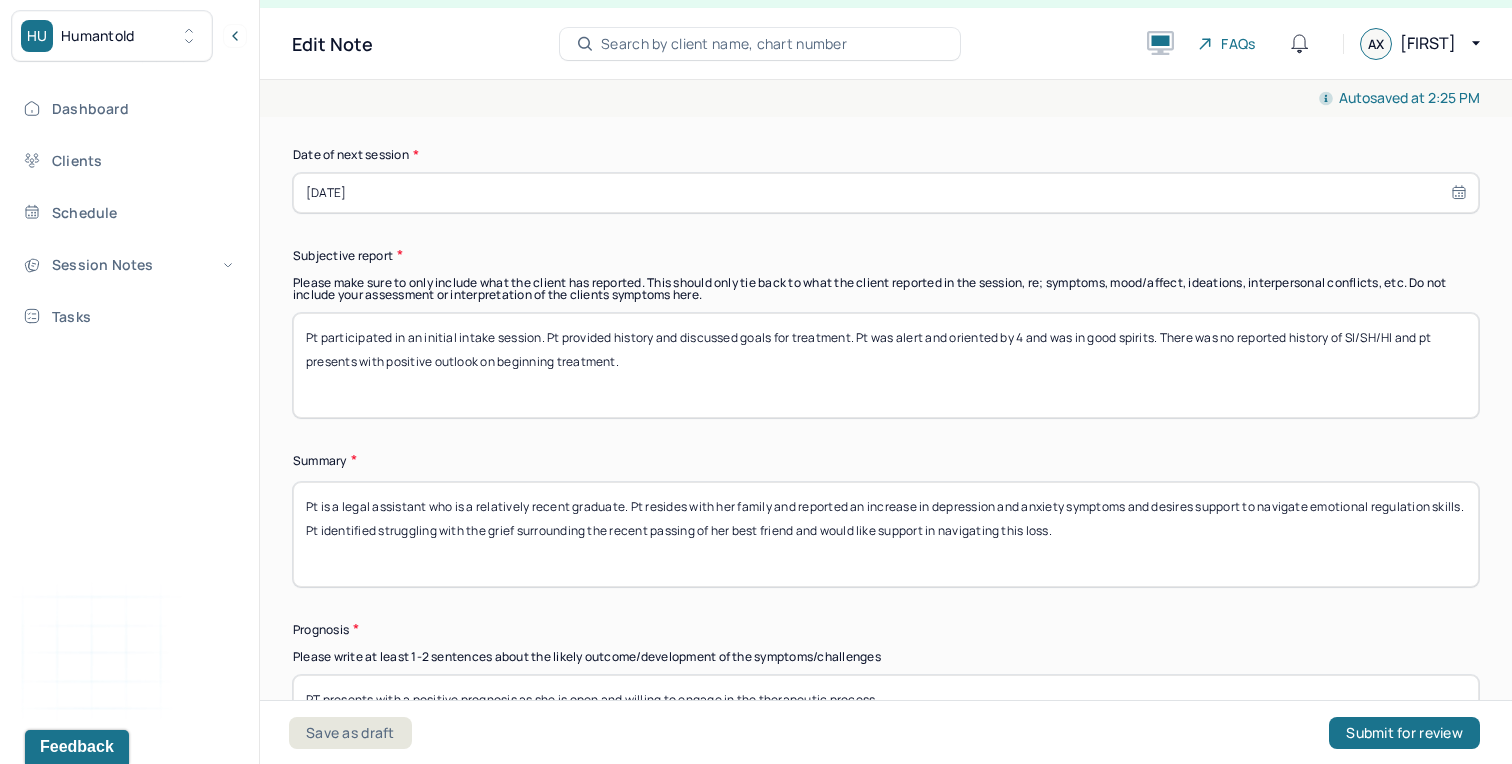 scroll, scrollTop: 10308, scrollLeft: 0, axis: vertical 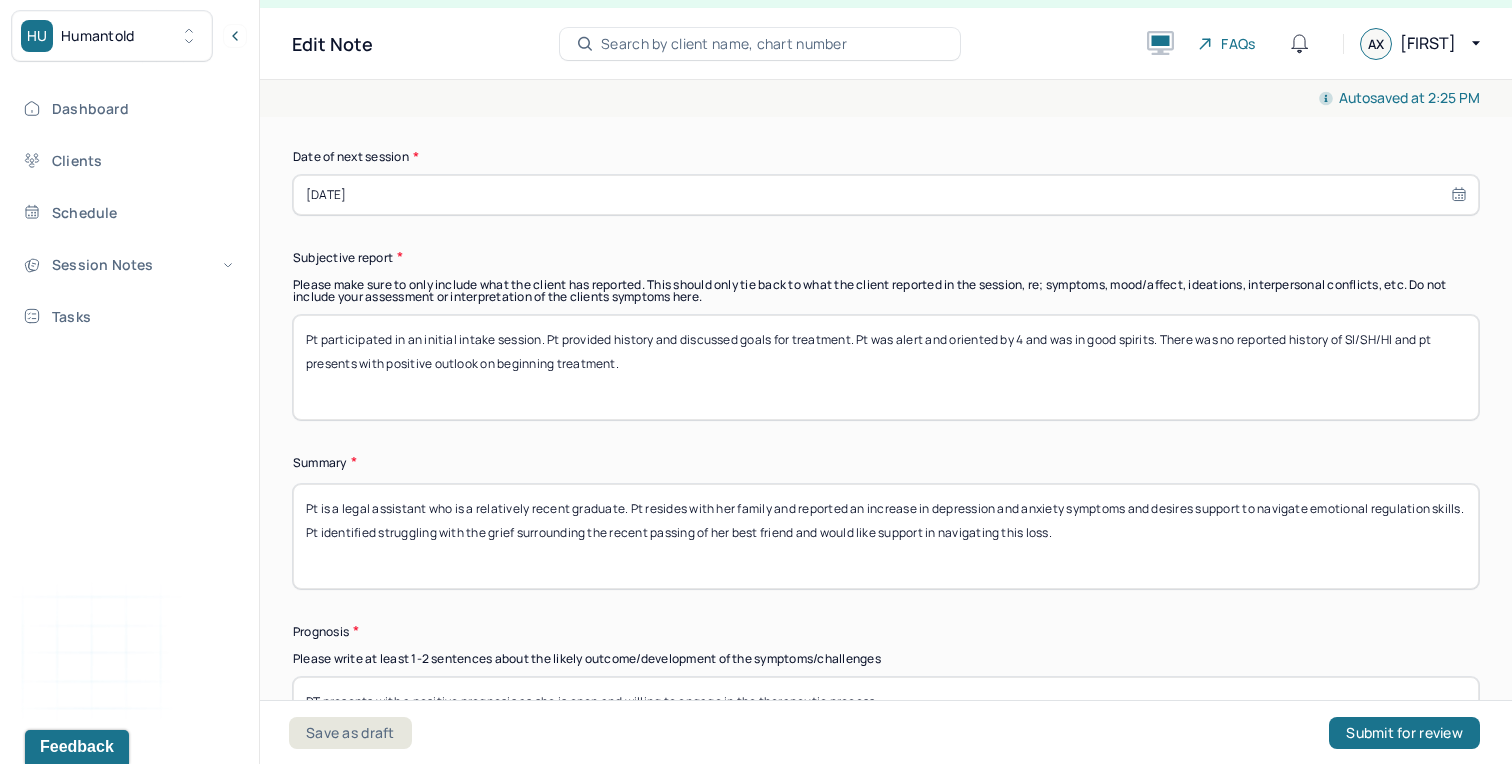 drag, startPoint x: 862, startPoint y: 319, endPoint x: 253, endPoint y: 290, distance: 609.69006 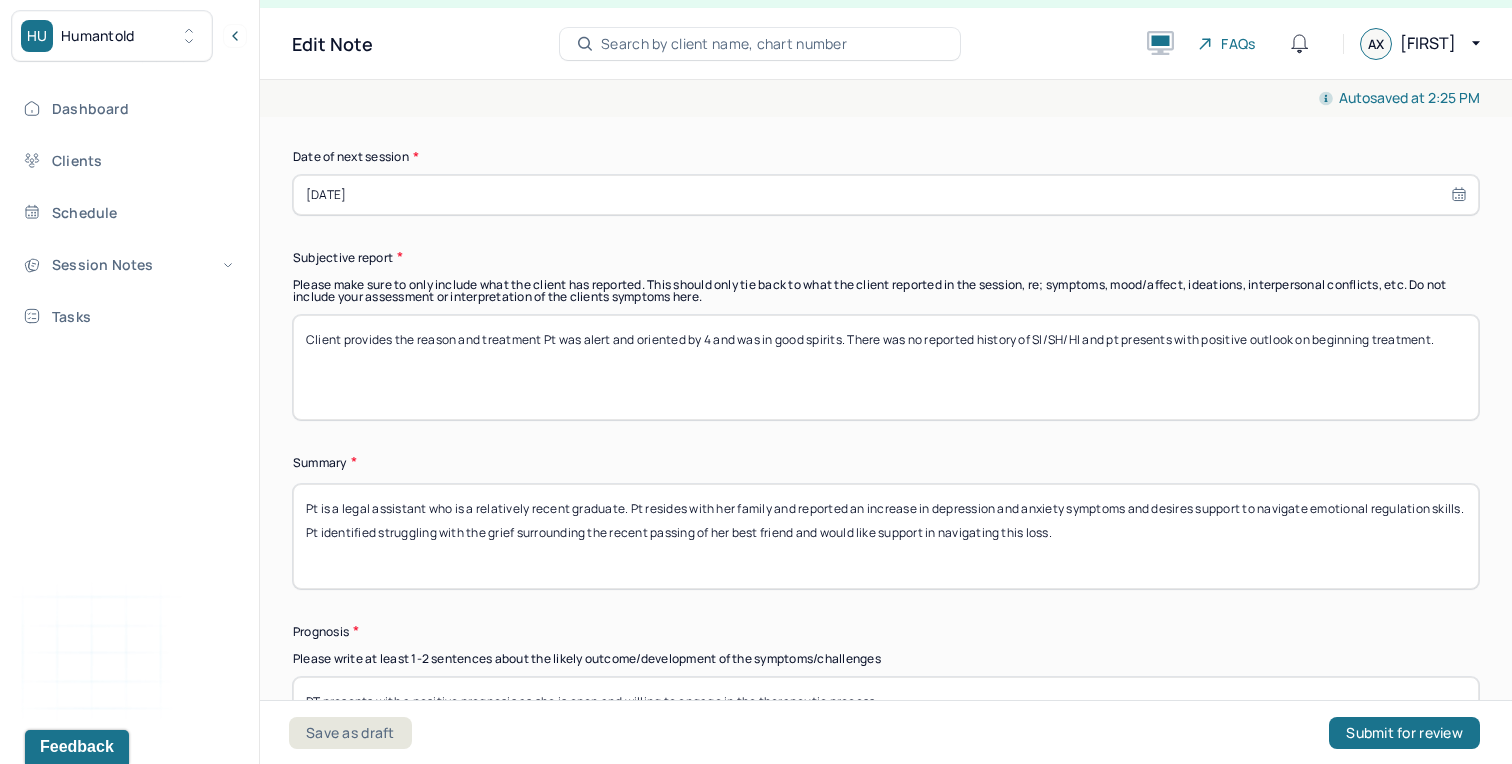 click on "Client provides the reason and treatment Pt was alert and oriented by 4 and was in good spirits. There was no reported history of SI/SH/HI and pt presents with positive outlook on beginning treatment." at bounding box center (886, 367) 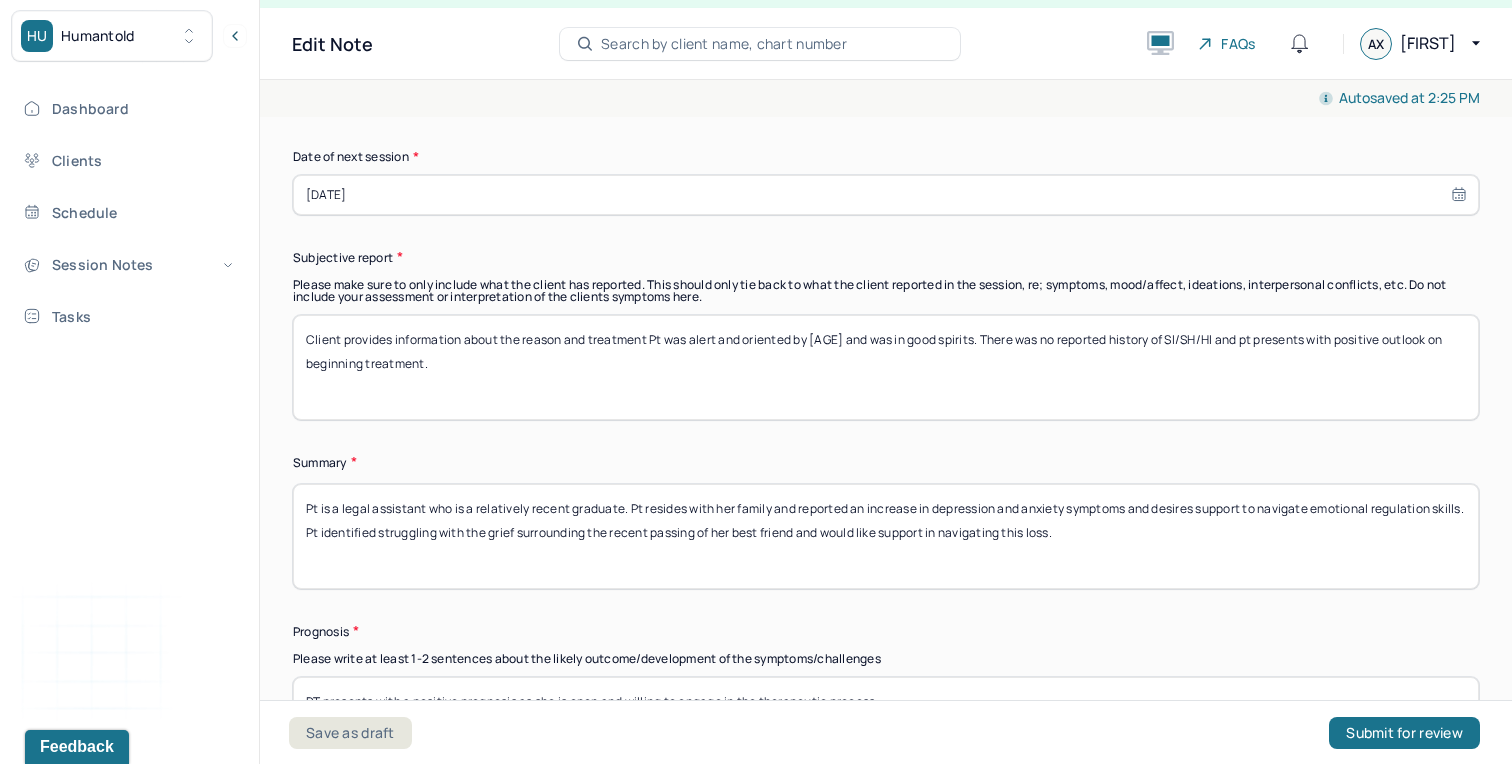 click on "Client provides the reason and treatment Pt was alert and oriented by 4 and was in good spirits. There was no reported history of SI/SH/HI and pt presents with positive outlook on beginning treatment." at bounding box center (886, 367) 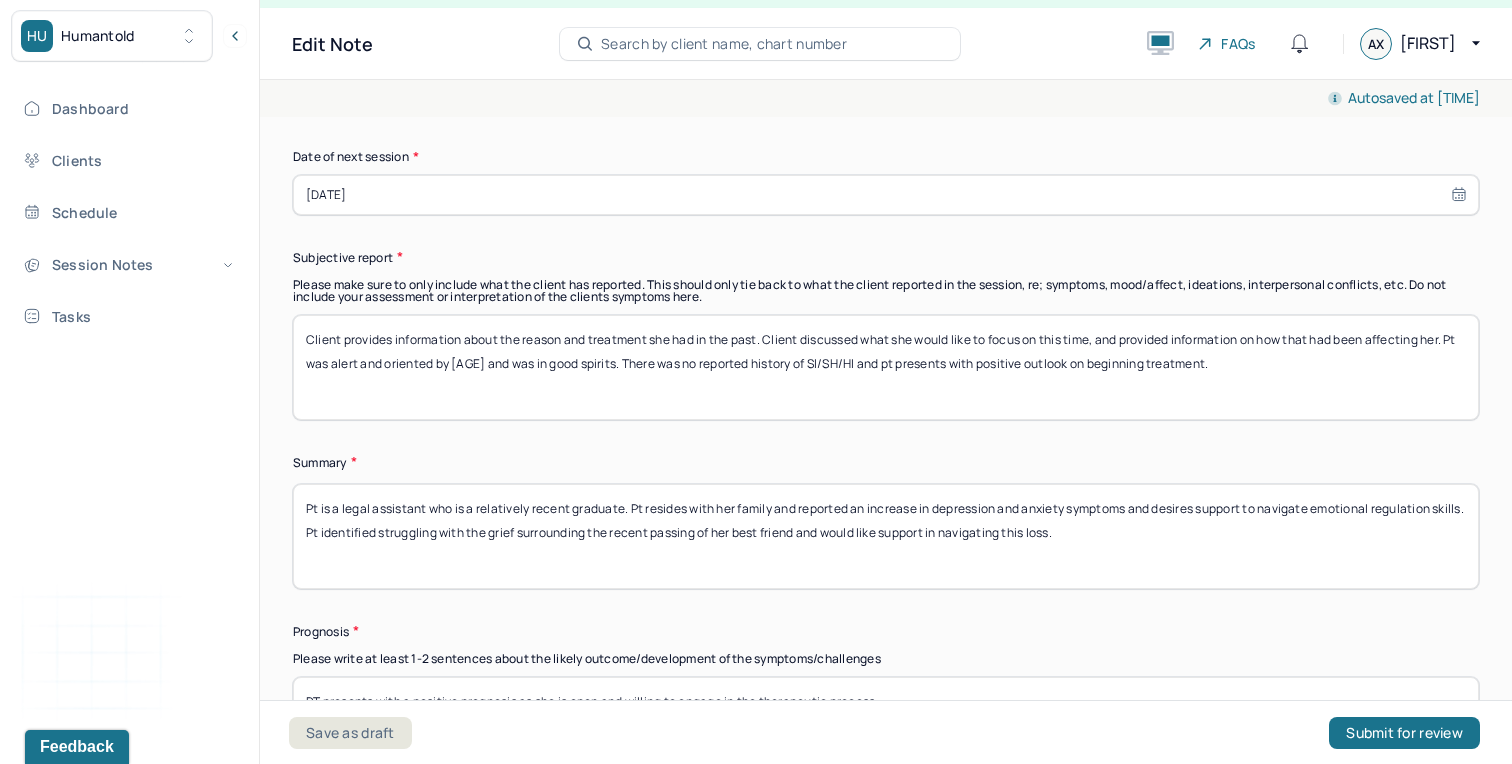 click on "Client provides information about the reason and treatment she had in the past. Client discussed what she would like to focus on this time, and provided information on how  Pt was alert and oriented by 4 and was in good spirits. There was no reported history of SI/SH/HI and pt presents with positive outlook on beginning treatment." at bounding box center [886, 367] 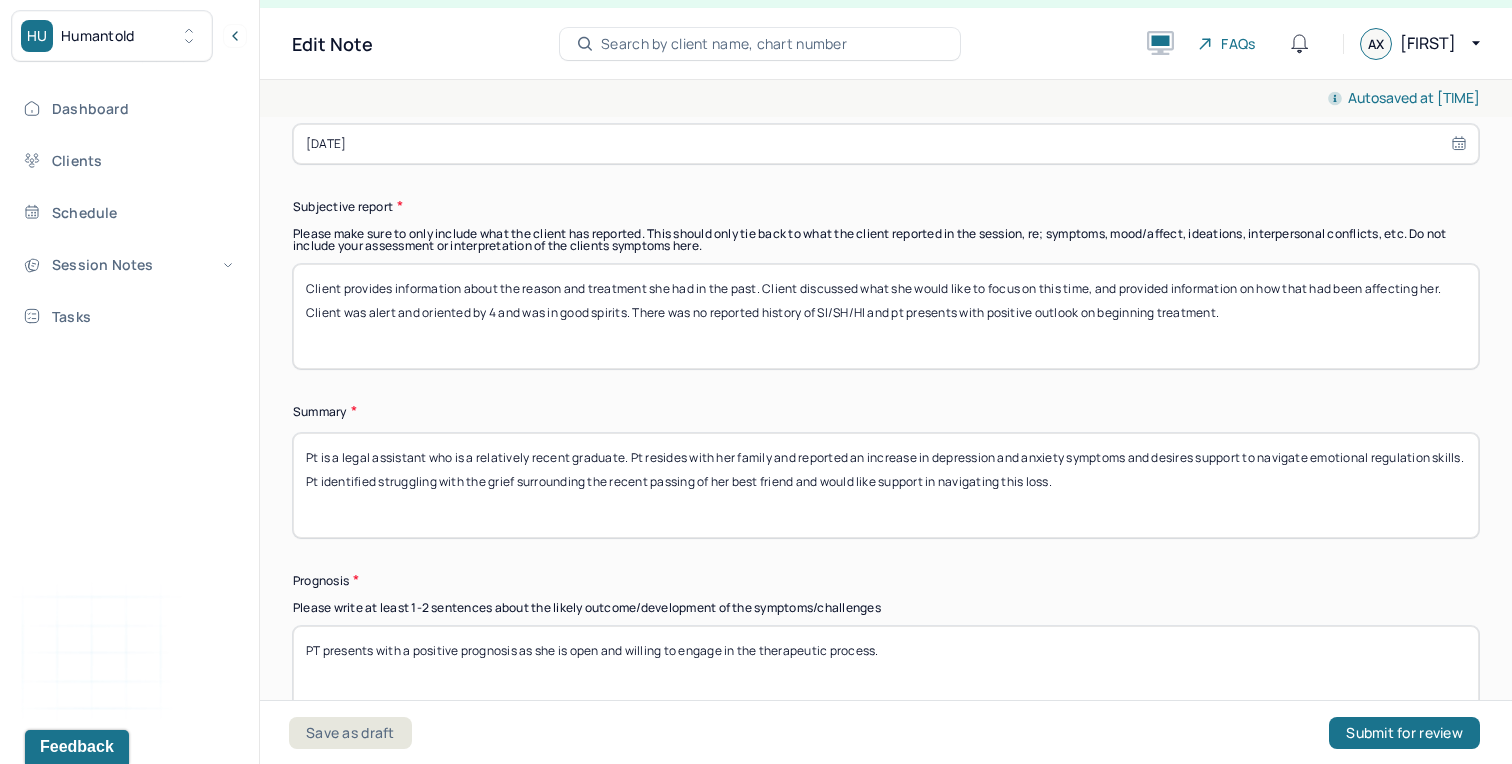 scroll, scrollTop: 10367, scrollLeft: 0, axis: vertical 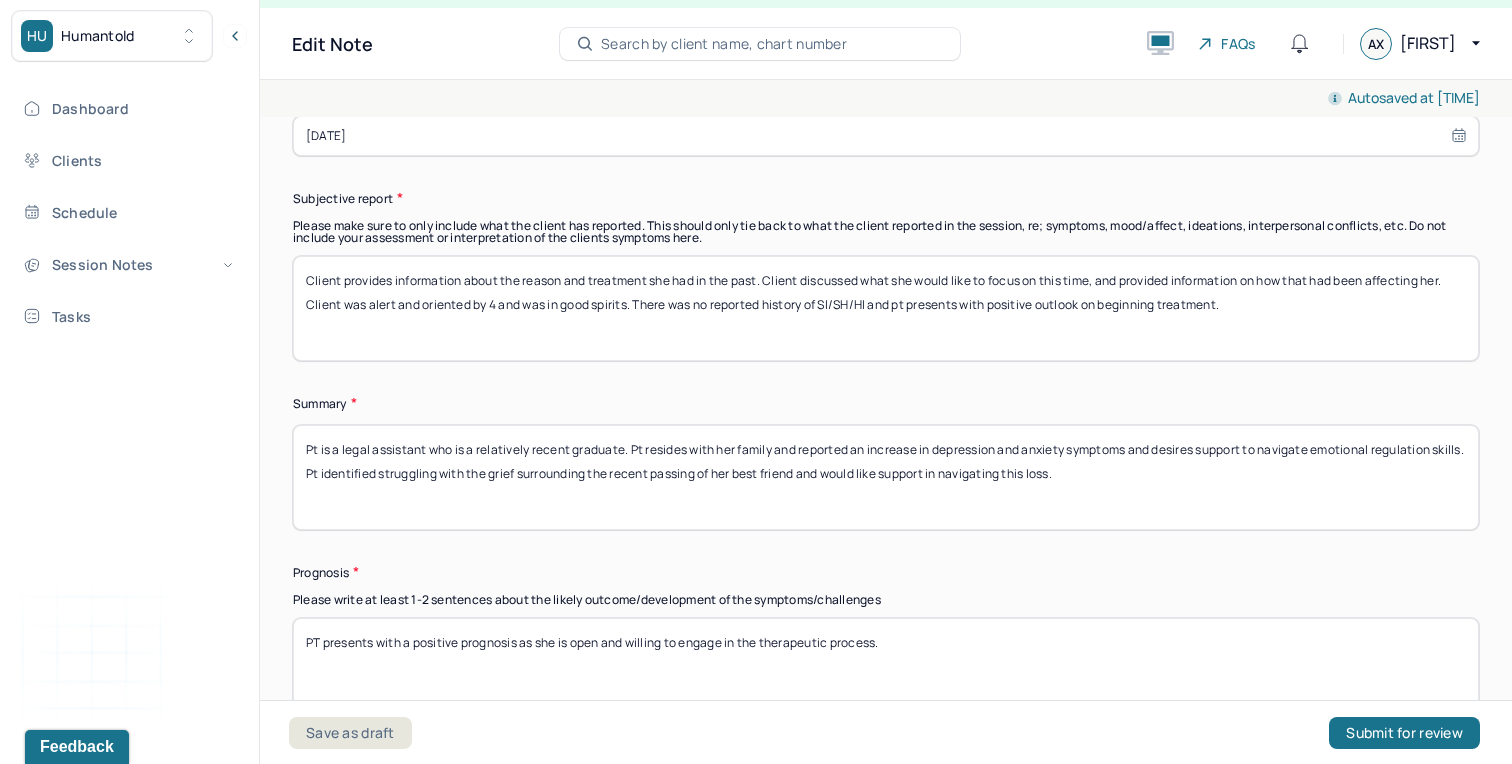 click on "Client provides information about the reason and treatment she had in the past. Client discussed what she would like to focus on this time, and provided information on how that had been affecting her. Client was alert and oriented by 4 and was in good spirits. There was no reported history of SI/SH/HI and pt presents with positive outlook on beginning treatment." at bounding box center [886, 308] 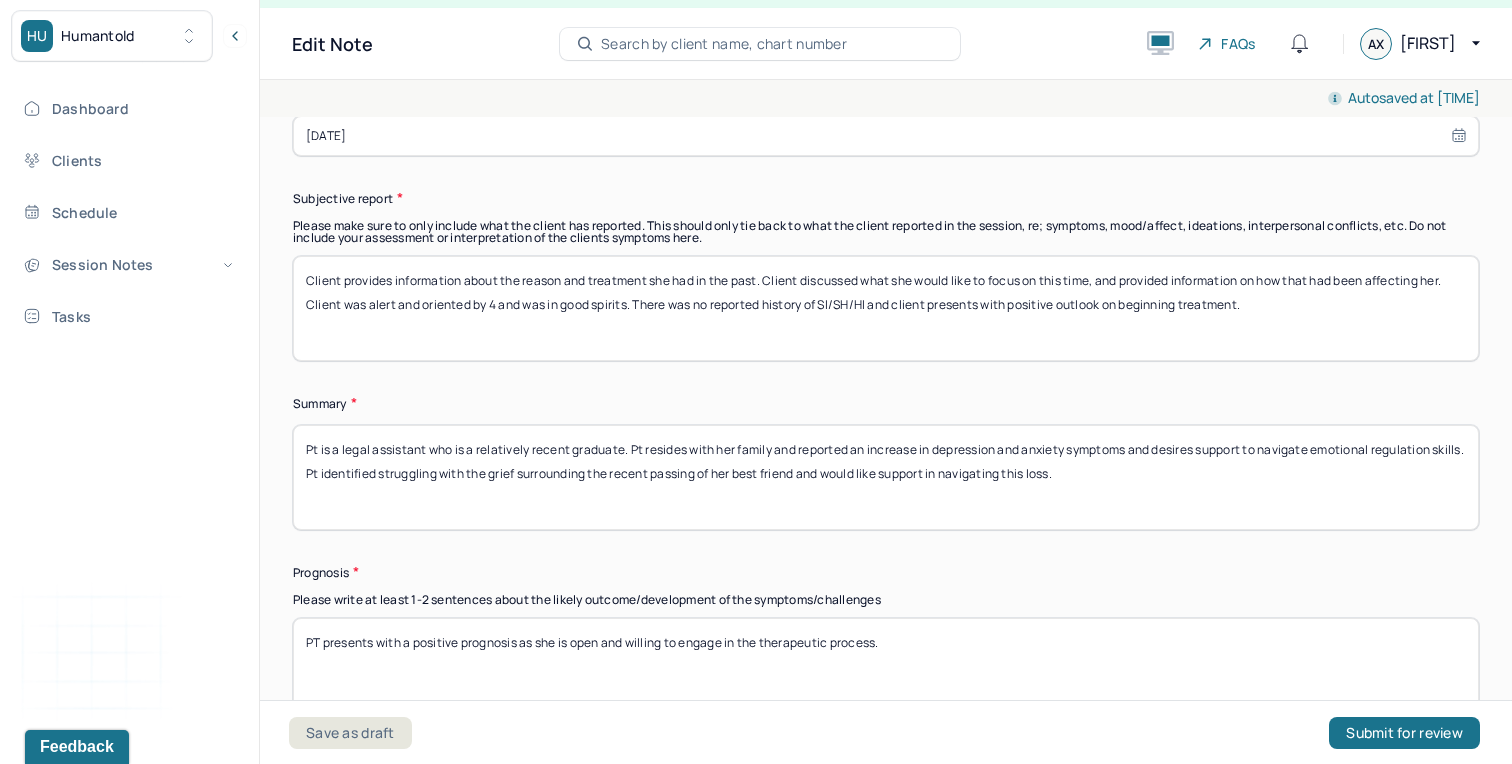 click on "Client provides information about the reason and treatment she had in the past. Client discussed what she would like to focus on this time, and provided information on how that had been affecting her. Client was alert and oriented by 4 and was in good spirits. There was no reported history of SI/SH/HI and pt presents with positive outlook on beginning treatment." at bounding box center (886, 308) 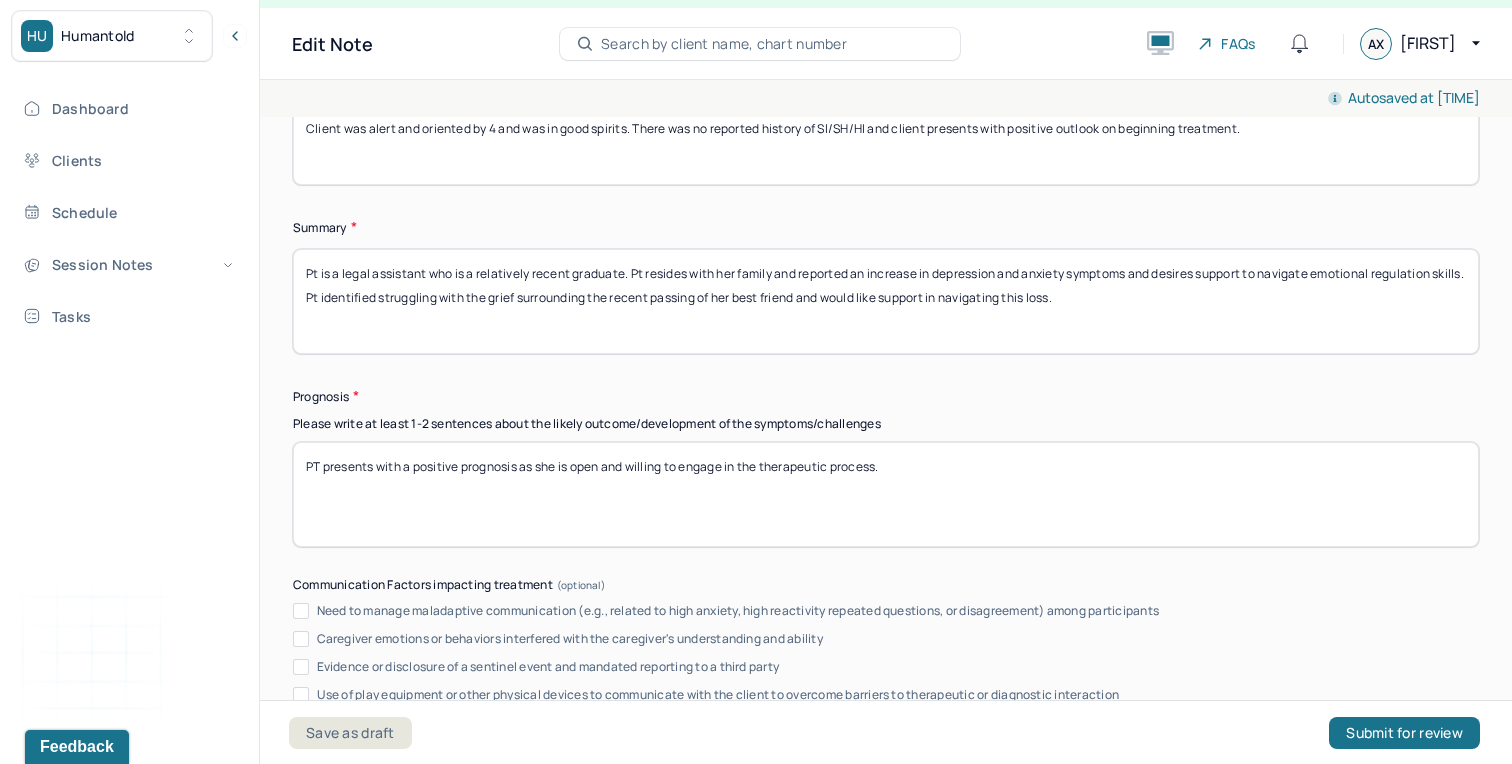 scroll, scrollTop: 10533, scrollLeft: 0, axis: vertical 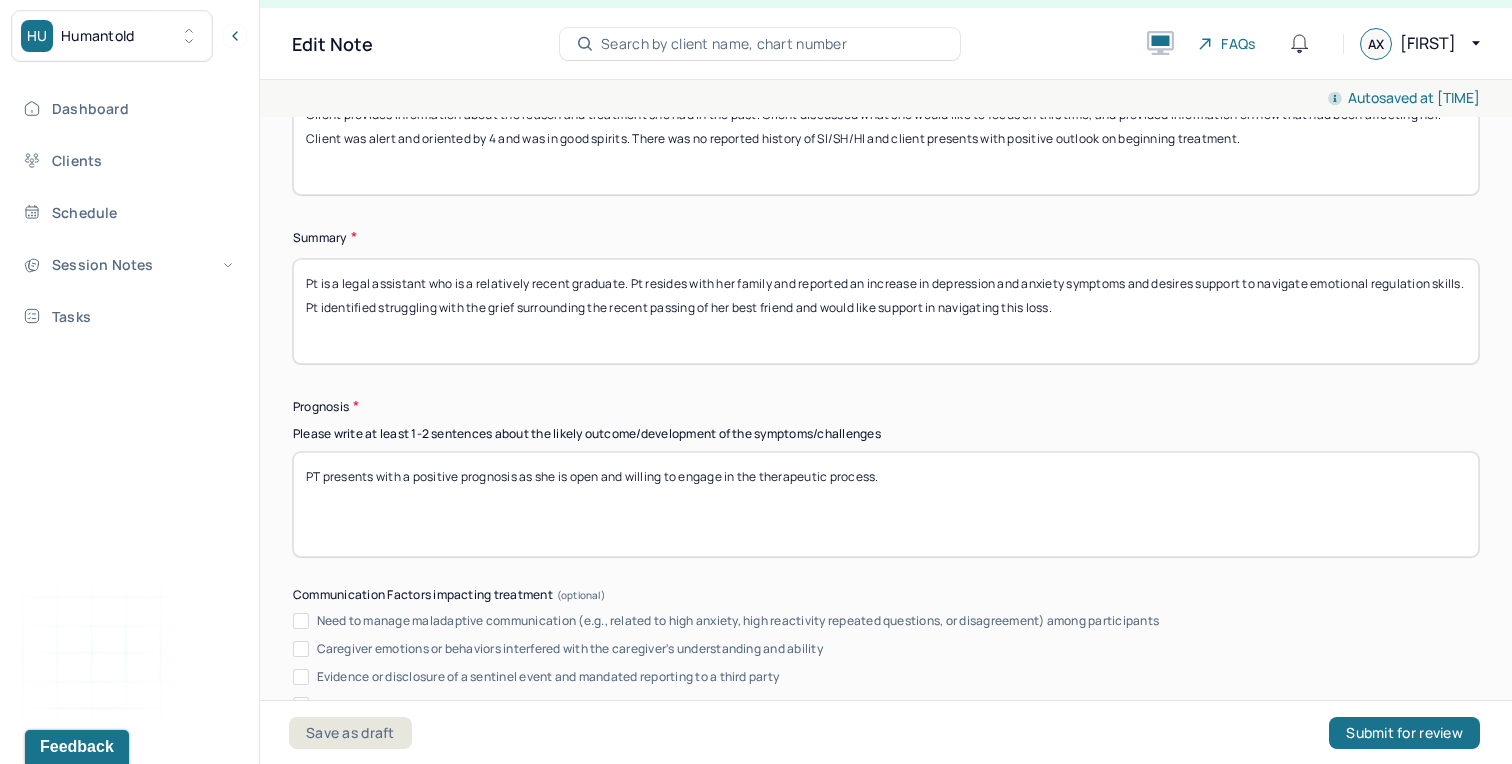 type on "Client provides information about the reason and treatment she had in the past. Client discussed what she would like to focus on this time, and provided information on how that had been affecting her. Client was alert and oriented by 4 and was in good spirits. There was no reported history of SI/SH/HI and client presents with positive outlook on beginning treatment." 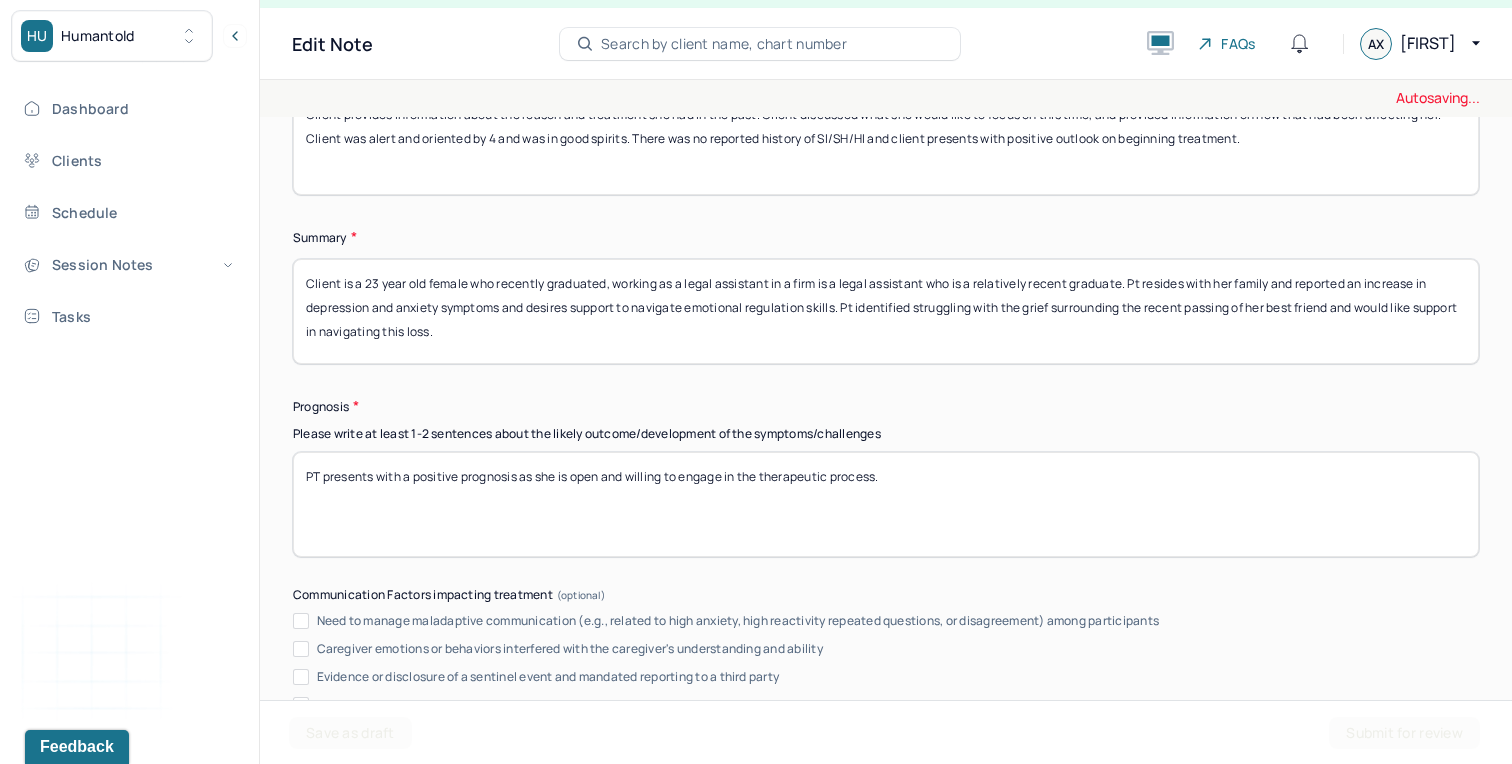 click on "Client is a  is a legal assistant who is a relatively recent graduate. Pt resides with her family and reported an increase in depression and anxiety symptoms and desires support to navigate emotional regulation skills. Pt identified struggling with the grief surrounding the recent passing of her best friend and would like support in navigating this loss." at bounding box center (886, 311) 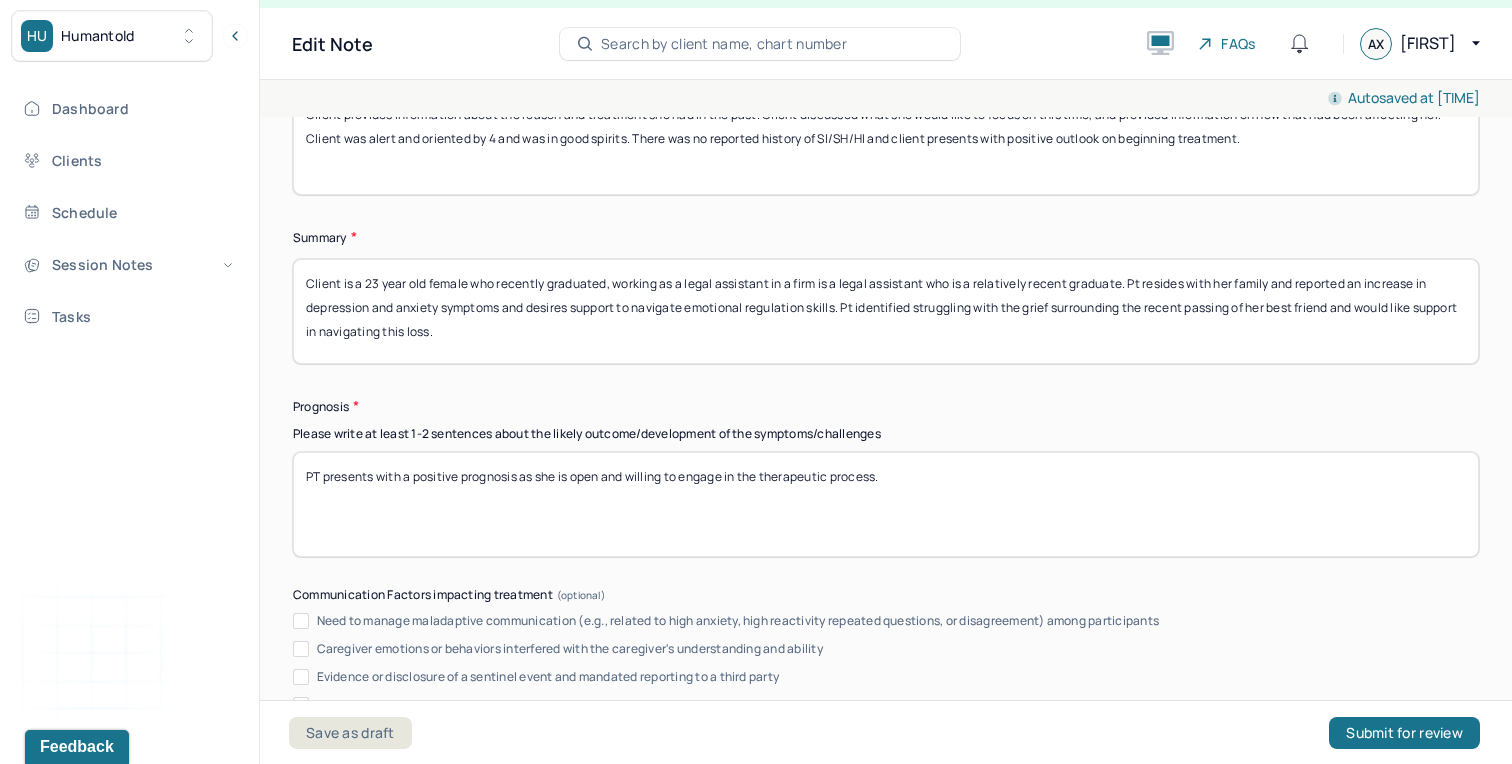 paste on "law" 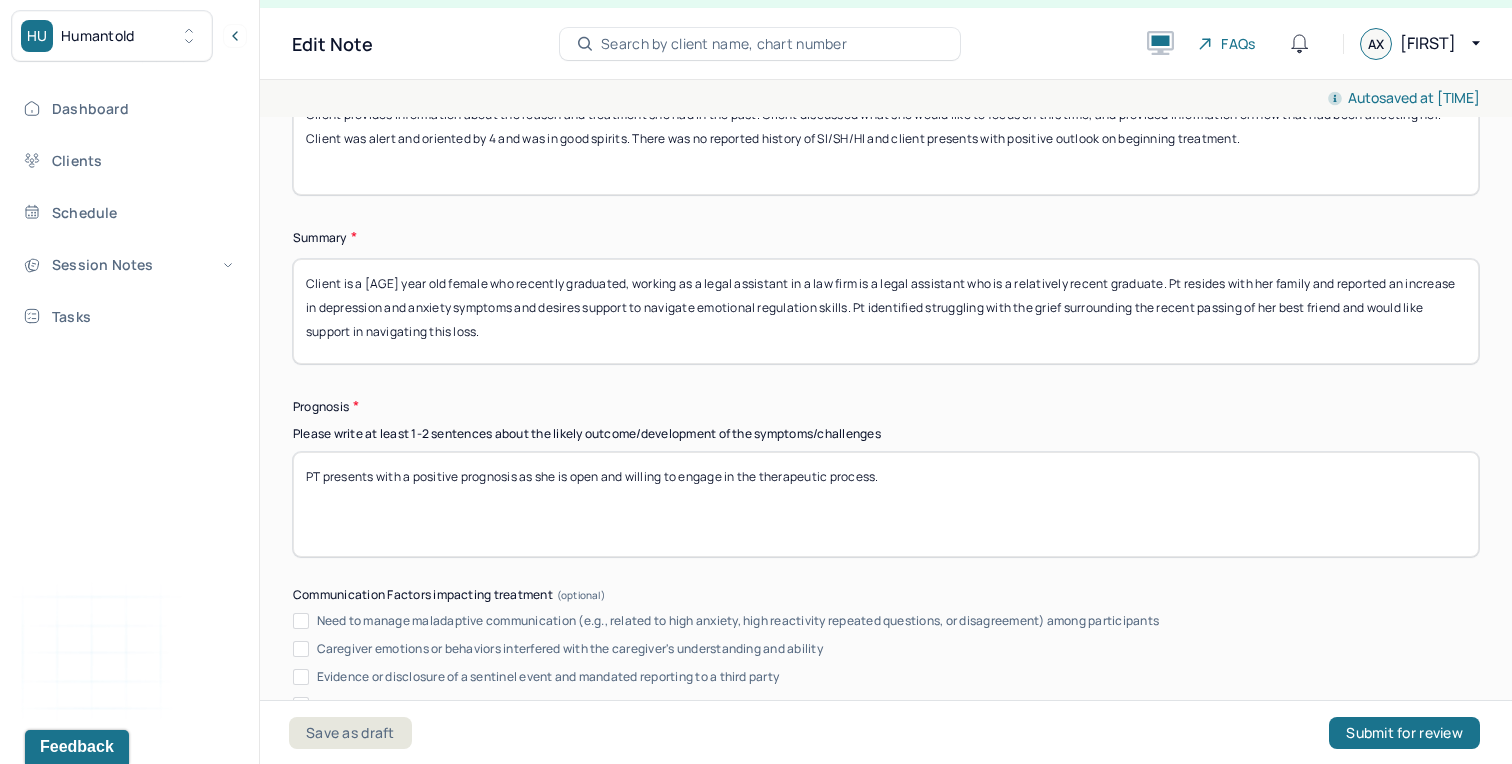 drag, startPoint x: 1149, startPoint y: 263, endPoint x: 843, endPoint y: 252, distance: 306.19766 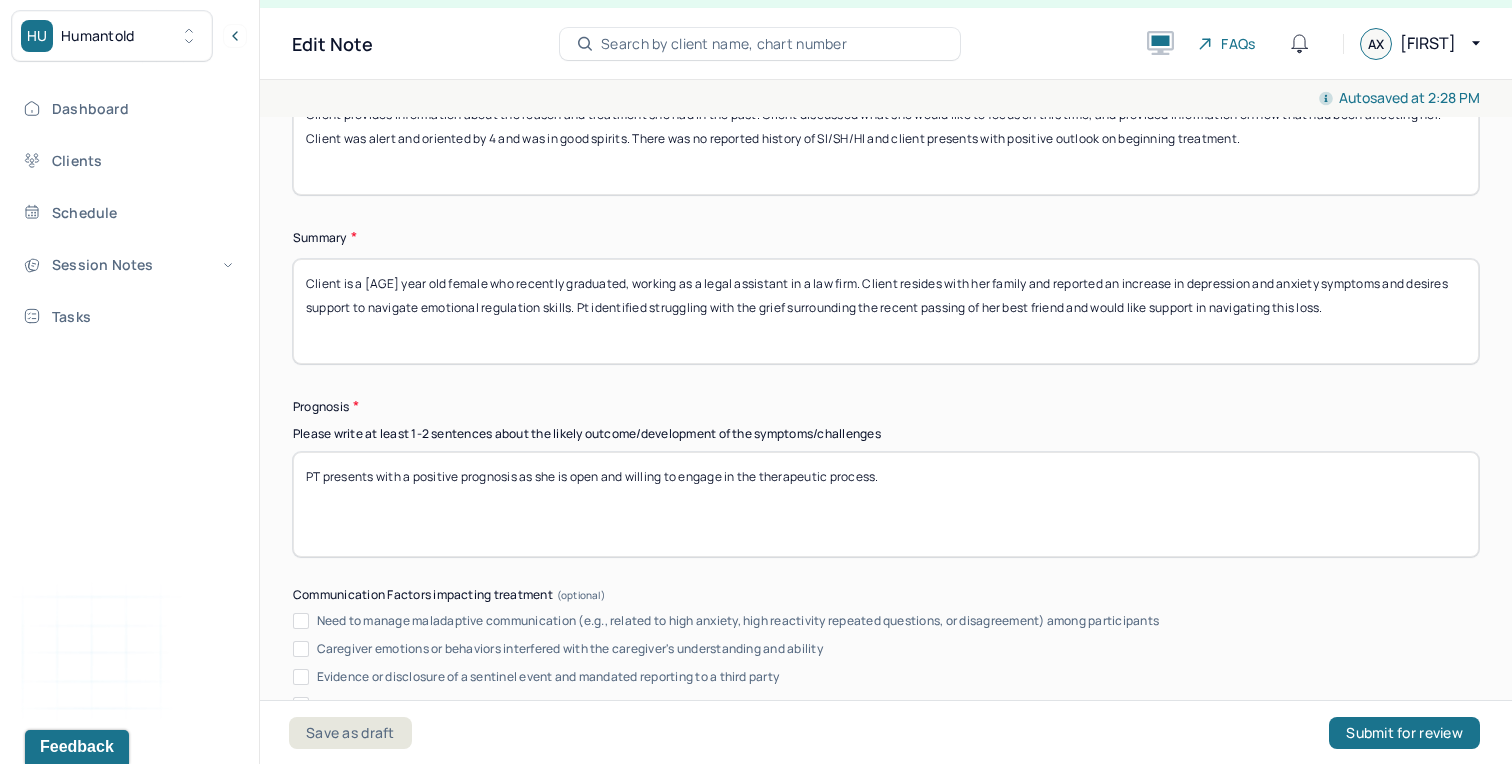 click on "Client is a [AGE] year old female who recently graduated, working as a legal assistant in a law firm. Client resides with her family and reported an increase in depression and anxiety symptoms and desires support to navigate emotional regulation skills. Pt identified struggling with the grief surrounding the recent passing of her best friend and would like support in navigating this loss." at bounding box center [886, 311] 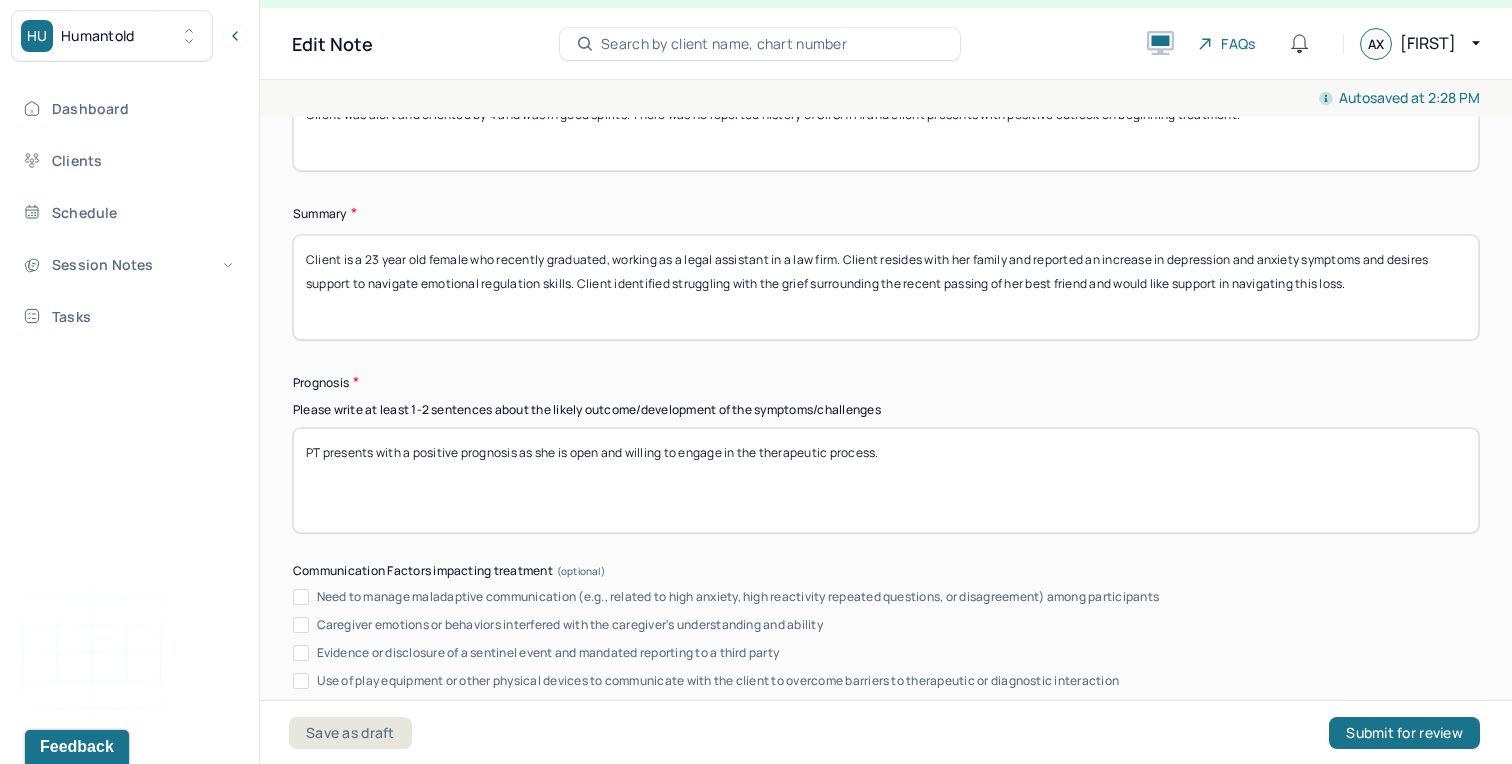 scroll, scrollTop: 10560, scrollLeft: 0, axis: vertical 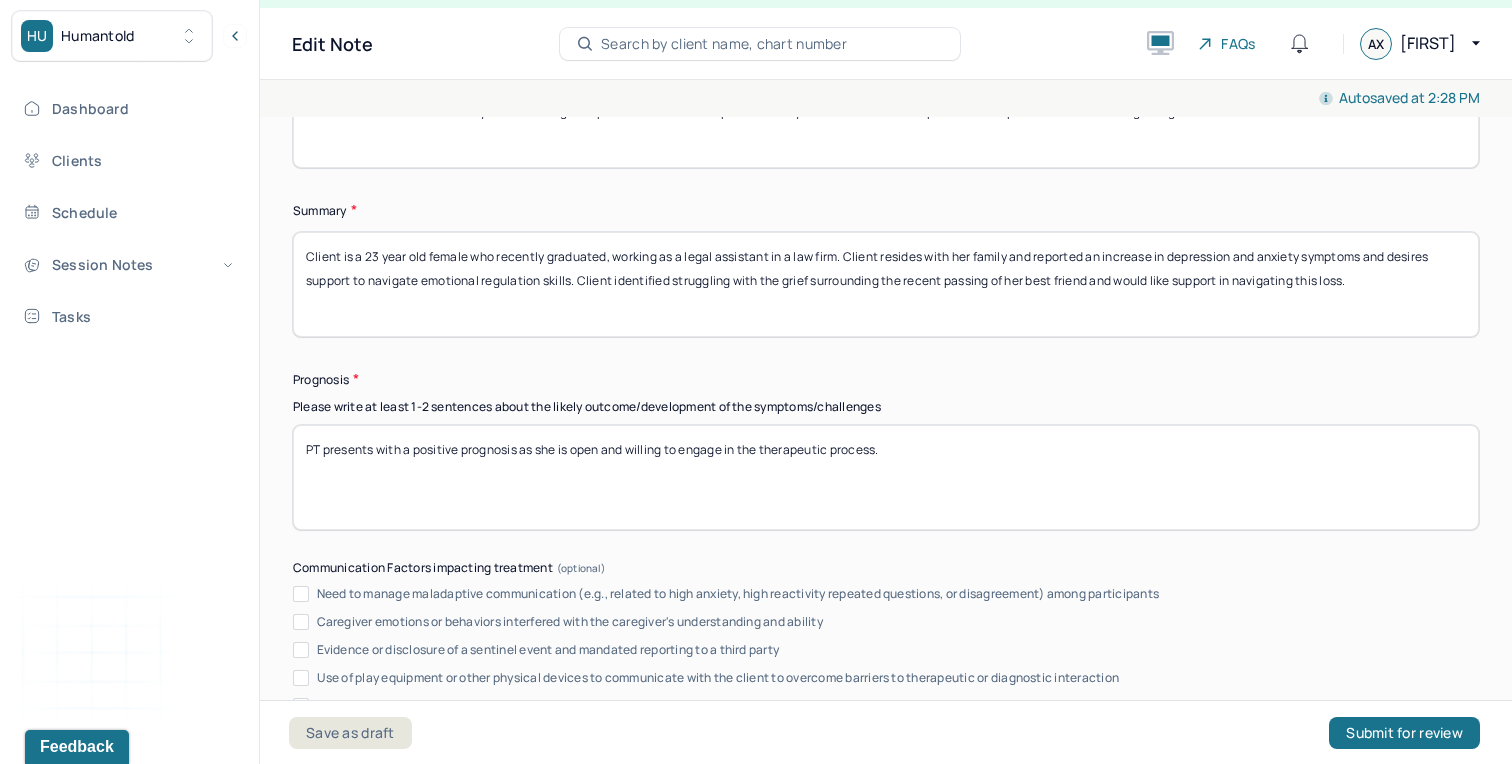 click on "Client is a 23 year old female who recently graduated, working as a legal assistant in a law firm. Client resides with her family and reported an increase in depression and anxiety symptoms and desires support to navigate emotional regulation skills. Client identified struggling with the grief surrounding the recent passing of her best friend and would like support in navigating this loss." at bounding box center [886, 284] 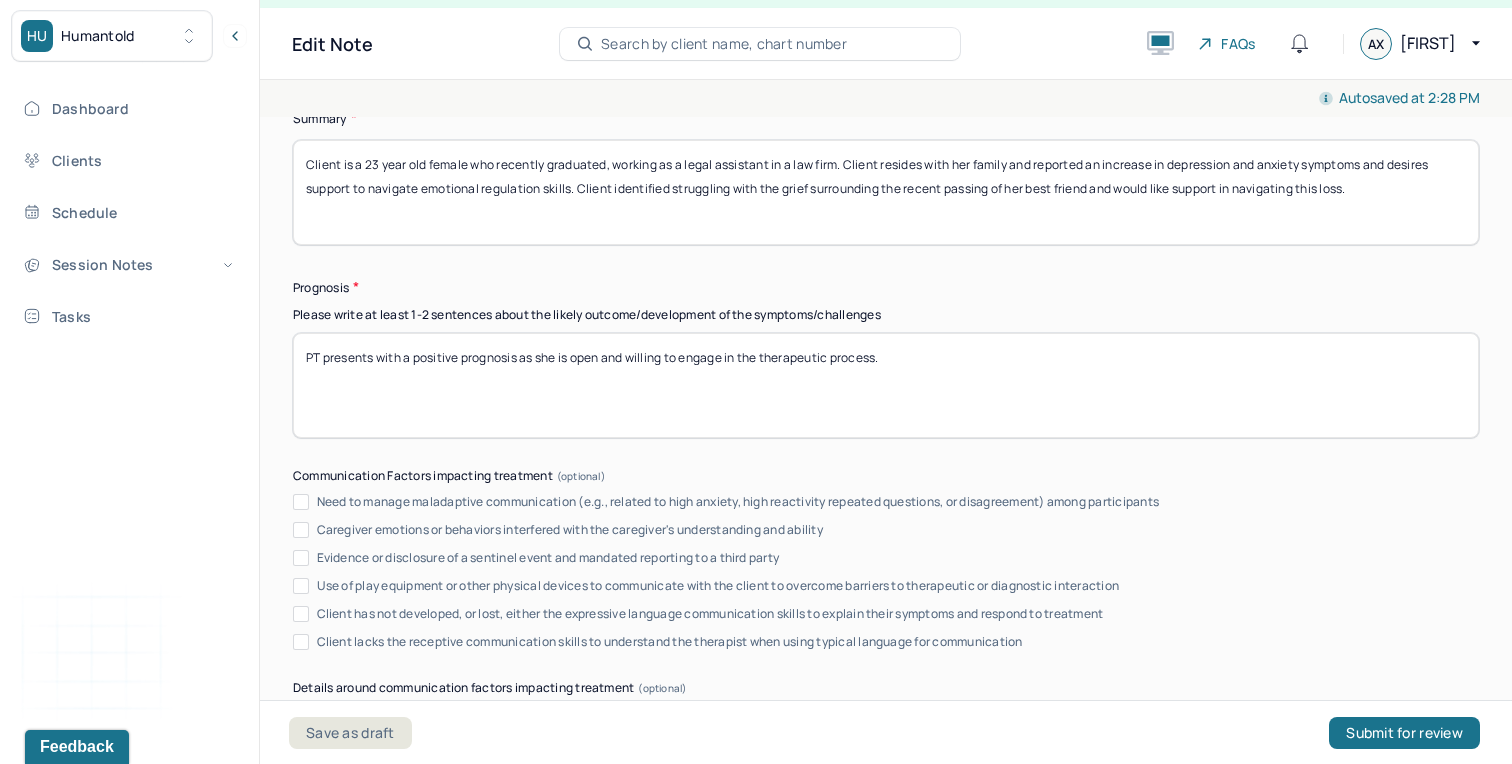 scroll, scrollTop: 10668, scrollLeft: 0, axis: vertical 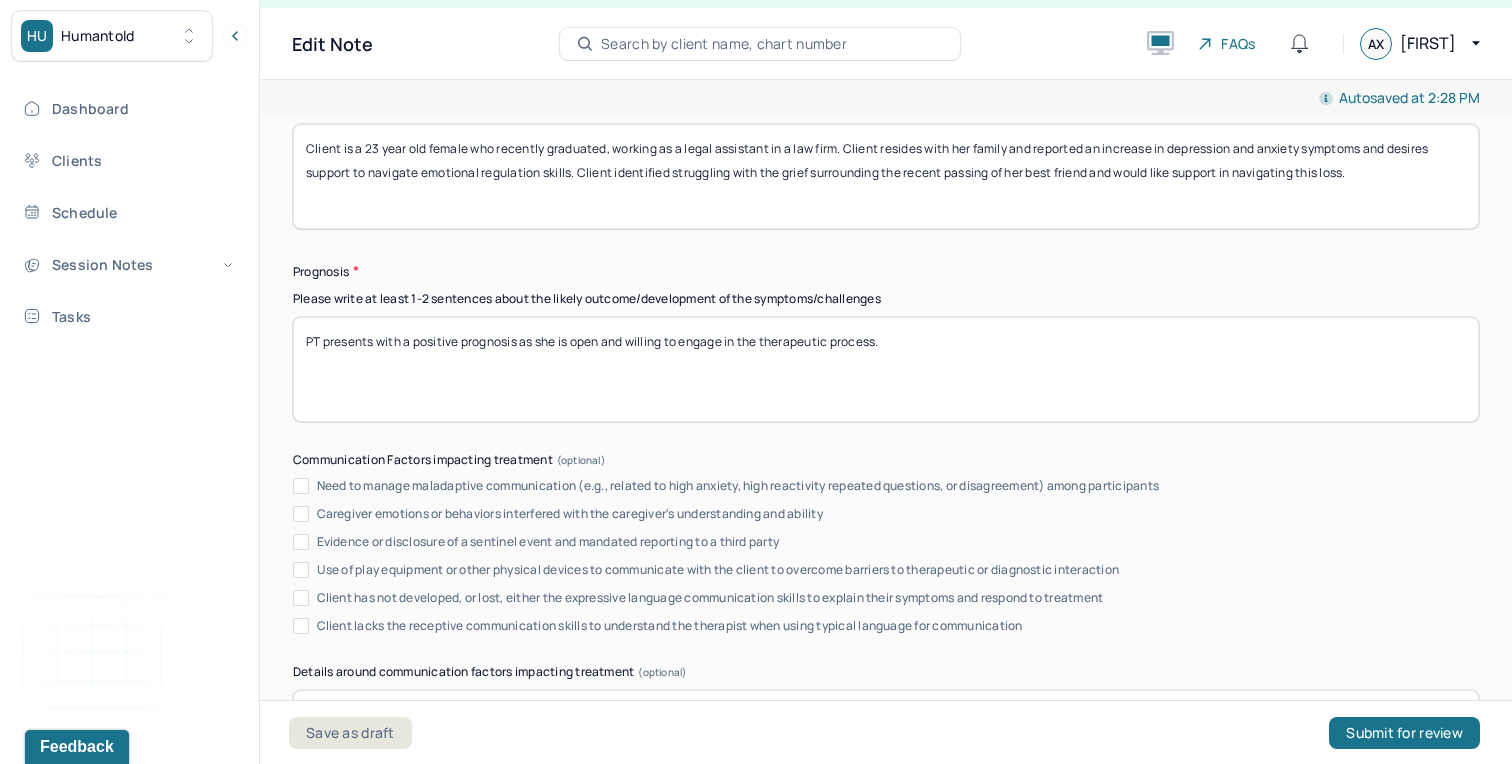 click on "PT presents with a positive prognosis as she is open and willing to engage in the therapeutic process." at bounding box center [886, 369] 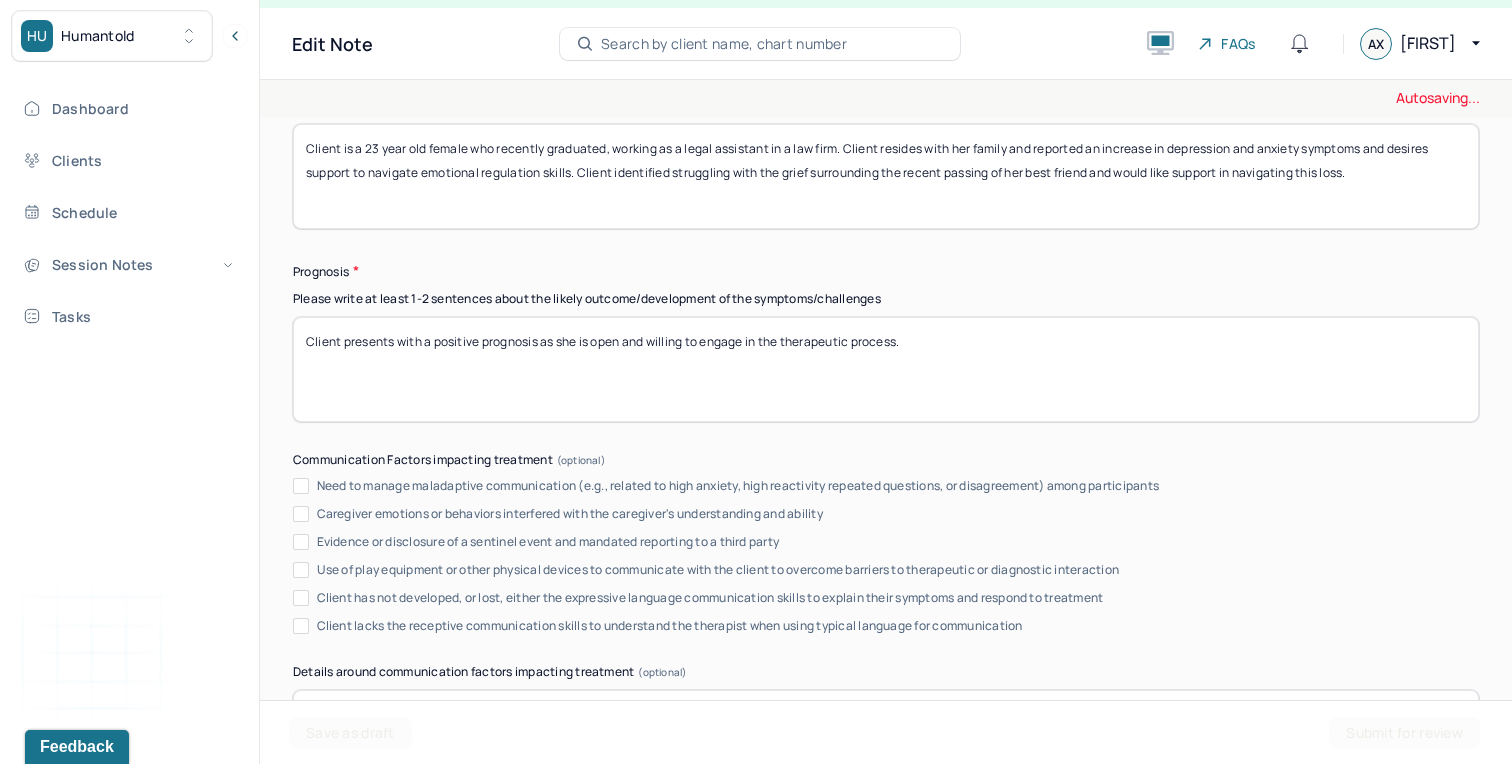 click on "PT presents with a positive prognosis as she is open and willing to engage in the therapeutic process." at bounding box center (886, 369) 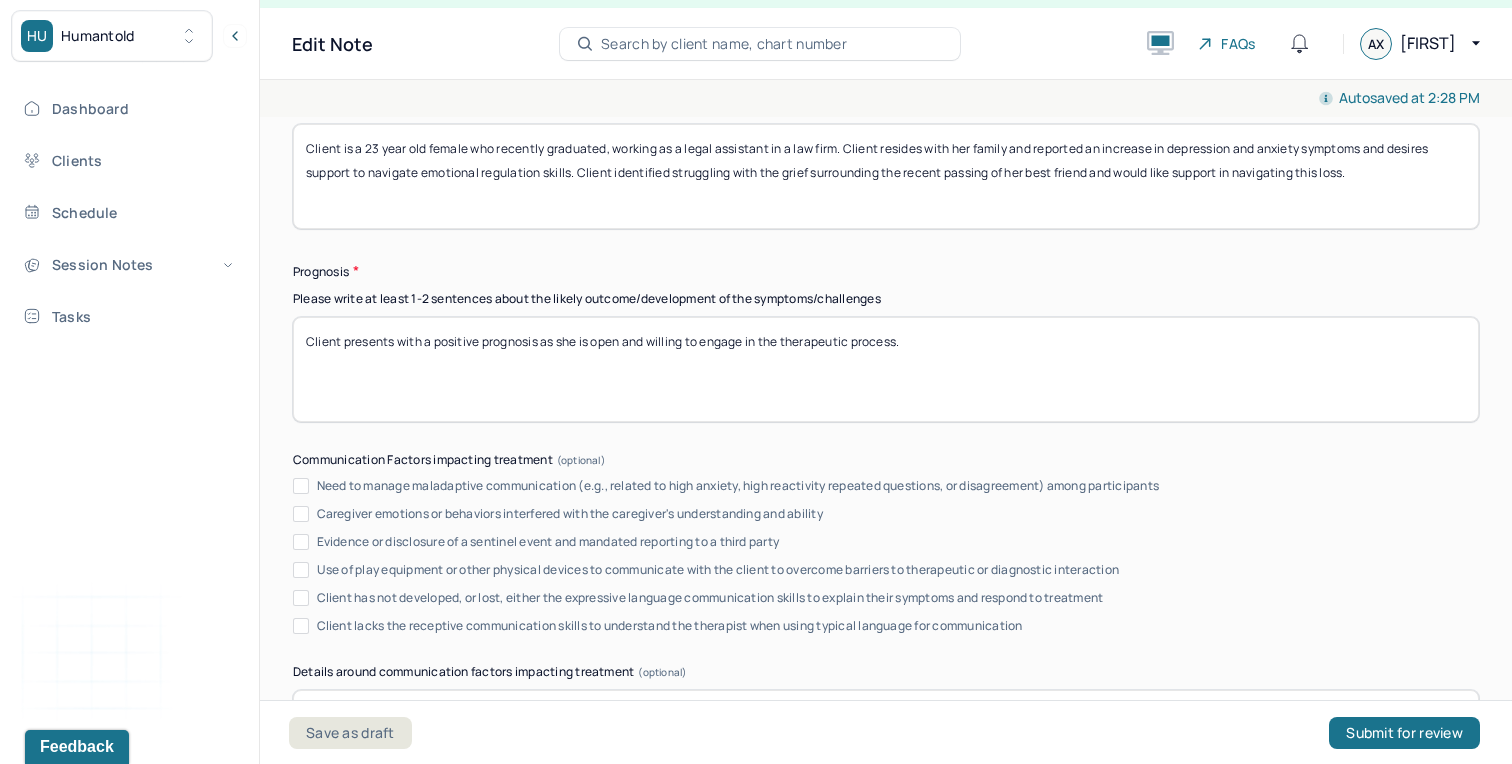 scroll, scrollTop: 11021, scrollLeft: 0, axis: vertical 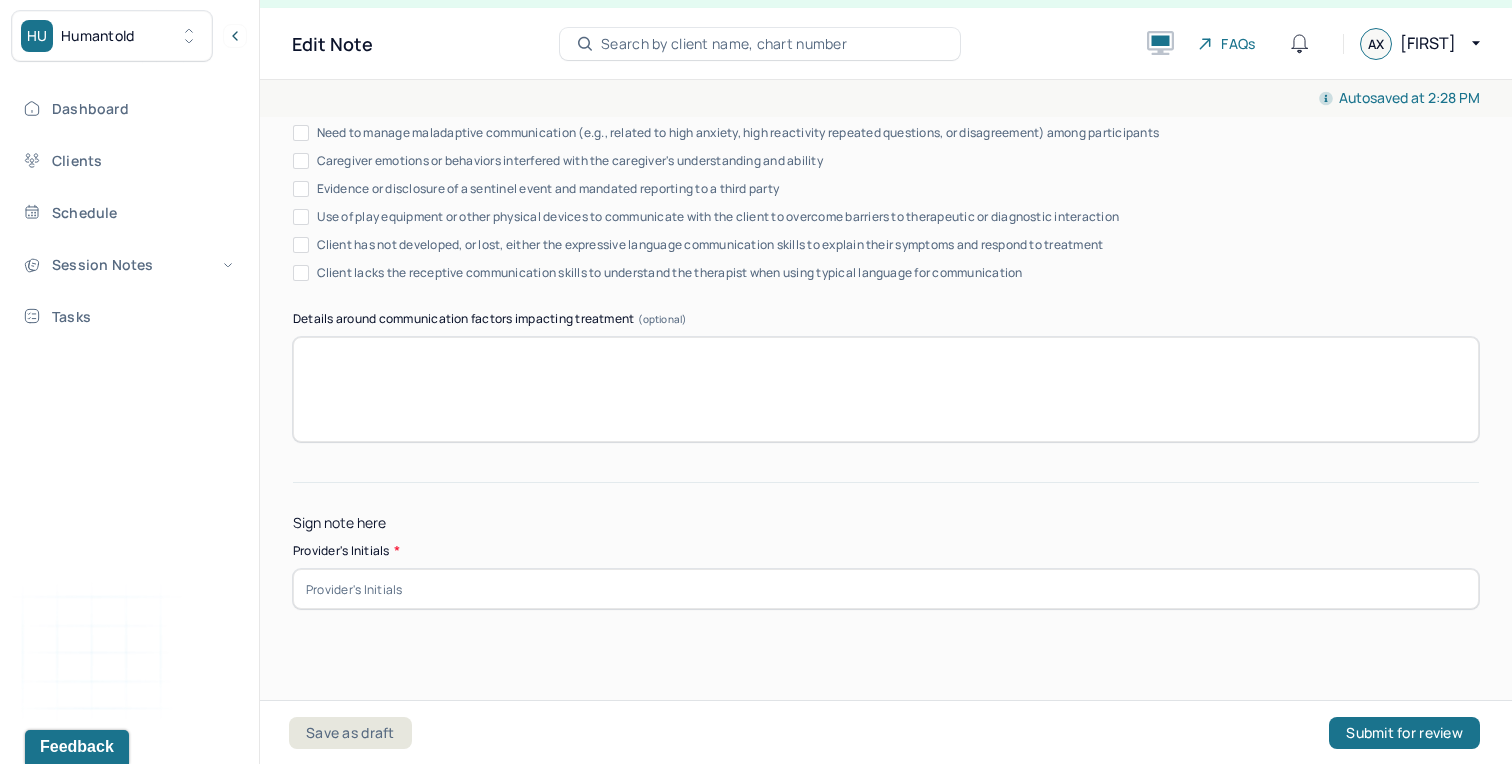 type on "Client presents with a positive prognosis as she is open and willing to engage in the therapeutic process." 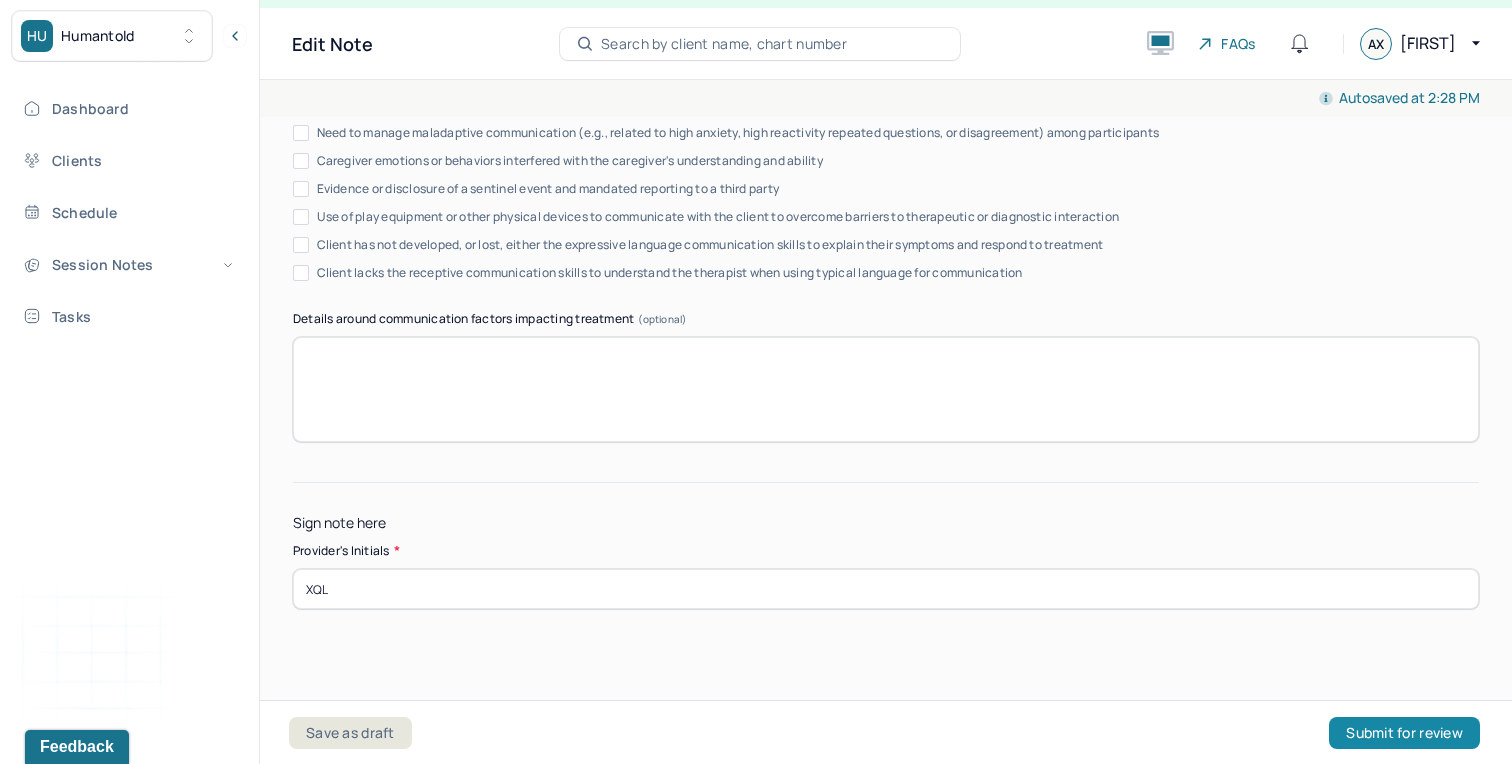 type on "XQL" 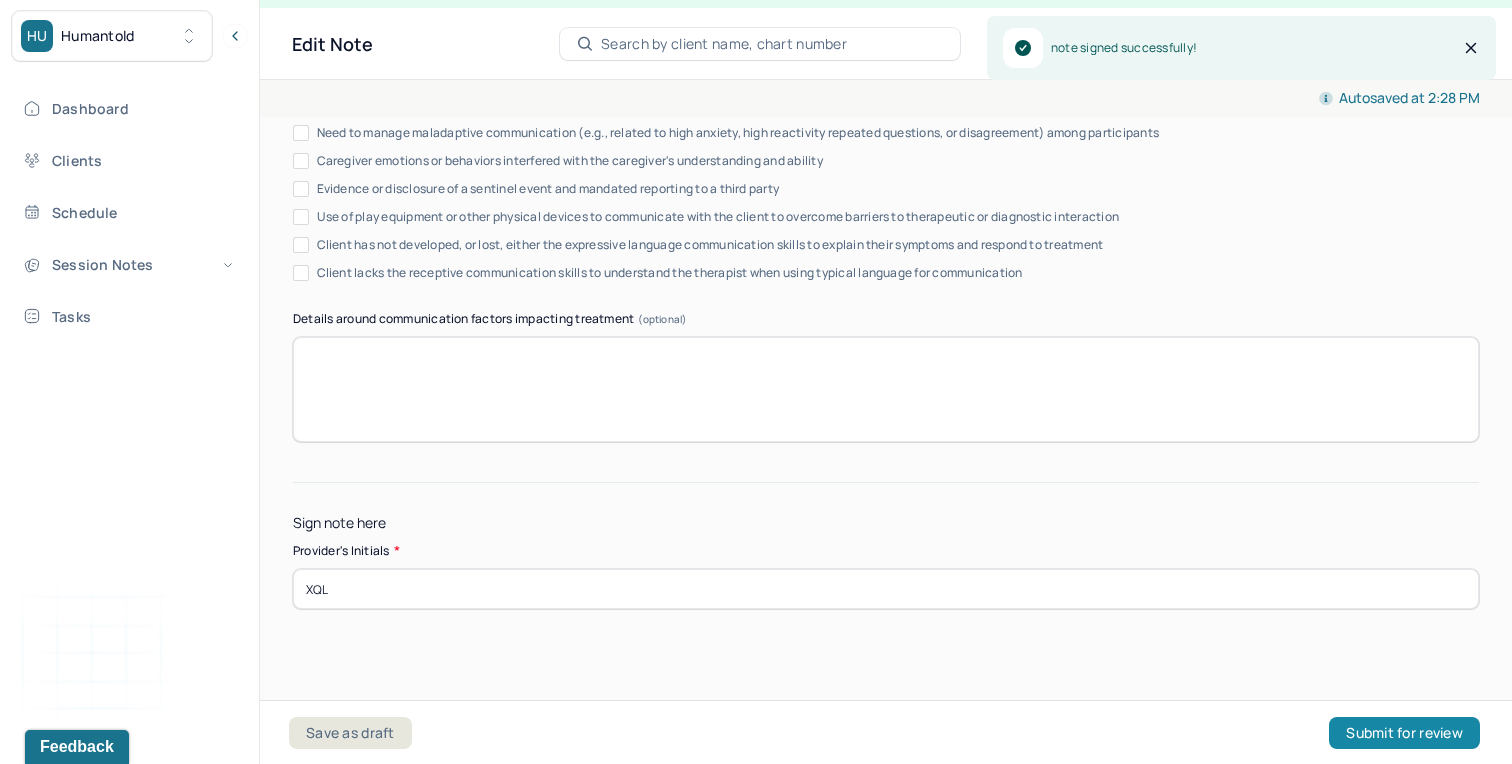scroll, scrollTop: 0, scrollLeft: 0, axis: both 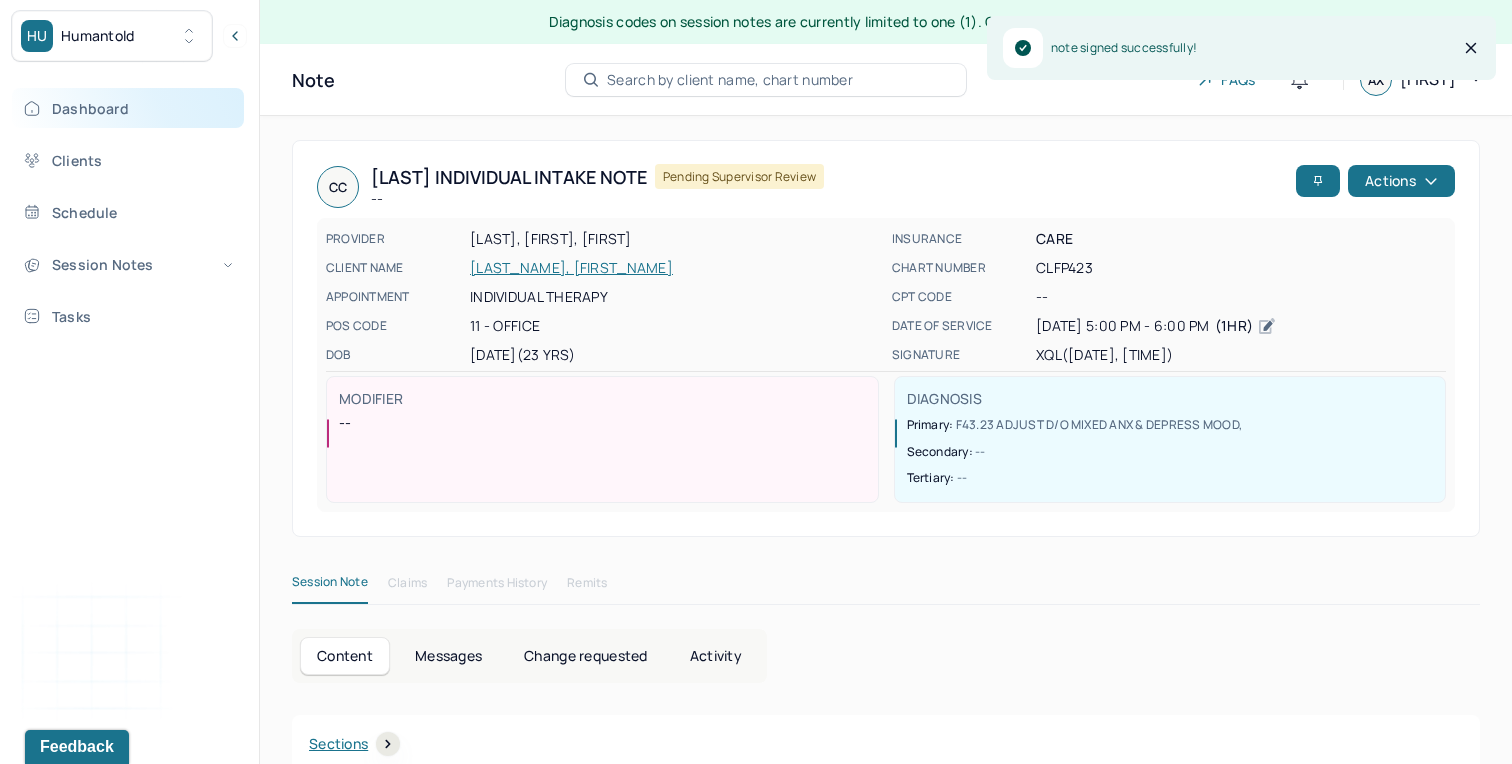 click on "Dashboard" at bounding box center [128, 108] 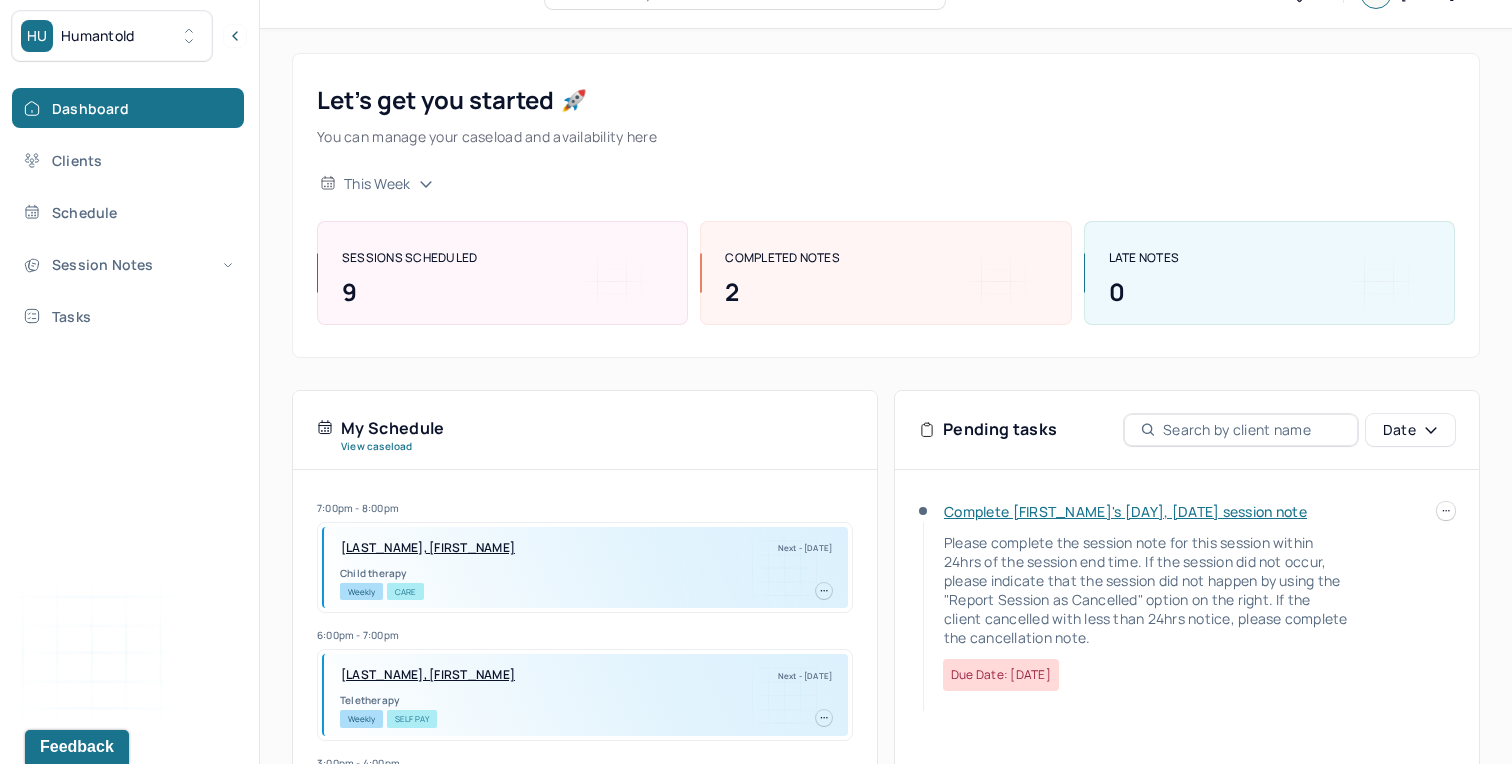 scroll, scrollTop: 0, scrollLeft: 0, axis: both 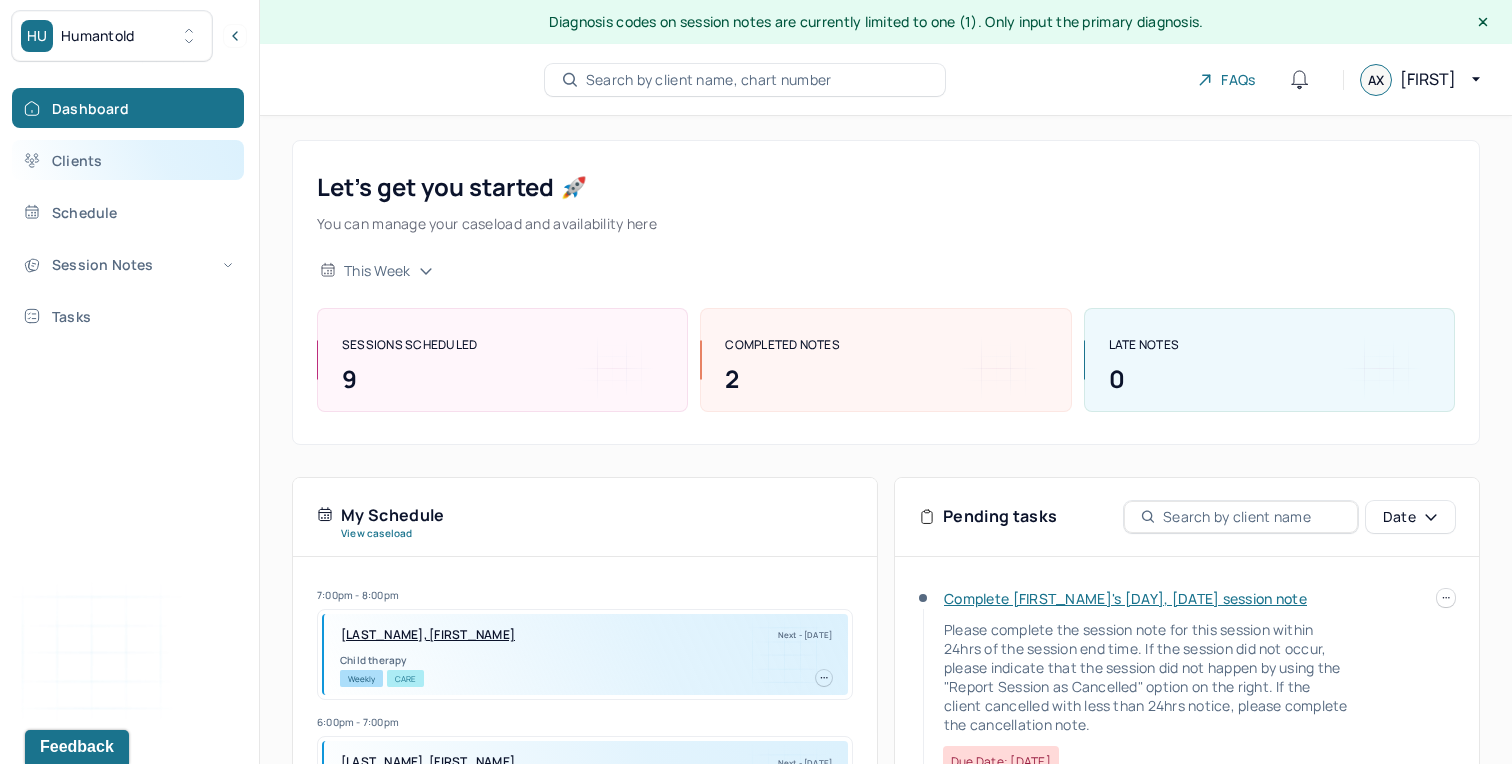click on "Clients" at bounding box center (128, 160) 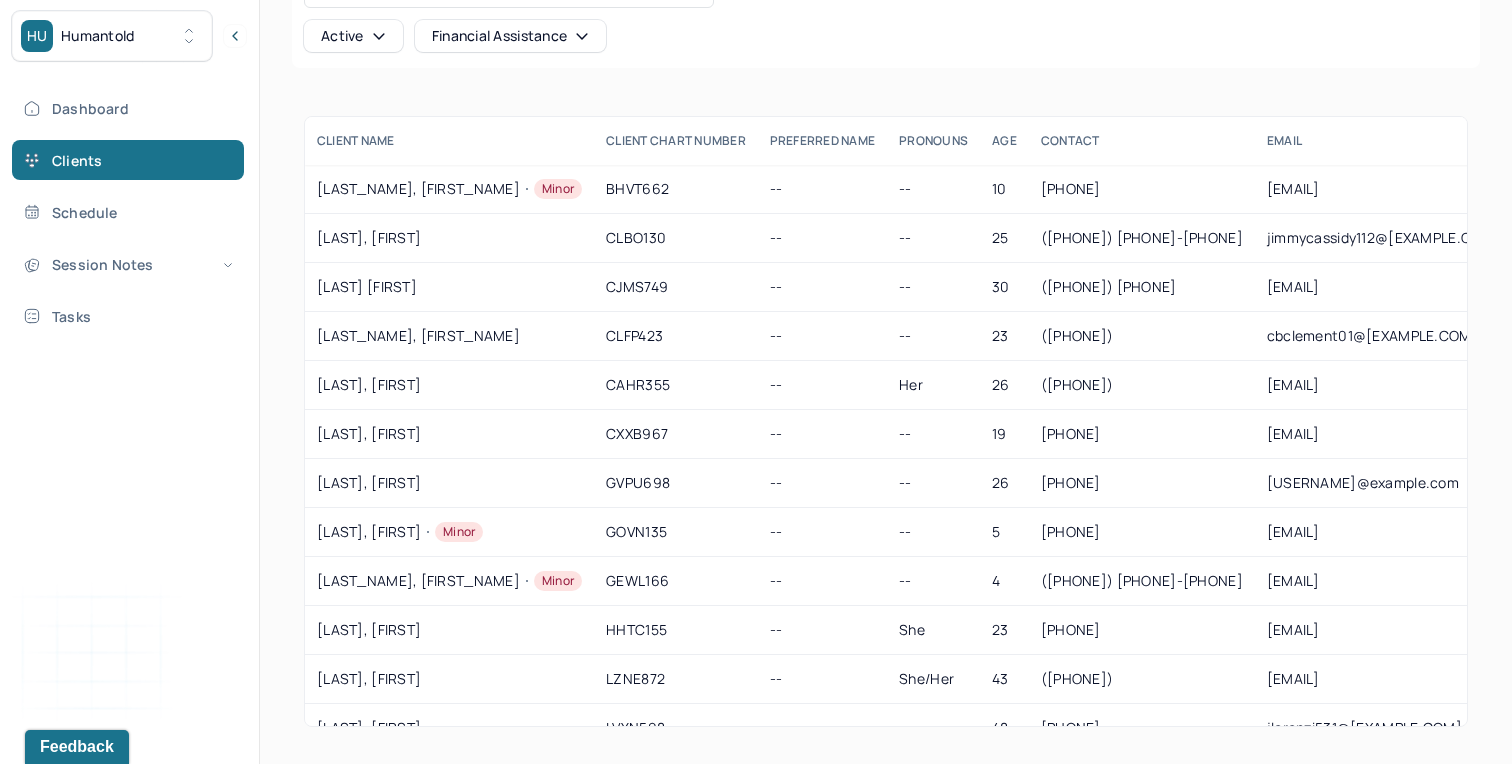 scroll, scrollTop: 191, scrollLeft: 0, axis: vertical 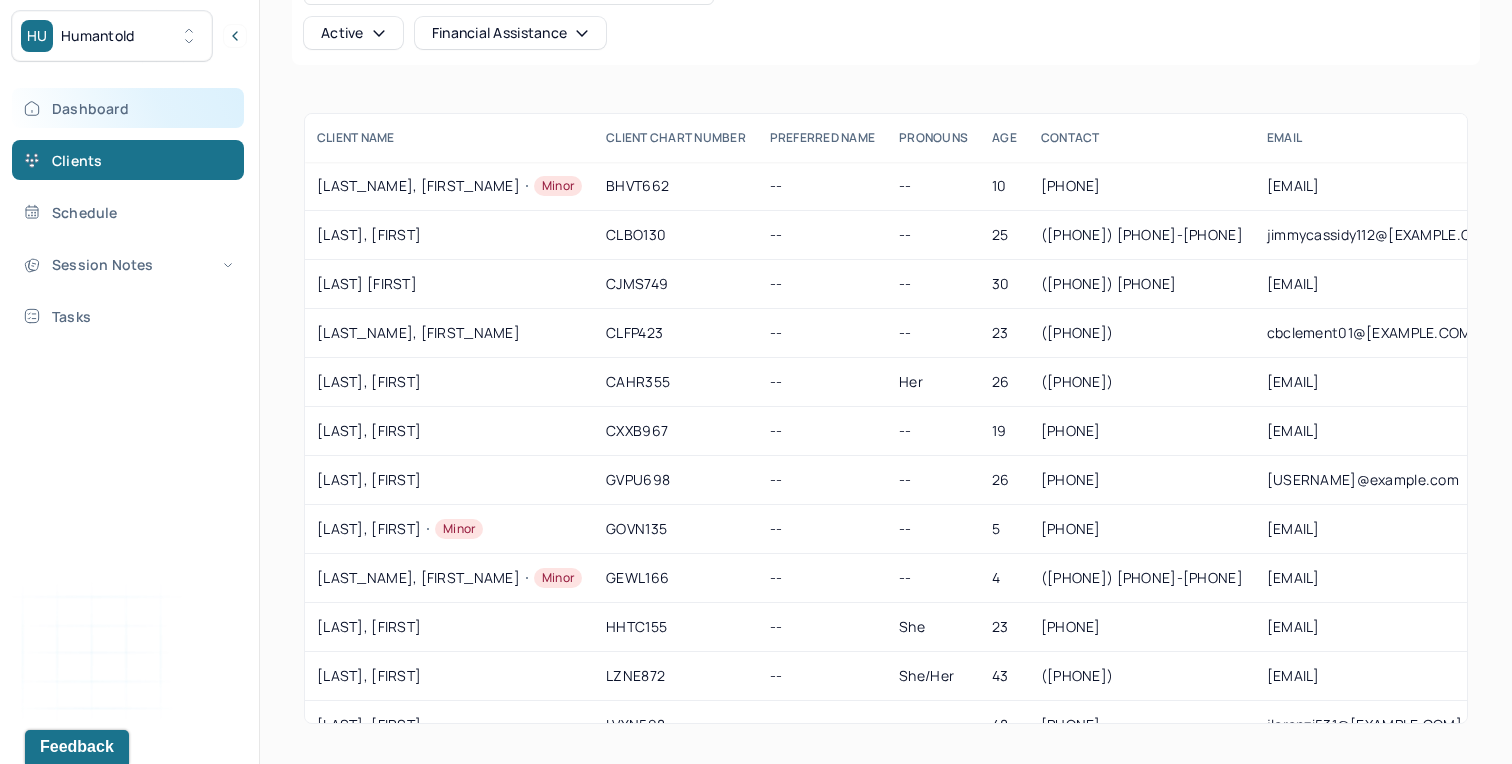 click on "Dashboard" at bounding box center (128, 108) 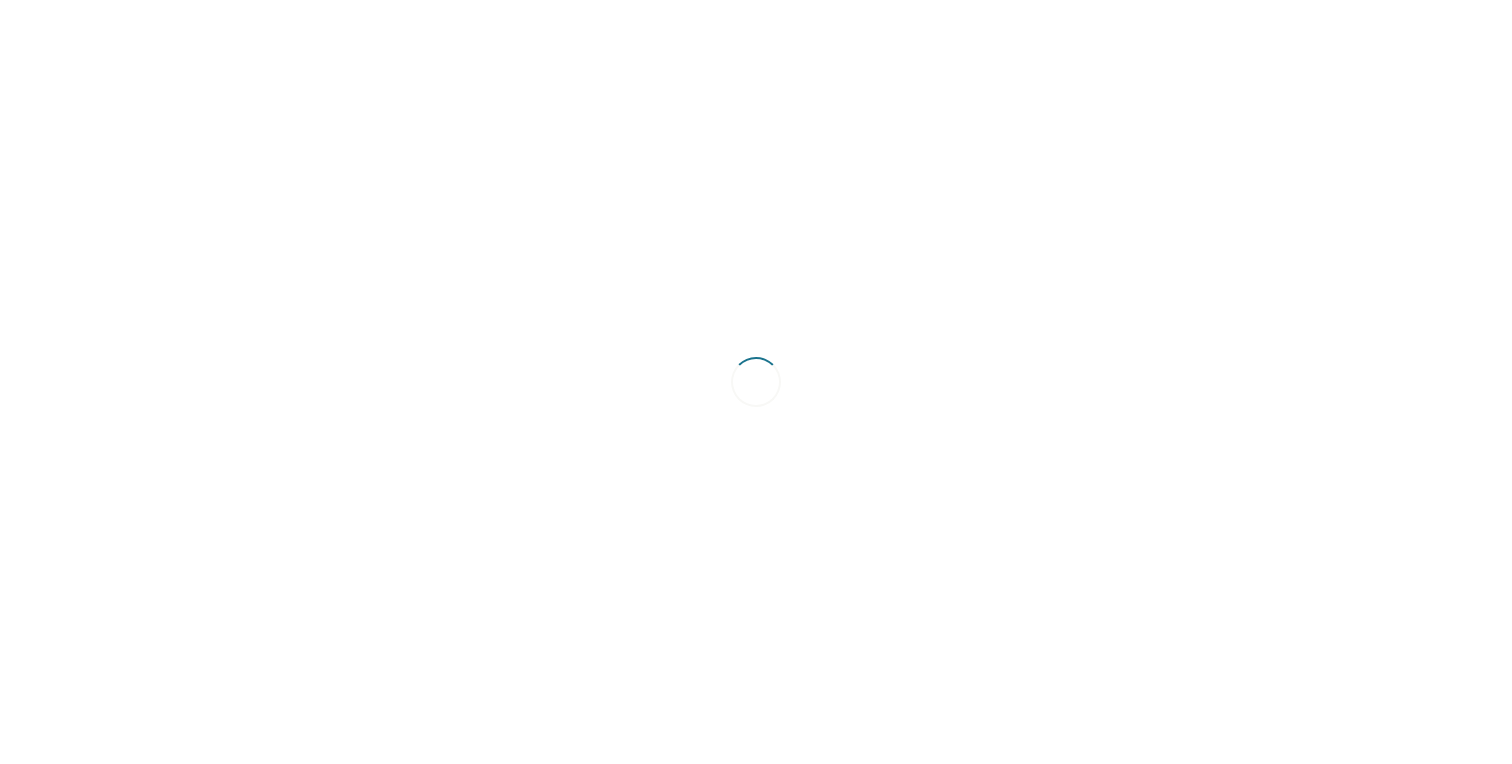 scroll, scrollTop: 0, scrollLeft: 0, axis: both 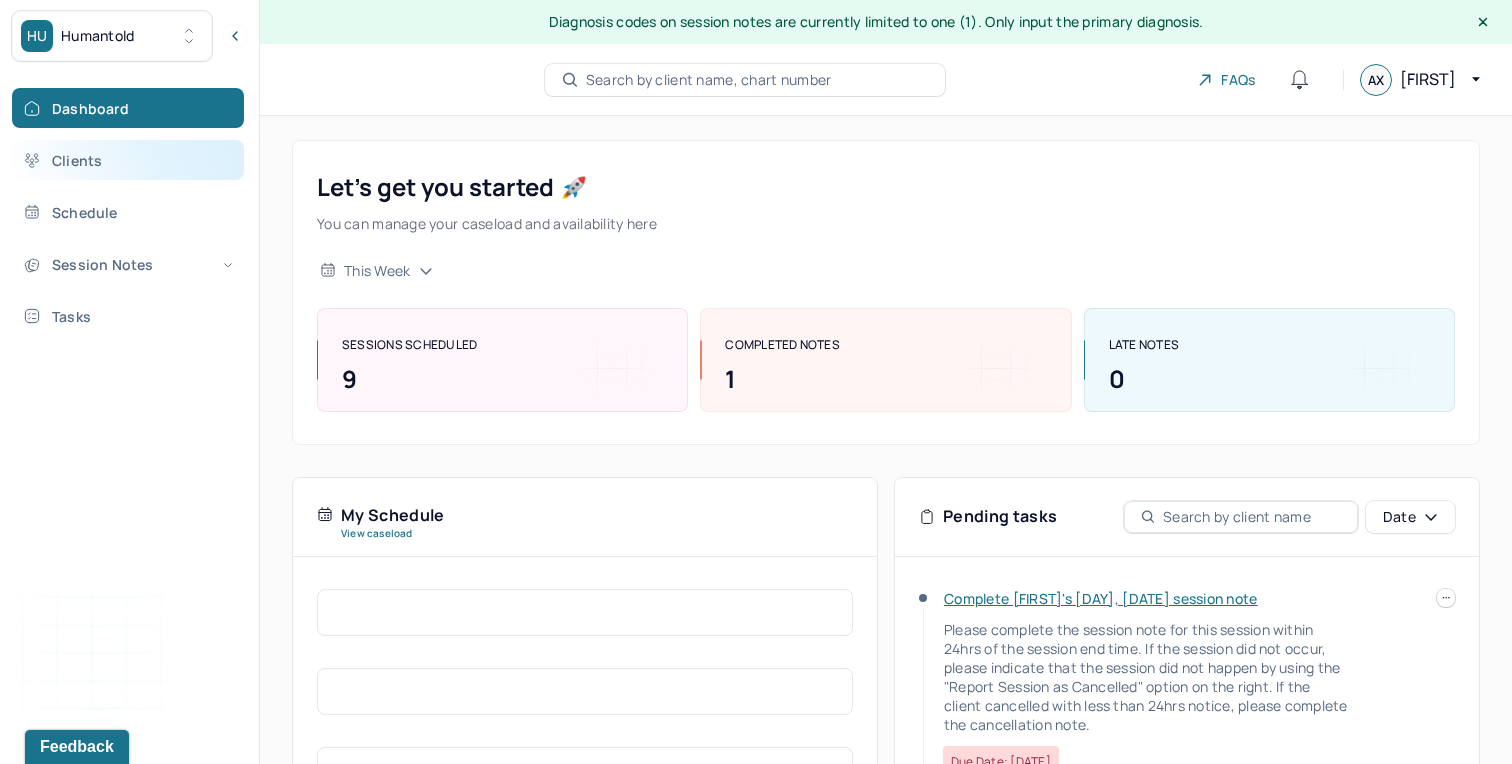 click on "Clients" at bounding box center [128, 160] 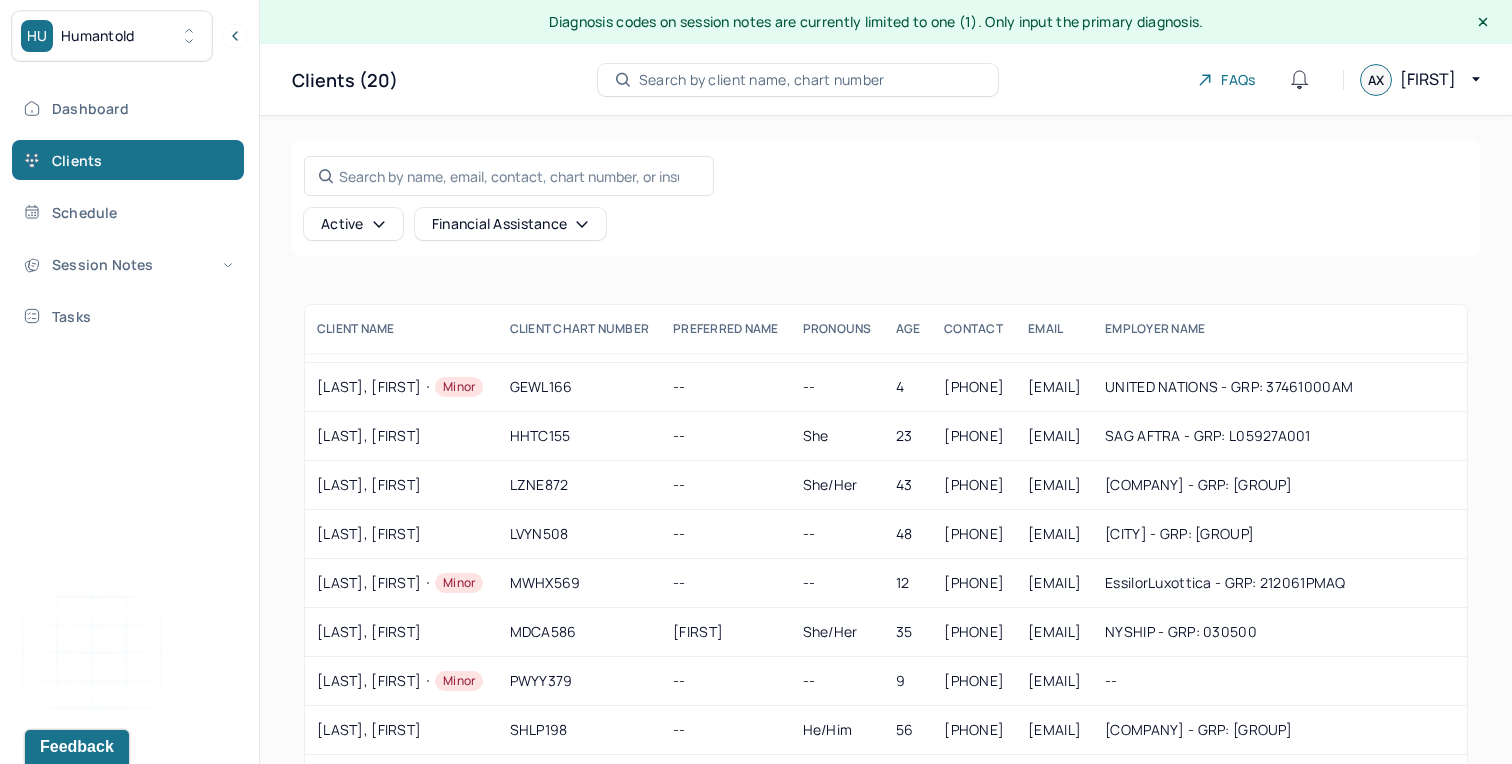 scroll, scrollTop: 419, scrollLeft: 0, axis: vertical 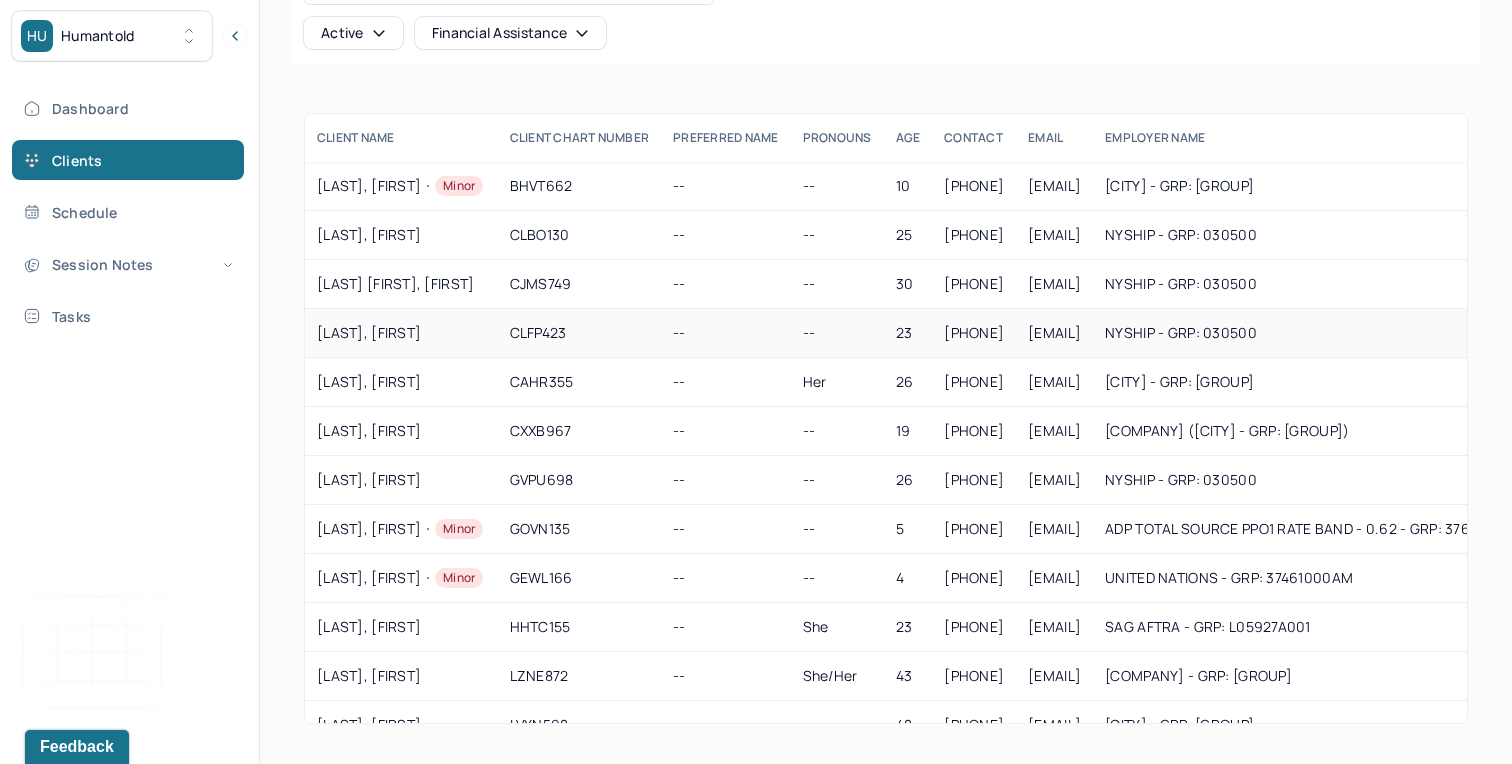 click on "[LAST_NAME], [FIRST_NAME]" at bounding box center (401, 333) 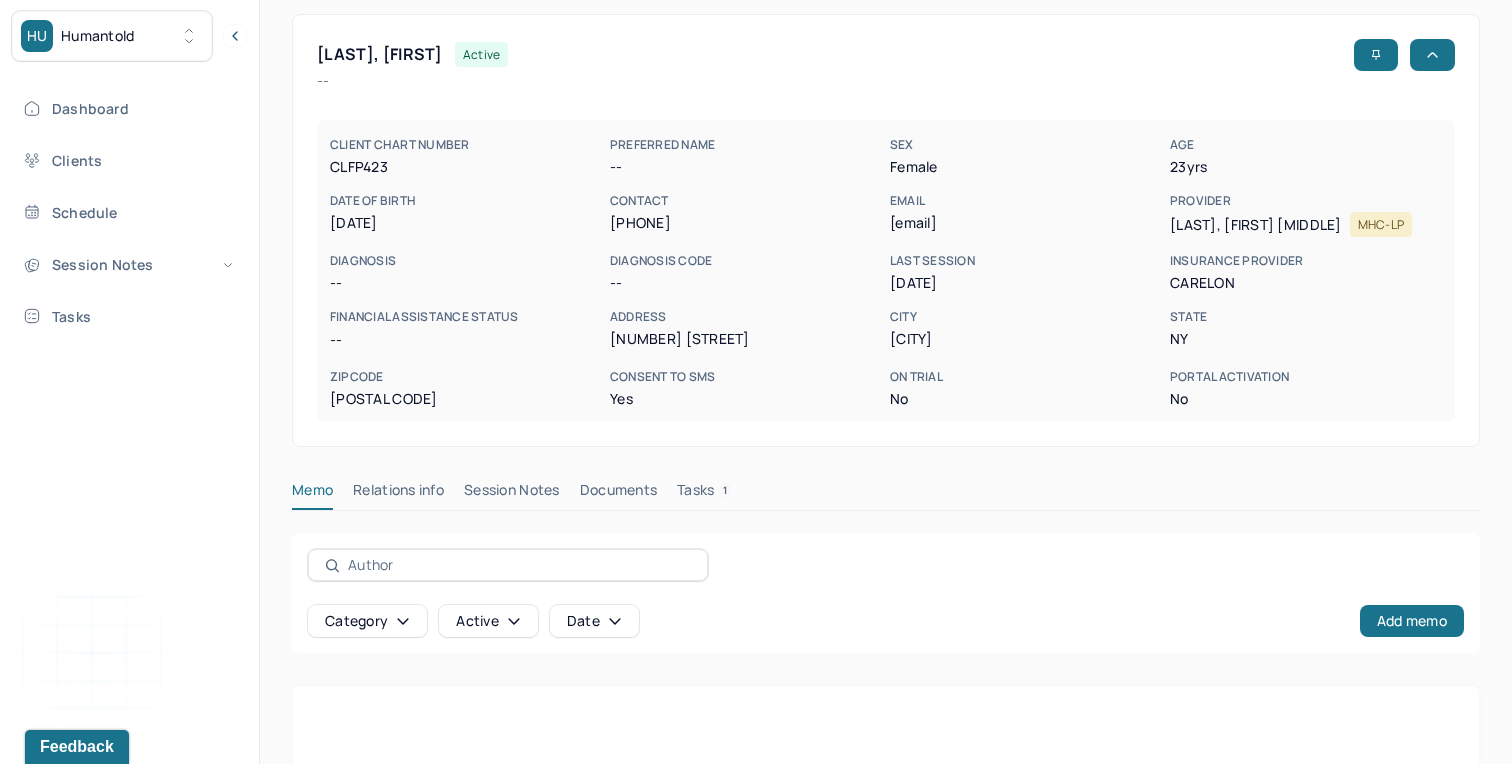 scroll, scrollTop: 106, scrollLeft: 0, axis: vertical 